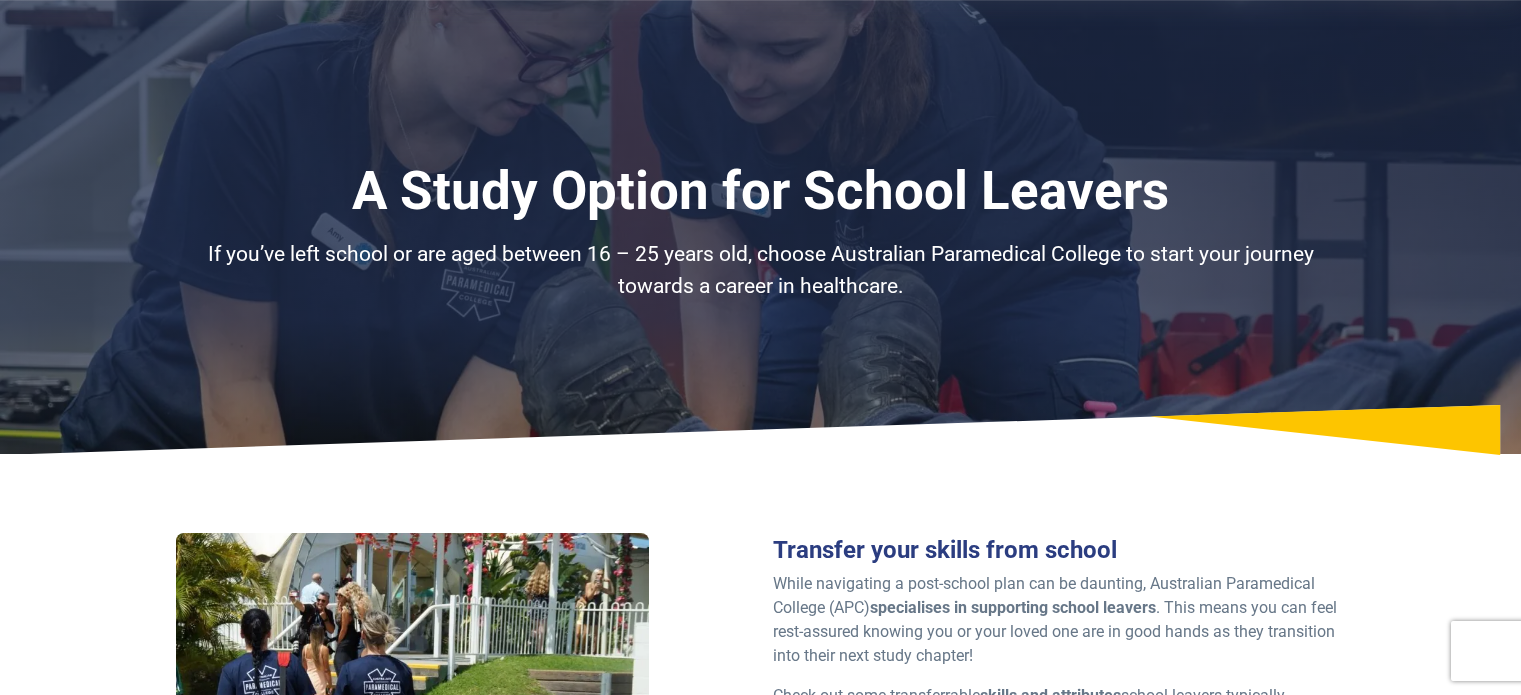 scroll, scrollTop: 148, scrollLeft: 0, axis: vertical 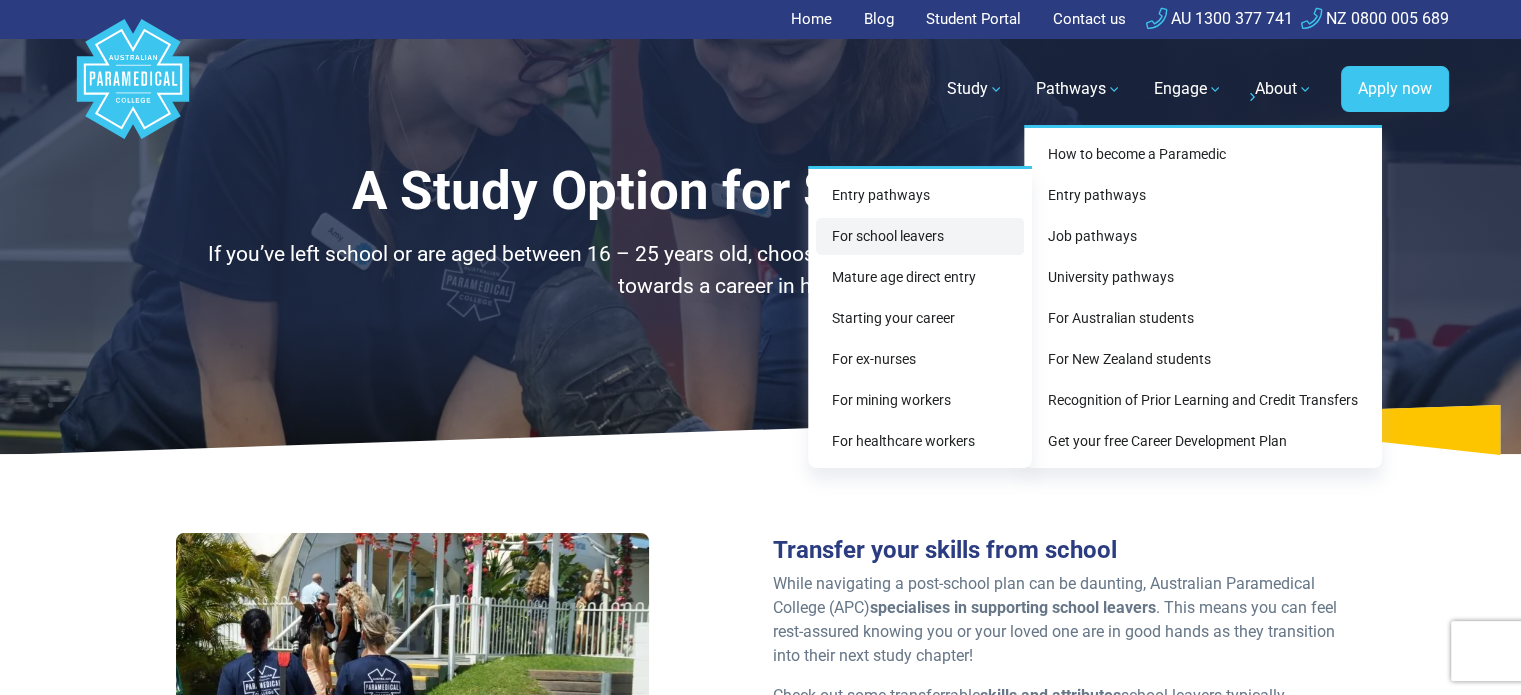 click on "For school leavers" at bounding box center [920, 236] 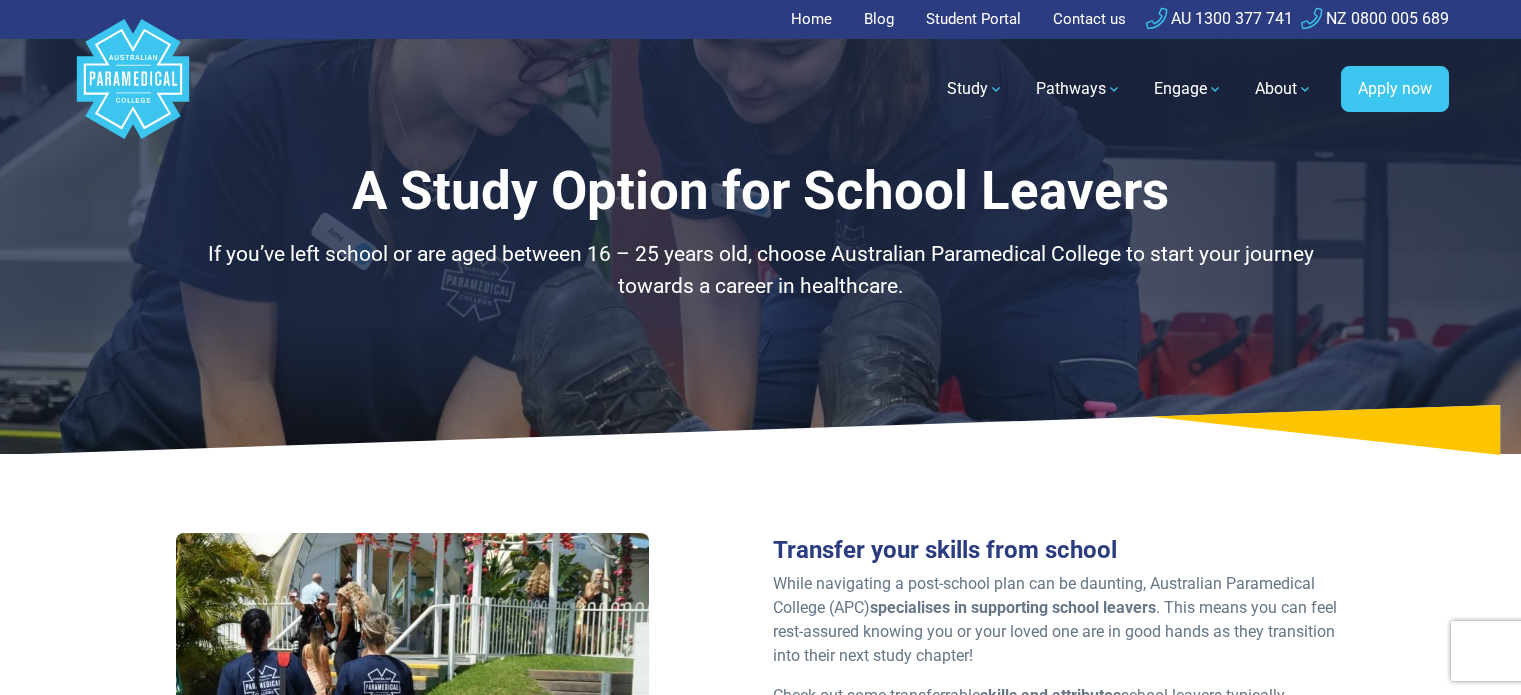 scroll, scrollTop: 0, scrollLeft: 0, axis: both 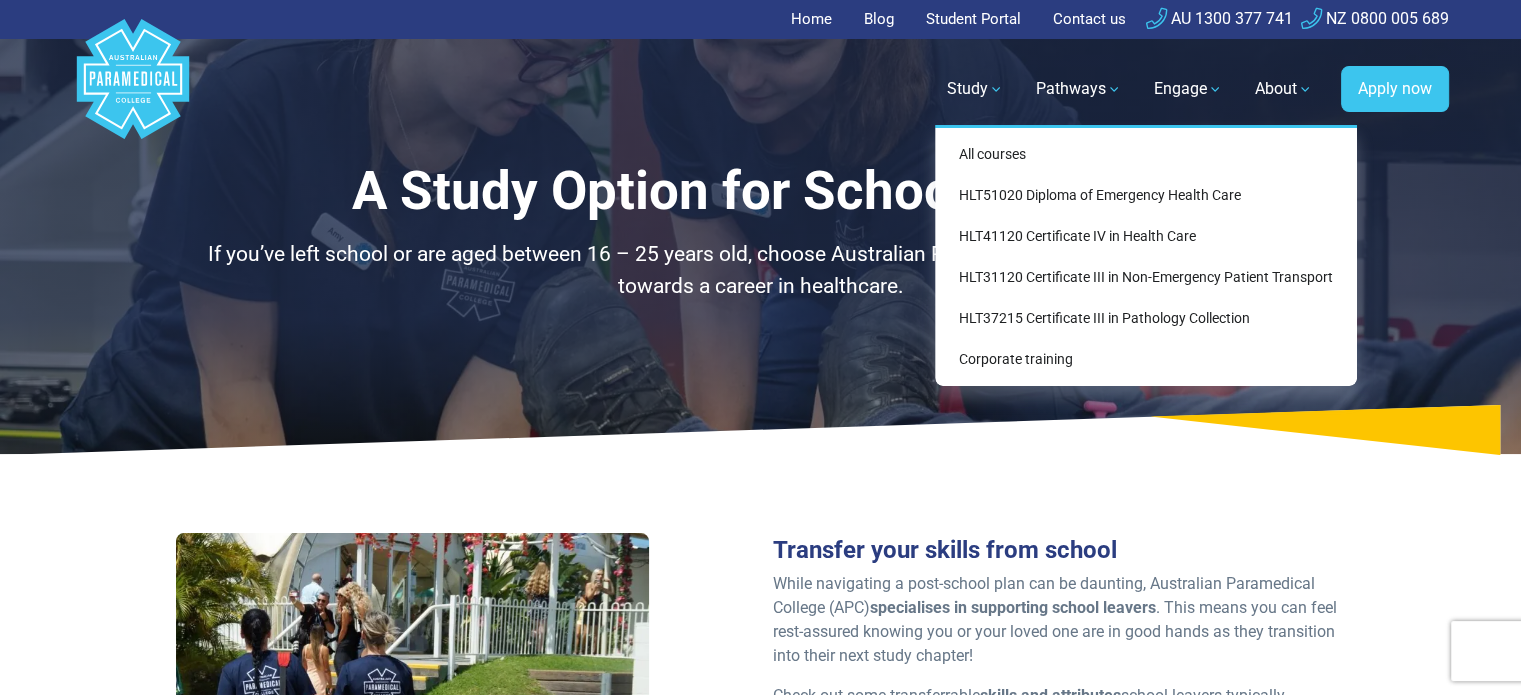 click on "All courses
HLT51020 Diploma of Emergency Health Care
HLT41120 Certificate IV in Health Care
HLT31120 Certificate III in Non-Emergency Patient Transport
HLT37215 Certificate III in Pathology Collection
Corporate training" at bounding box center [1146, 255] 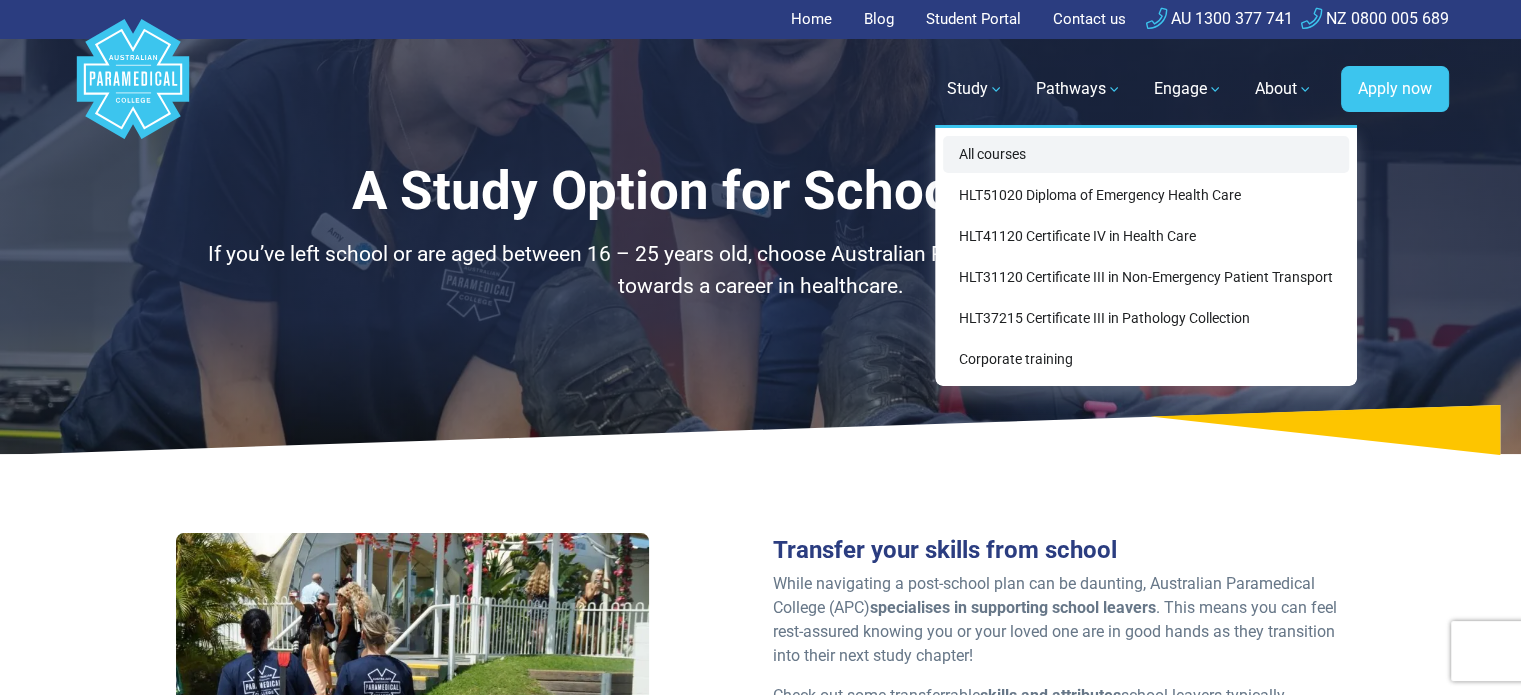 click on "All courses" at bounding box center [1146, 154] 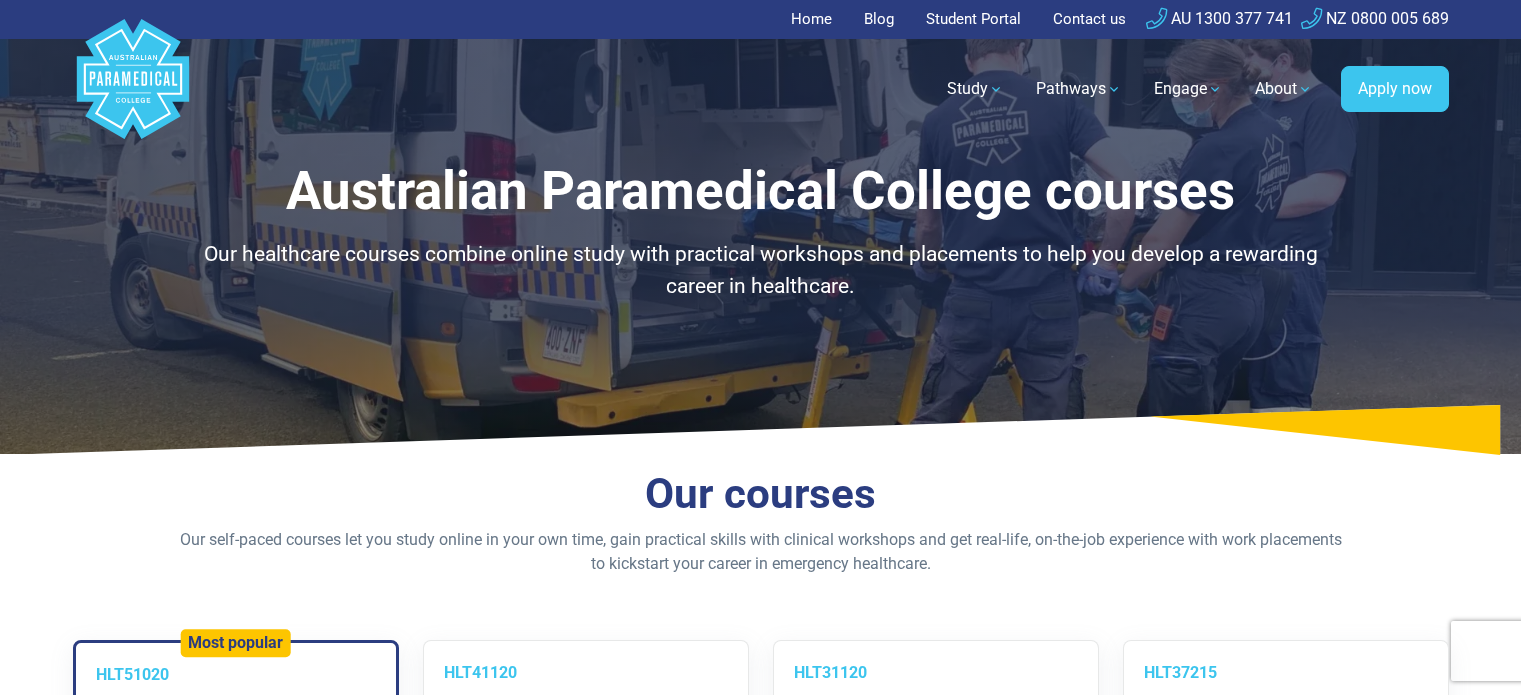 scroll, scrollTop: 0, scrollLeft: 0, axis: both 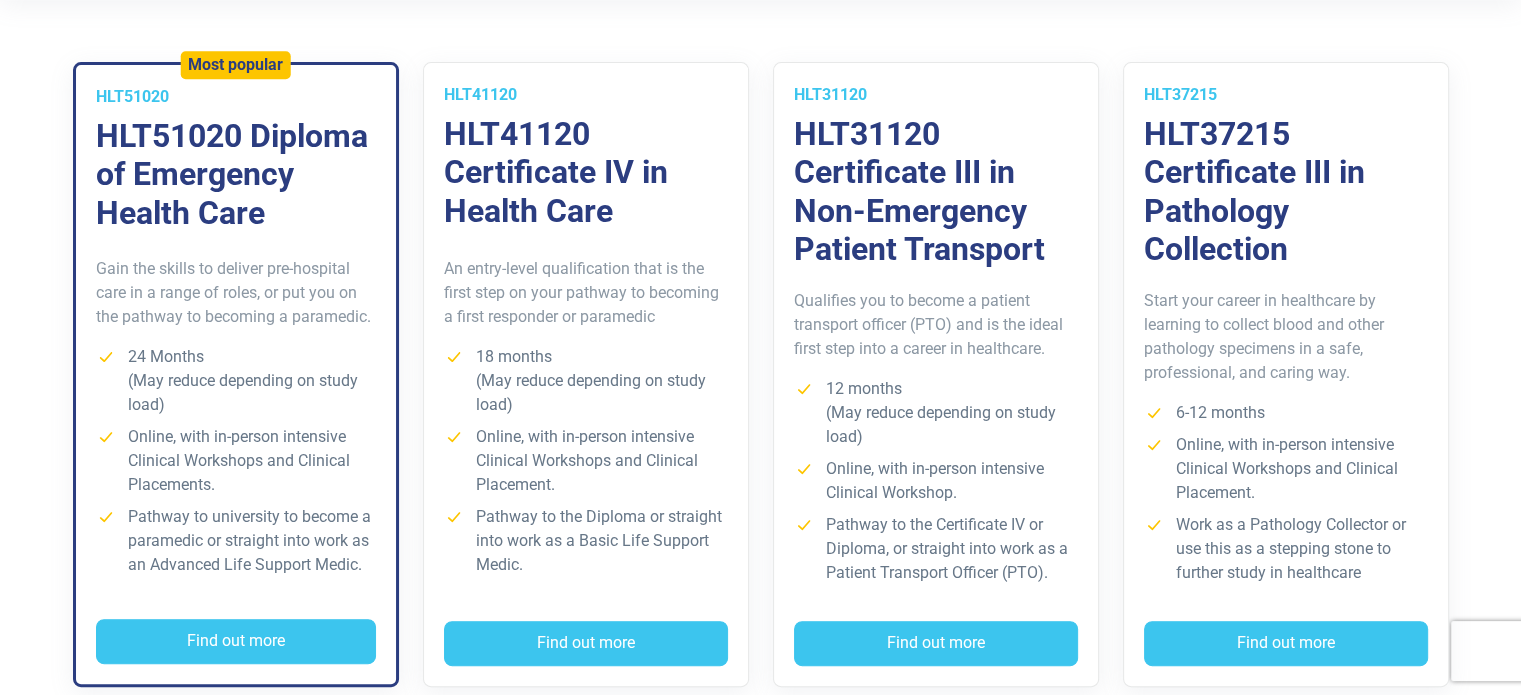 click on "Gain the skills to deliver pre-hospital care in a range of roles, or put you on the pathway to becoming a paramedic." at bounding box center [236, 293] 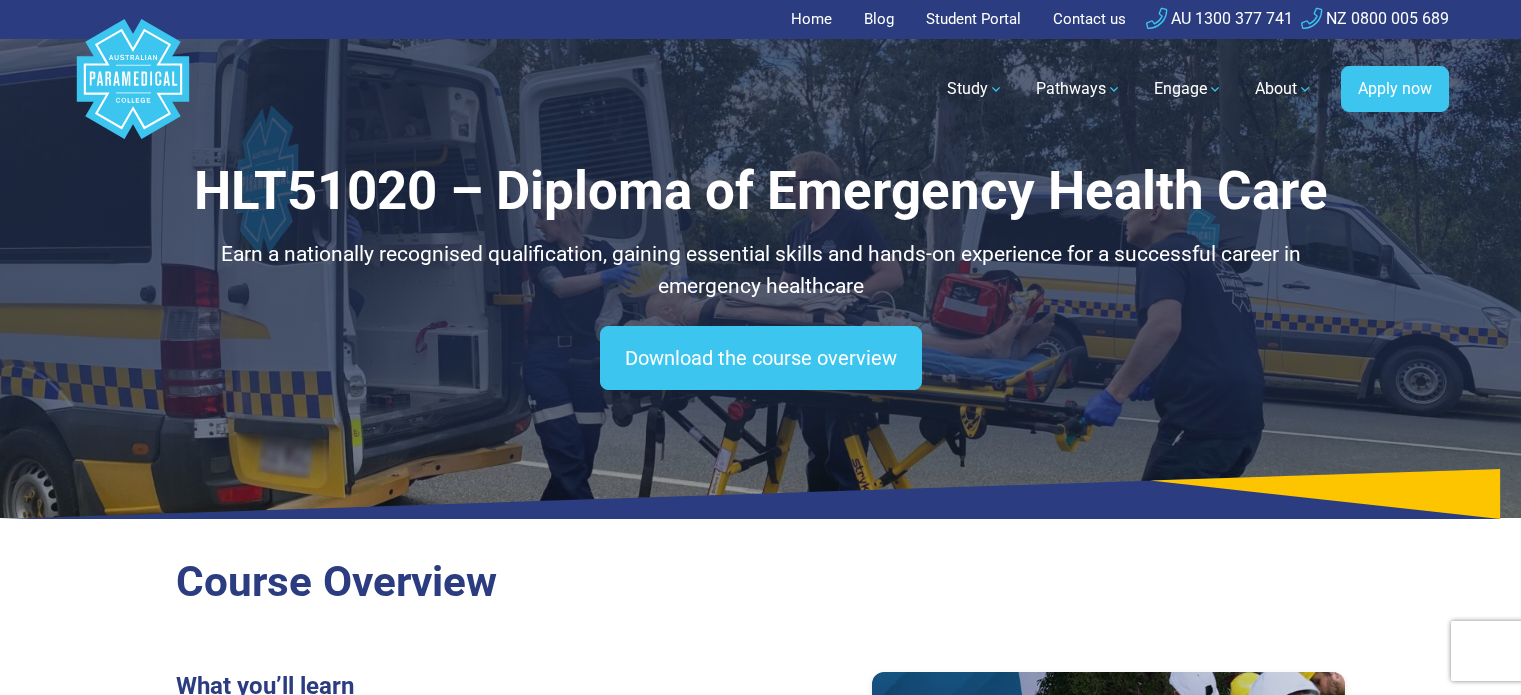 scroll, scrollTop: 0, scrollLeft: 0, axis: both 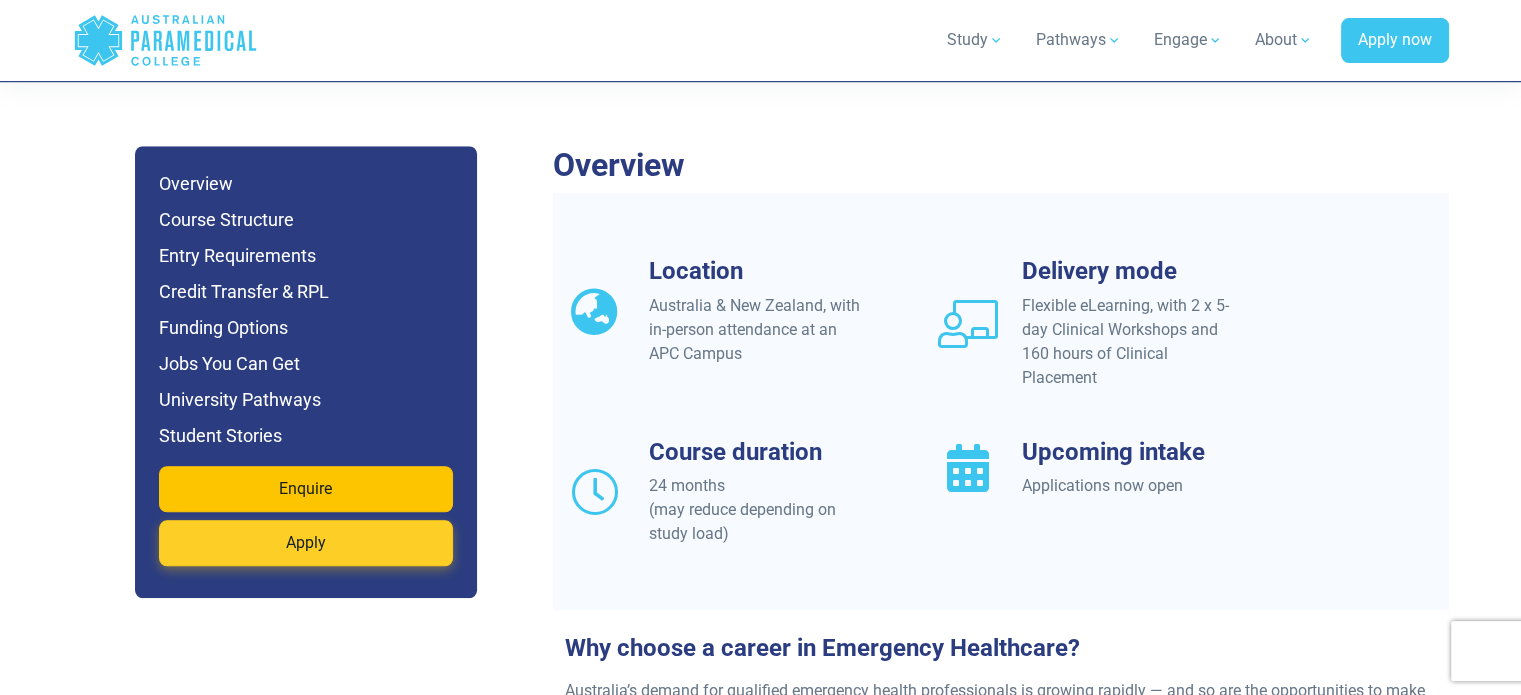 click on "Apply" at bounding box center [306, 543] 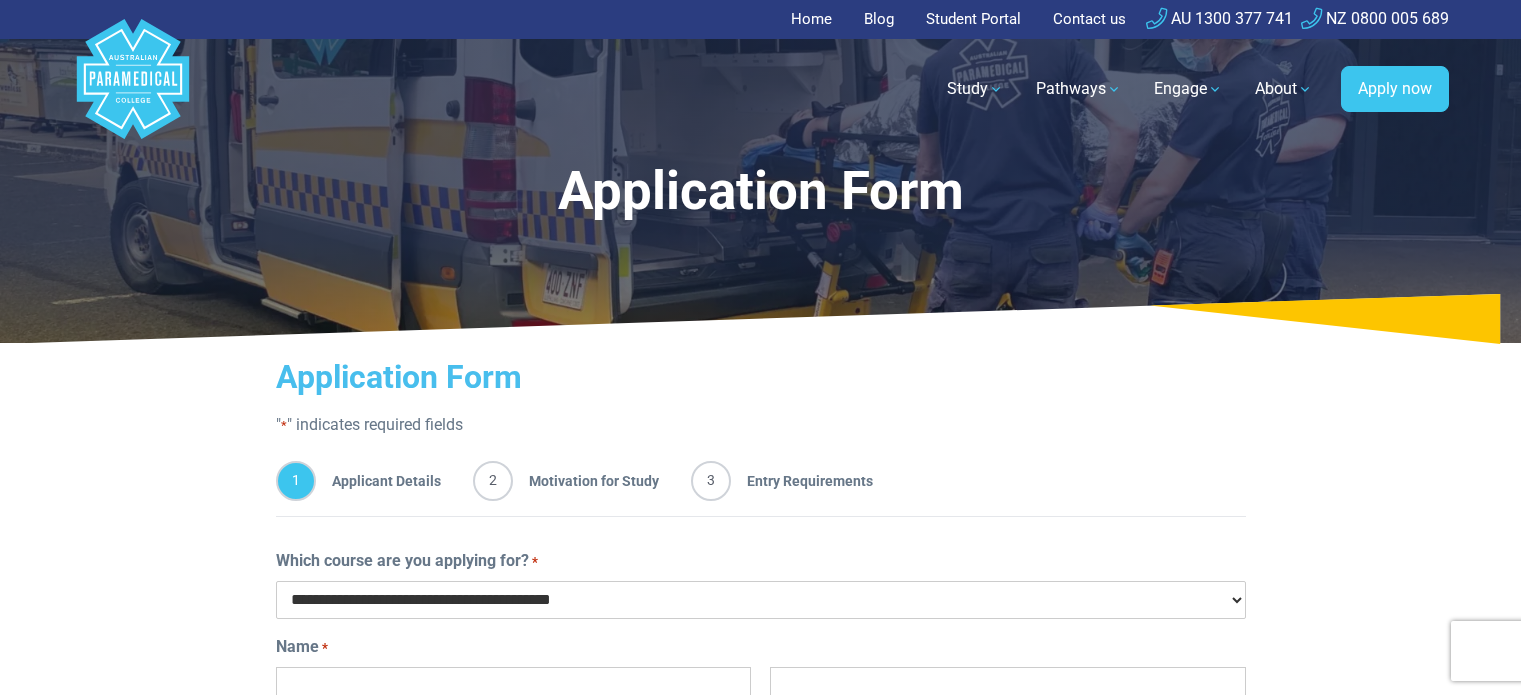 scroll, scrollTop: 0, scrollLeft: 0, axis: both 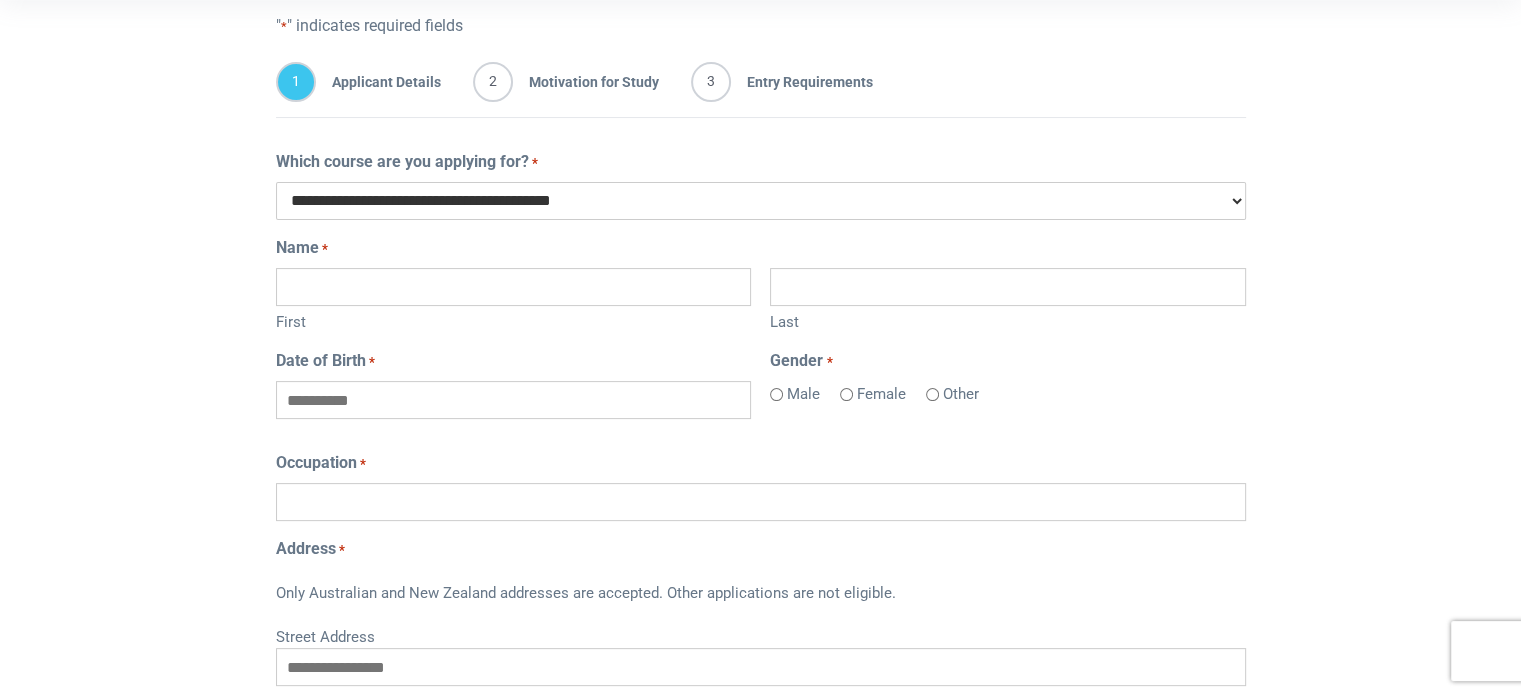 click on "First" at bounding box center [513, 287] 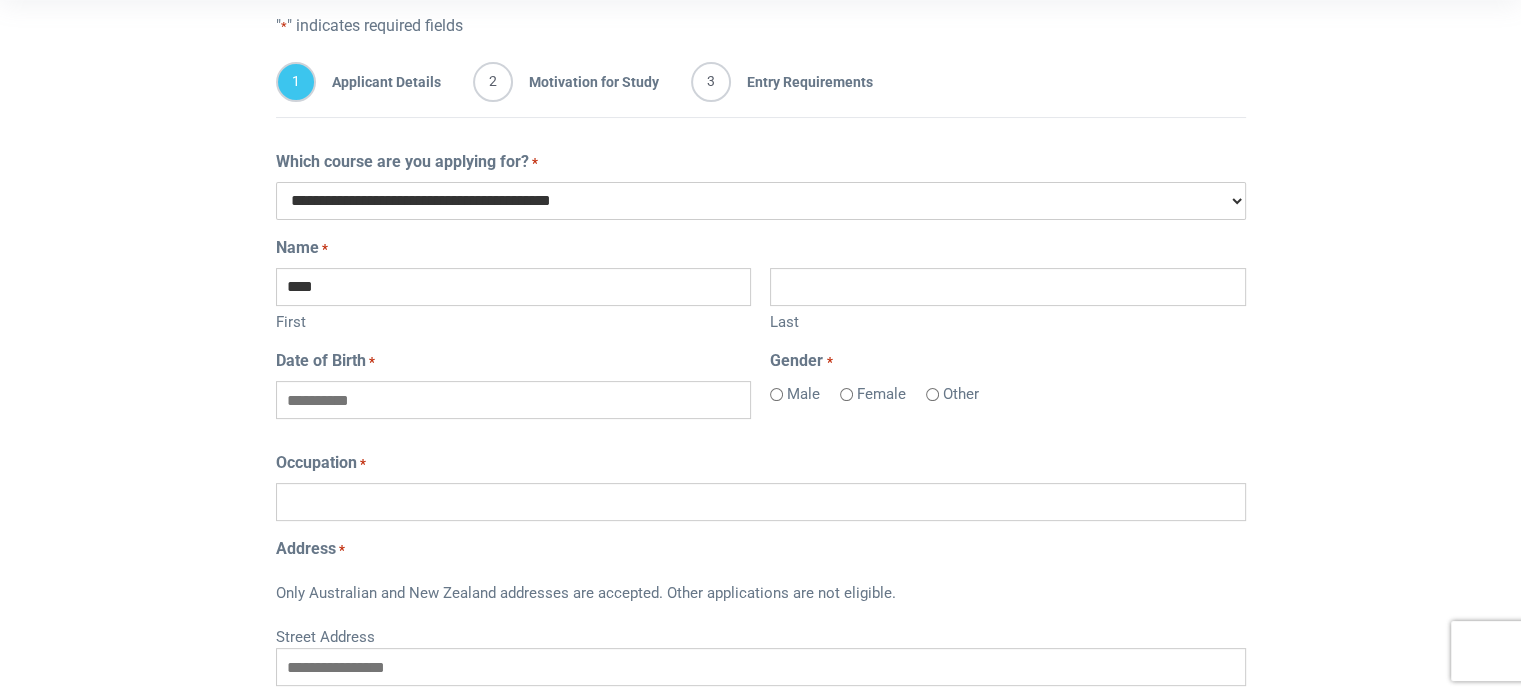 type on "****" 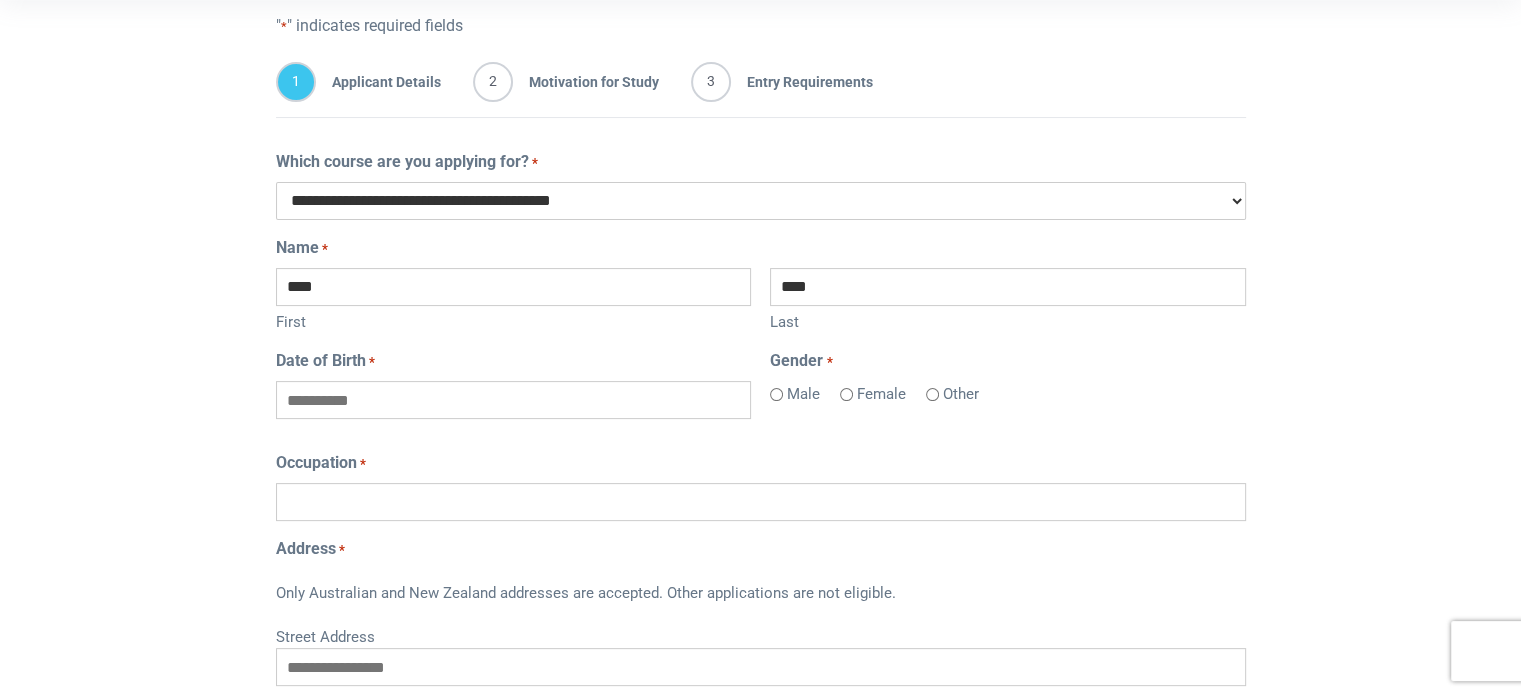 type on "**********" 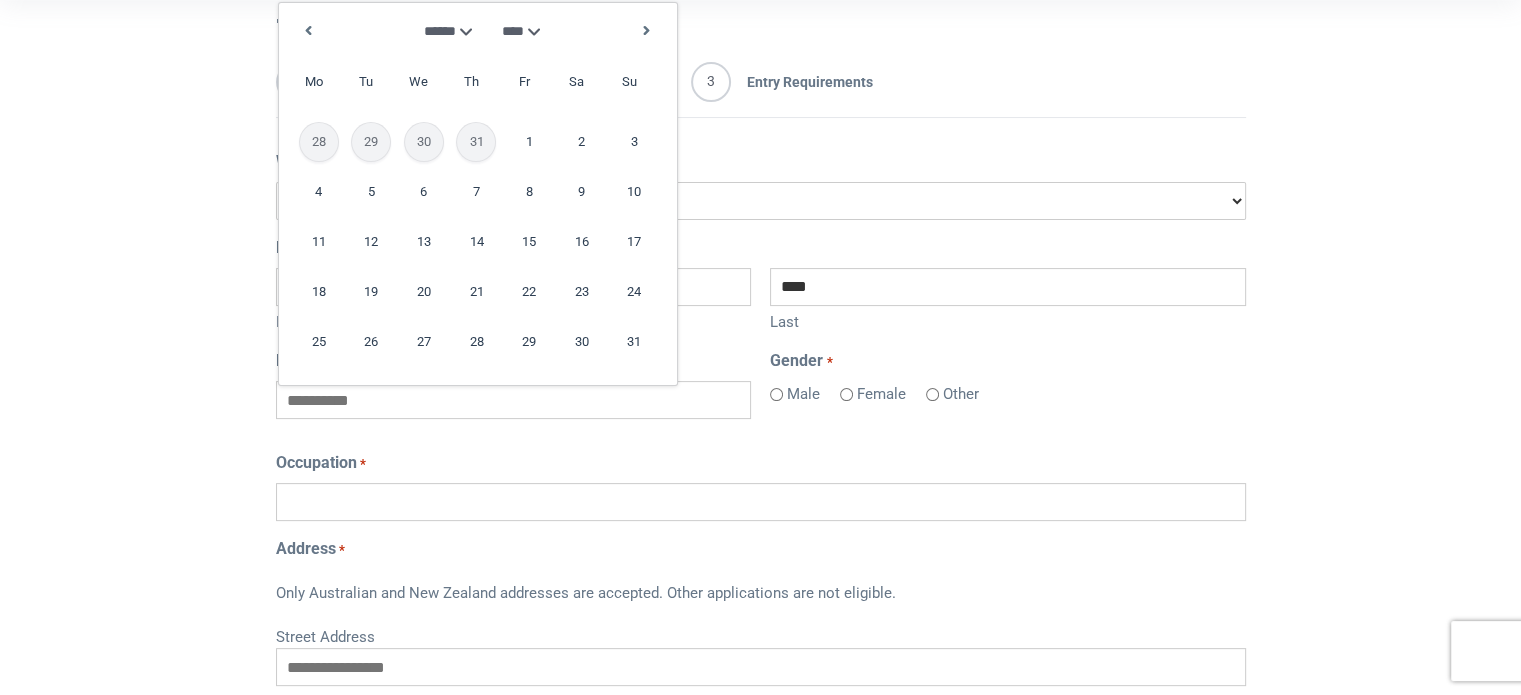 click on "Address *" at bounding box center [761, 549] 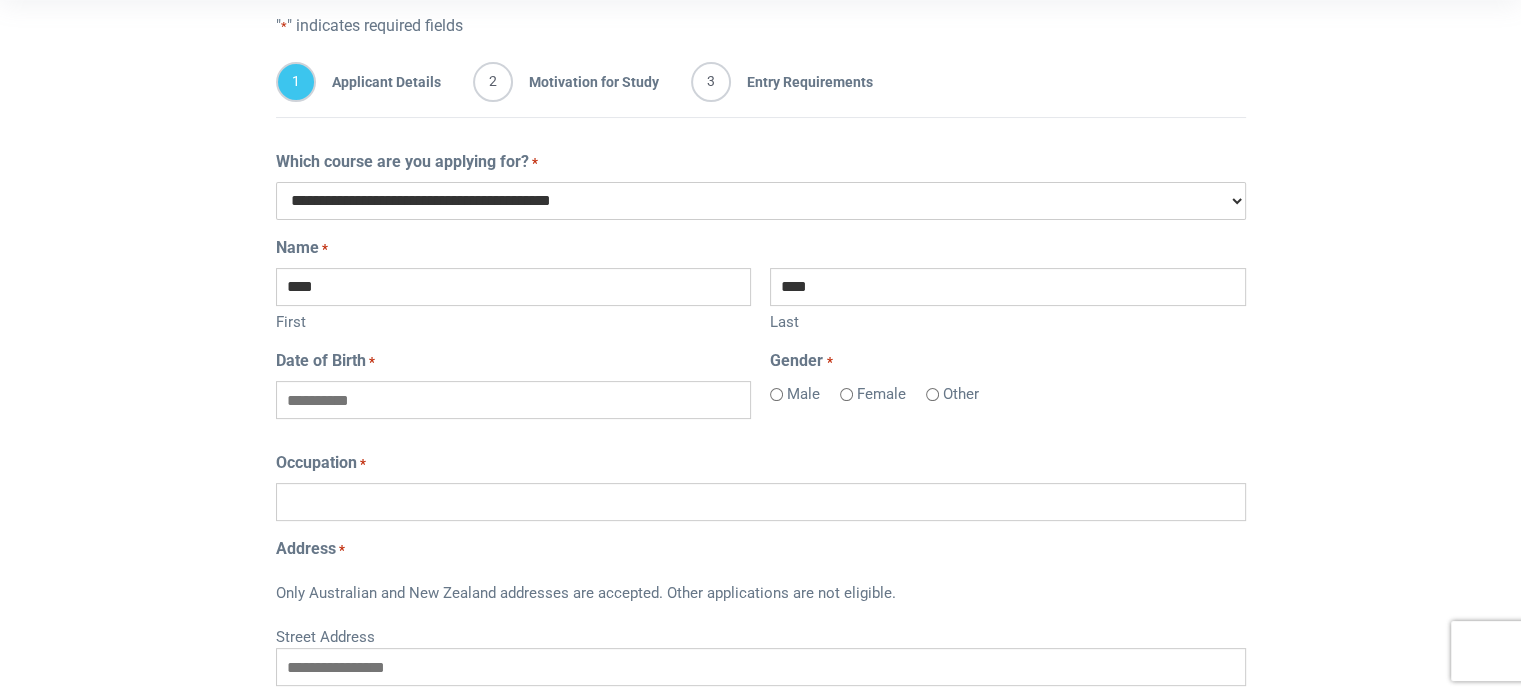 click on "Date of Birth *" at bounding box center (513, 400) 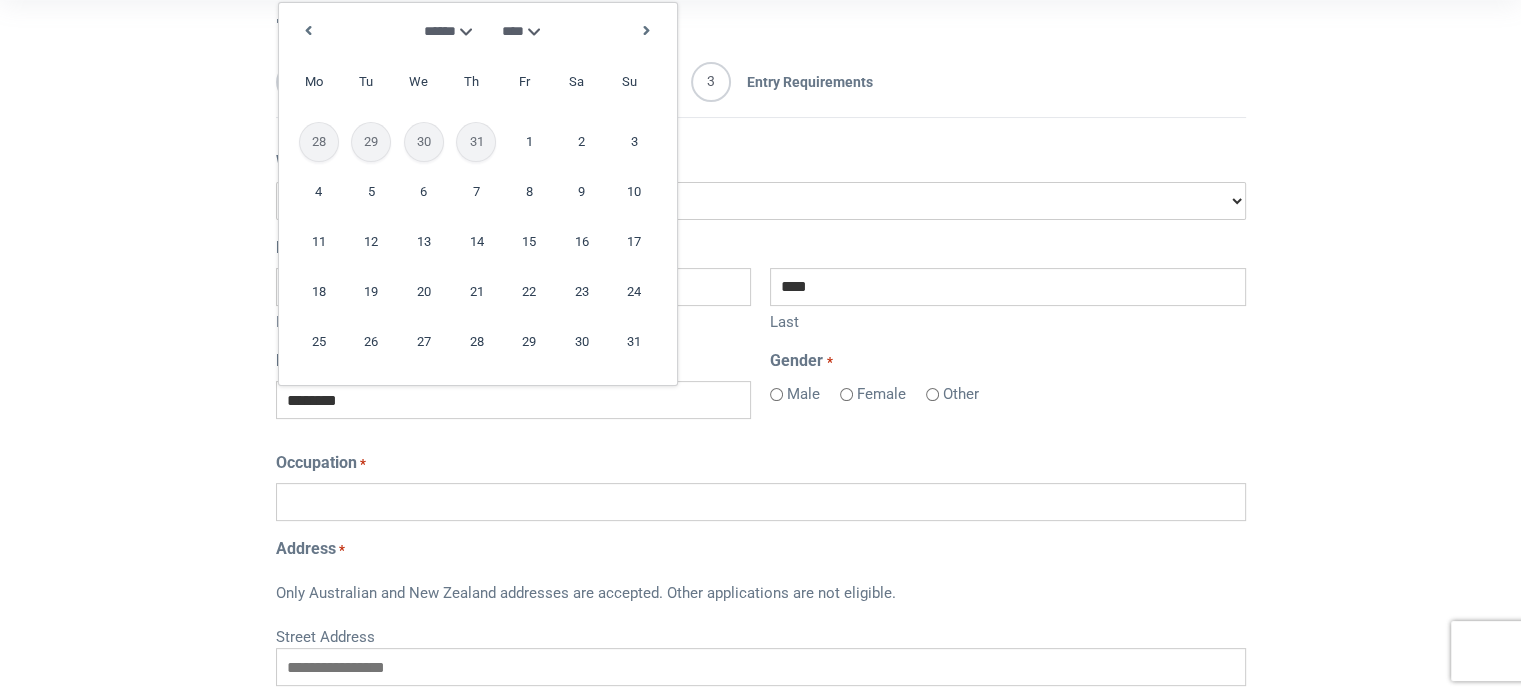 click on "Occupation *" at bounding box center [761, 486] 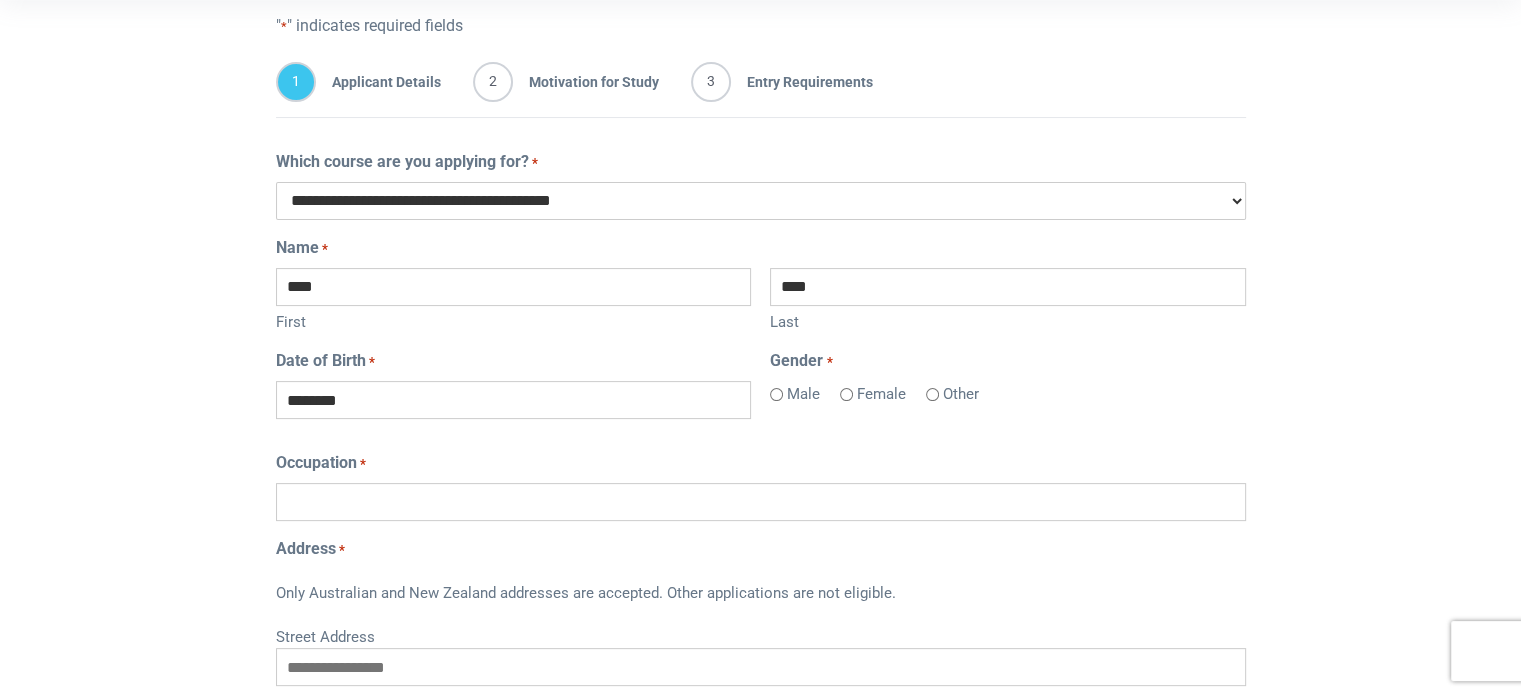 click on "********" at bounding box center (513, 400) 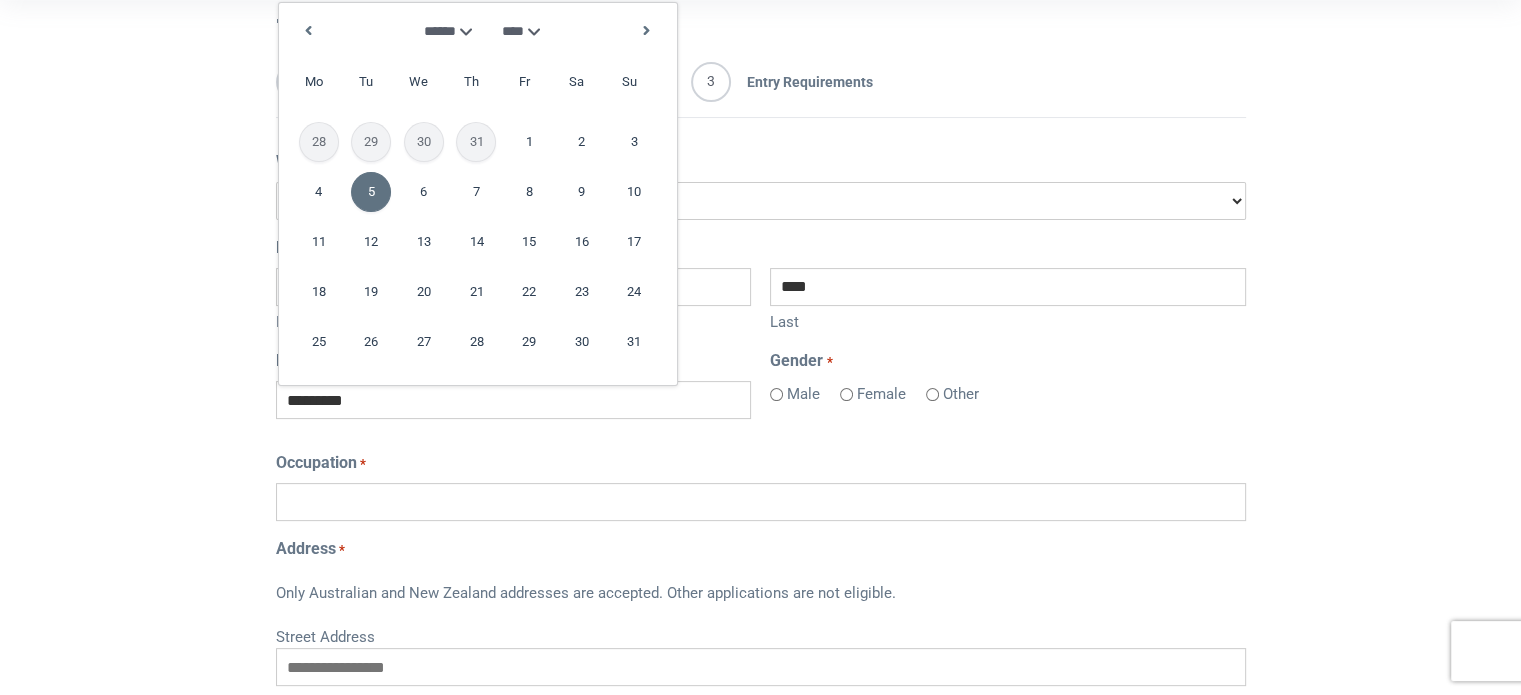 click on "*********" at bounding box center [513, 400] 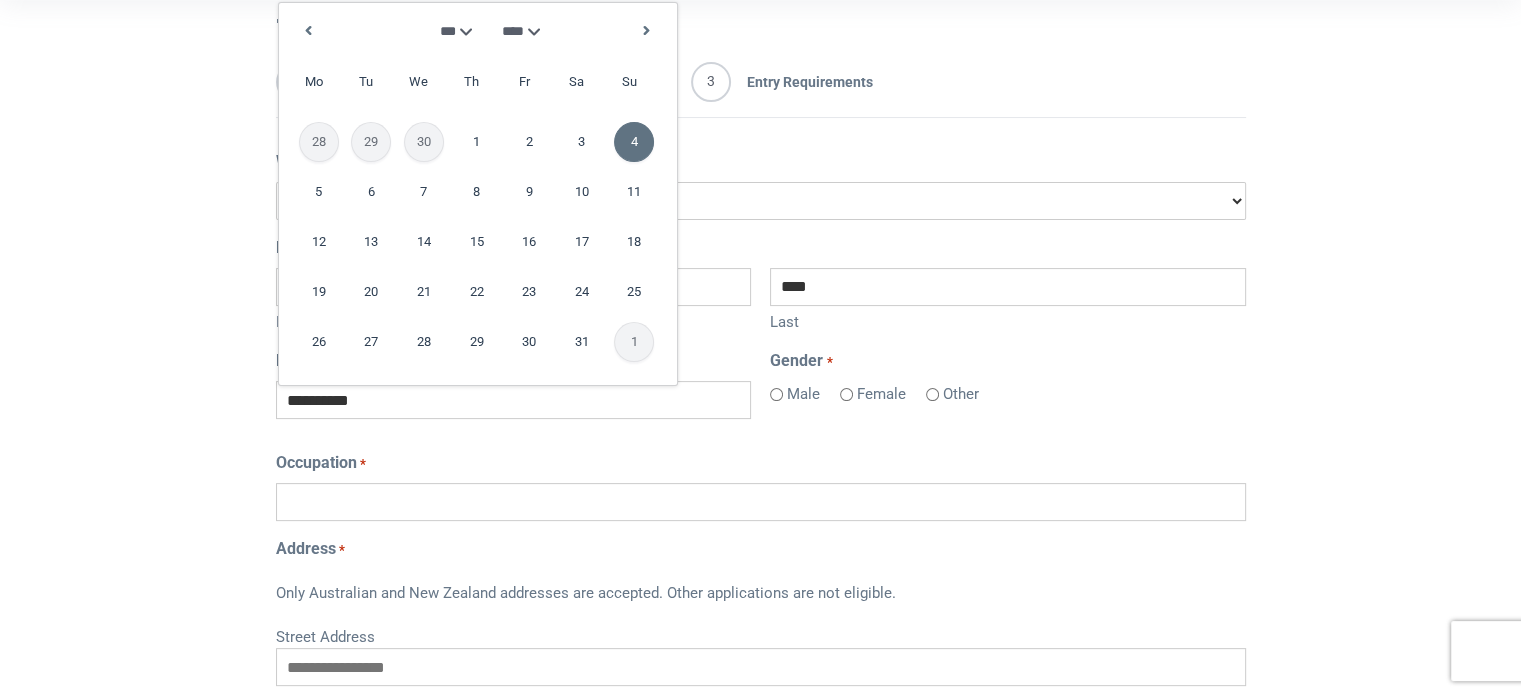 type on "**********" 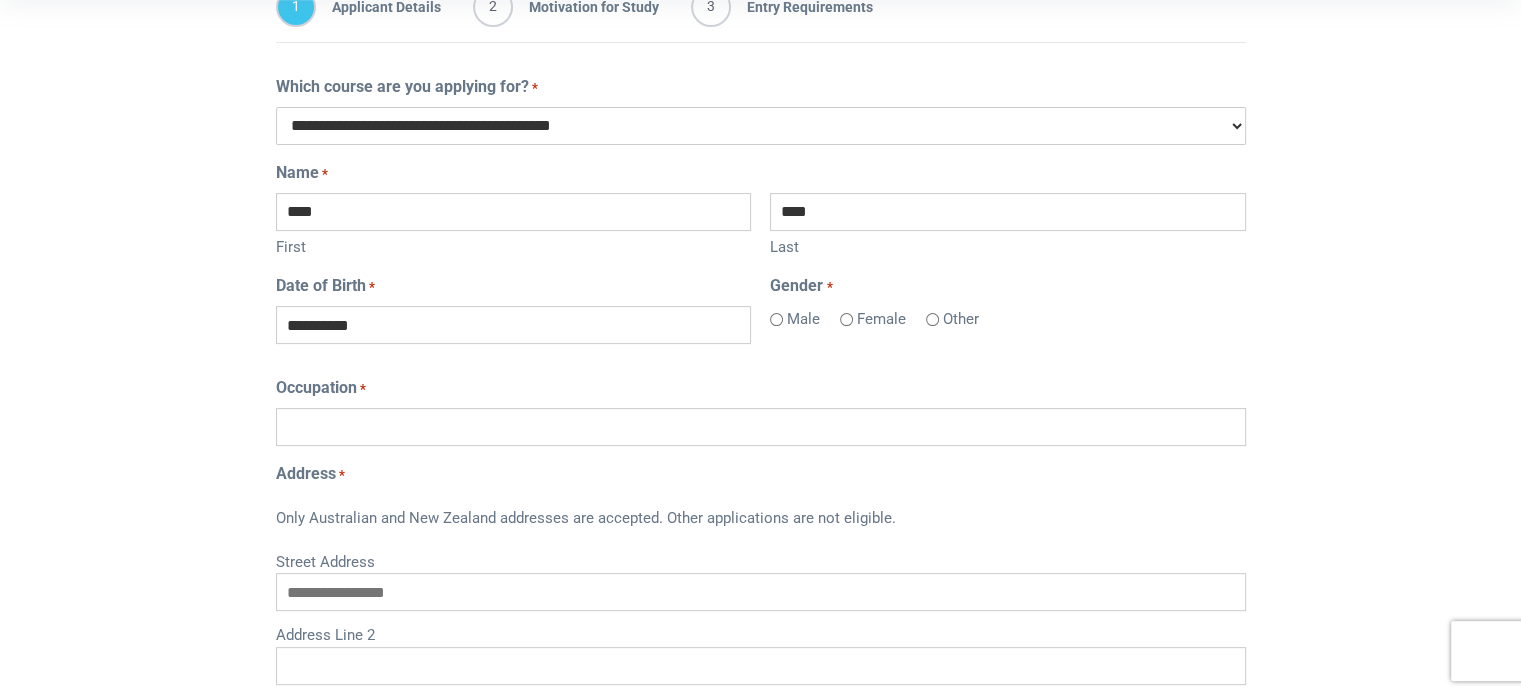 scroll, scrollTop: 475, scrollLeft: 0, axis: vertical 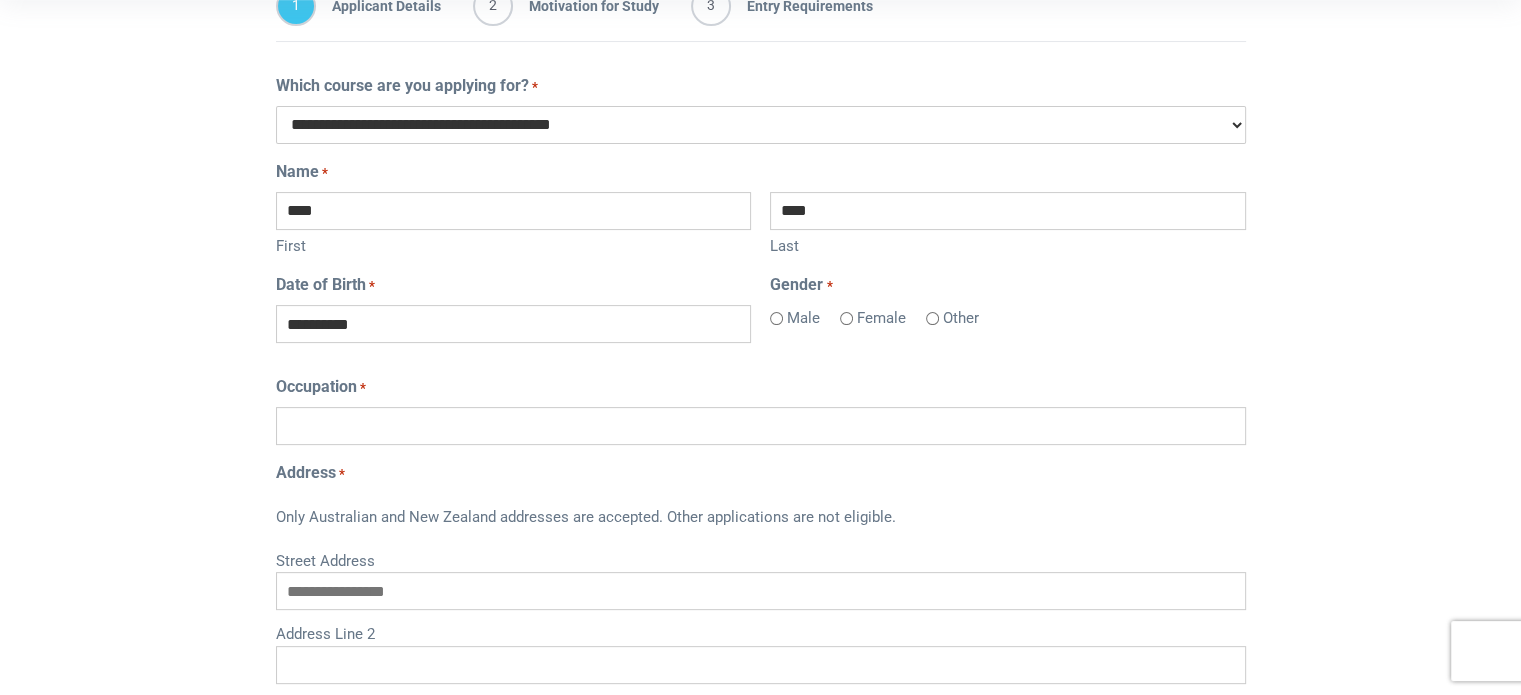 click on "Occupation *" at bounding box center (761, 426) 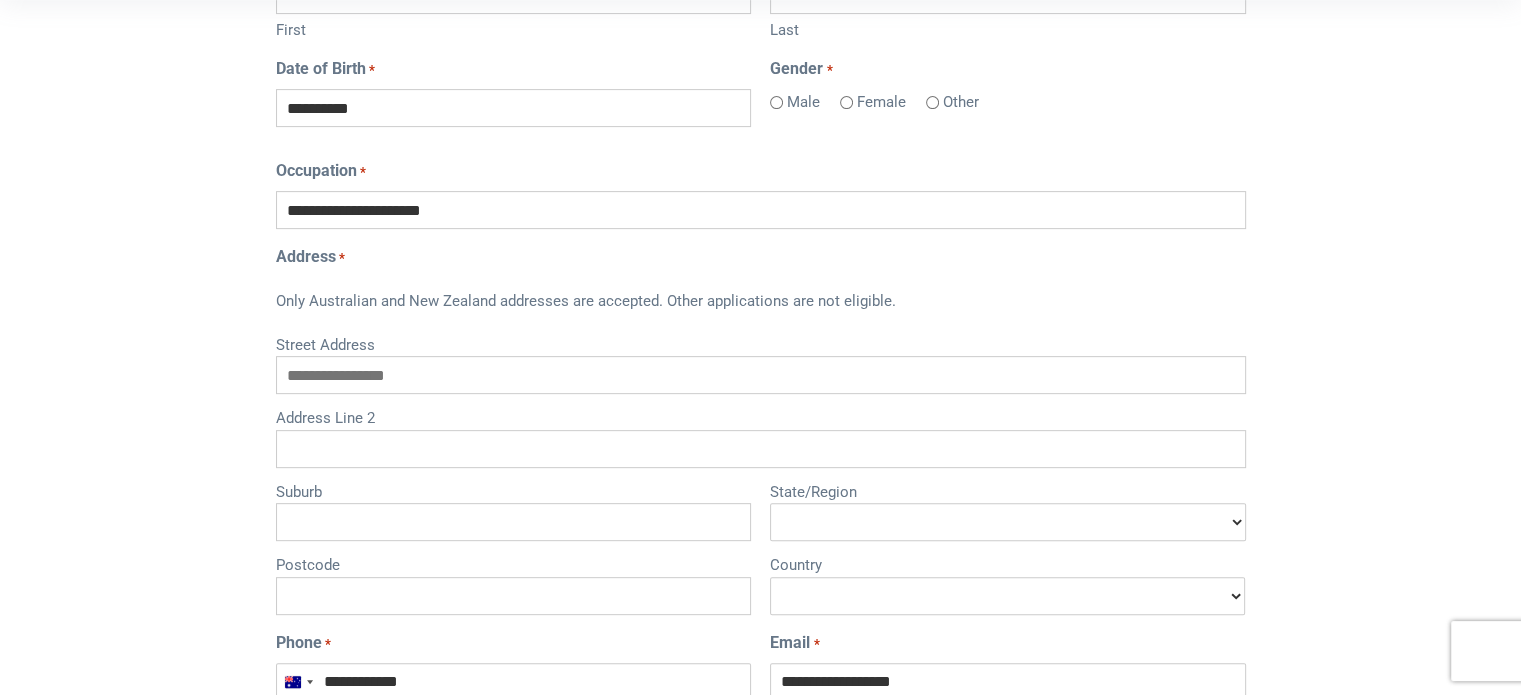 scroll, scrollTop: 698, scrollLeft: 0, axis: vertical 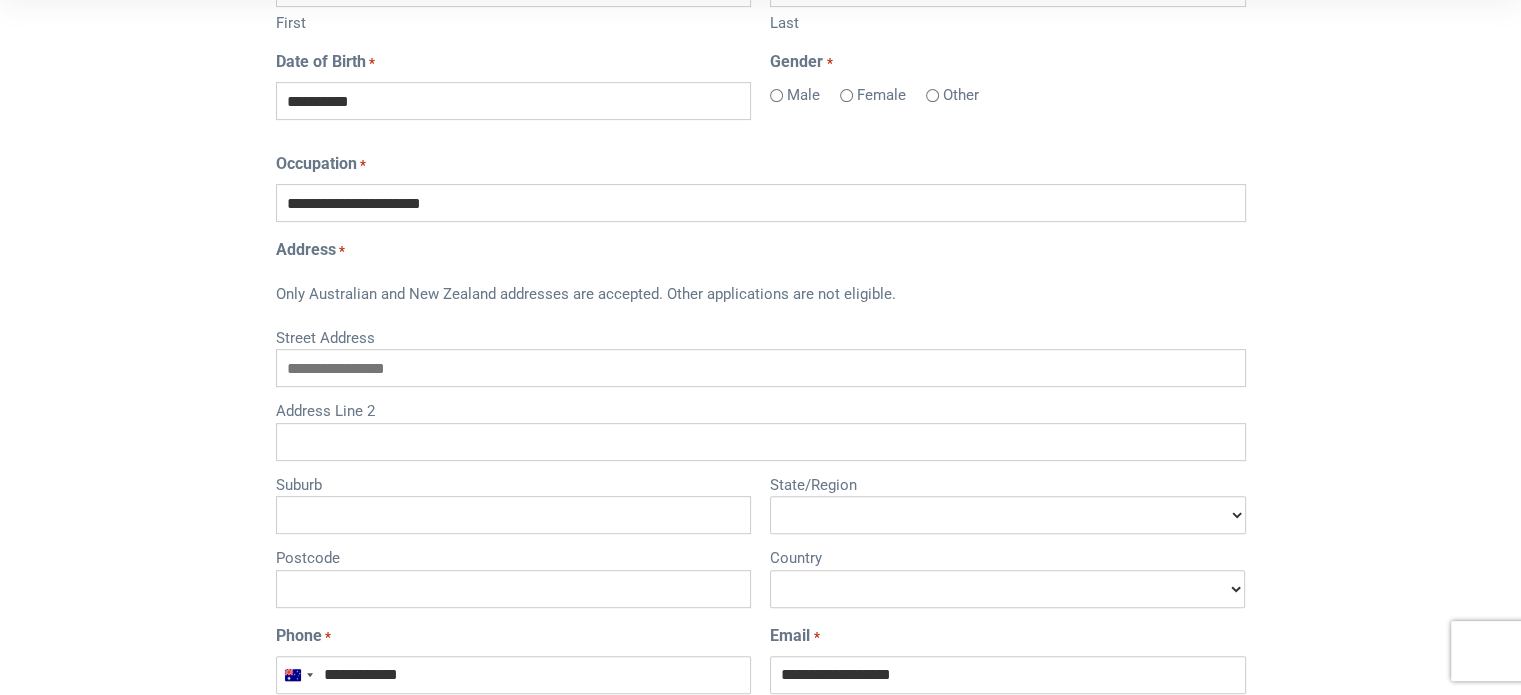 type on "**********" 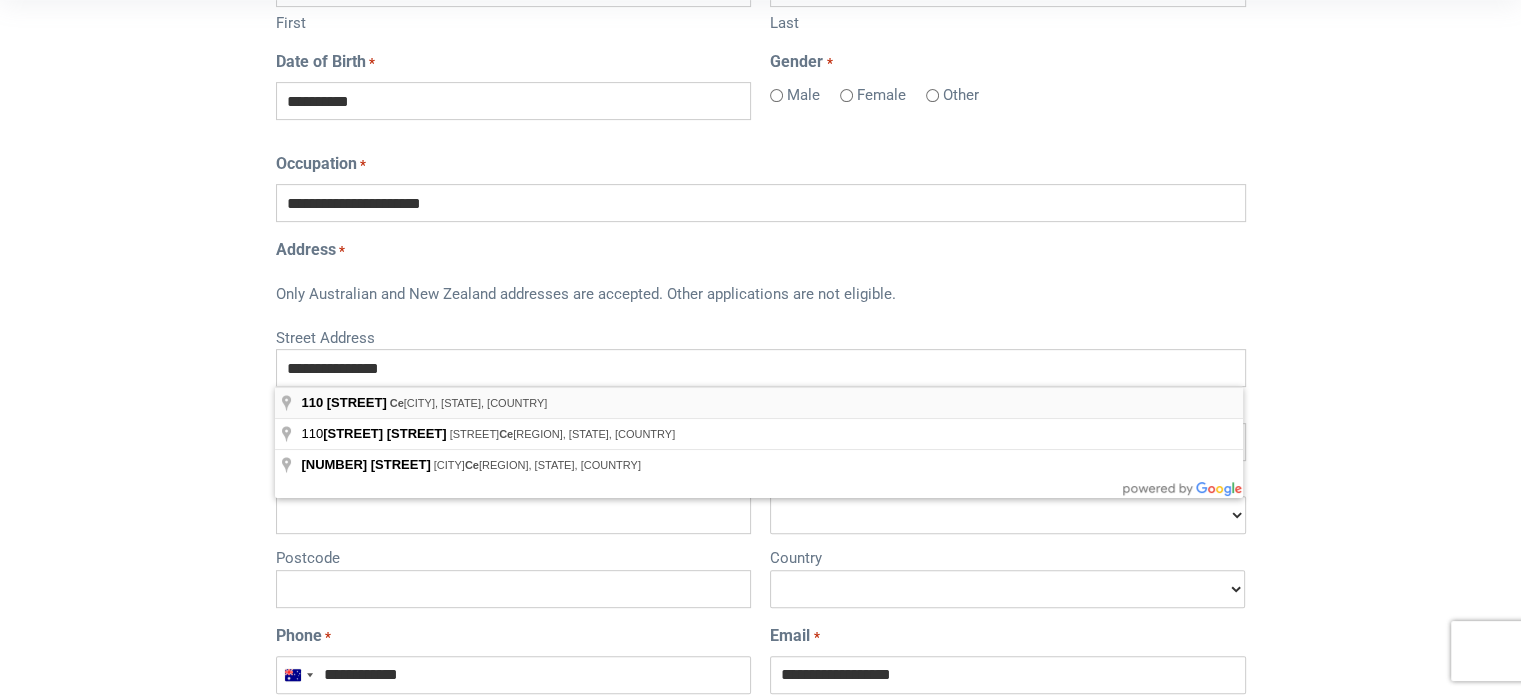 type on "**********" 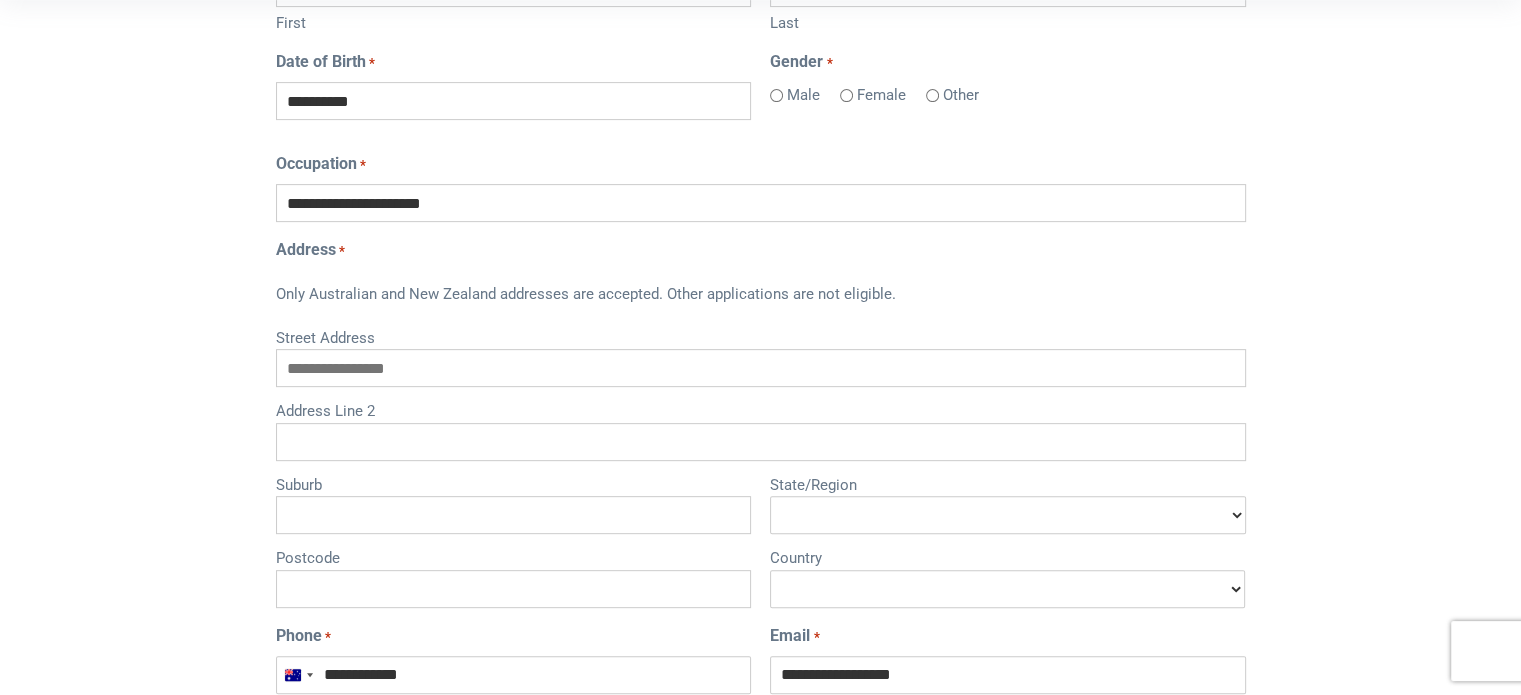 type on "**********" 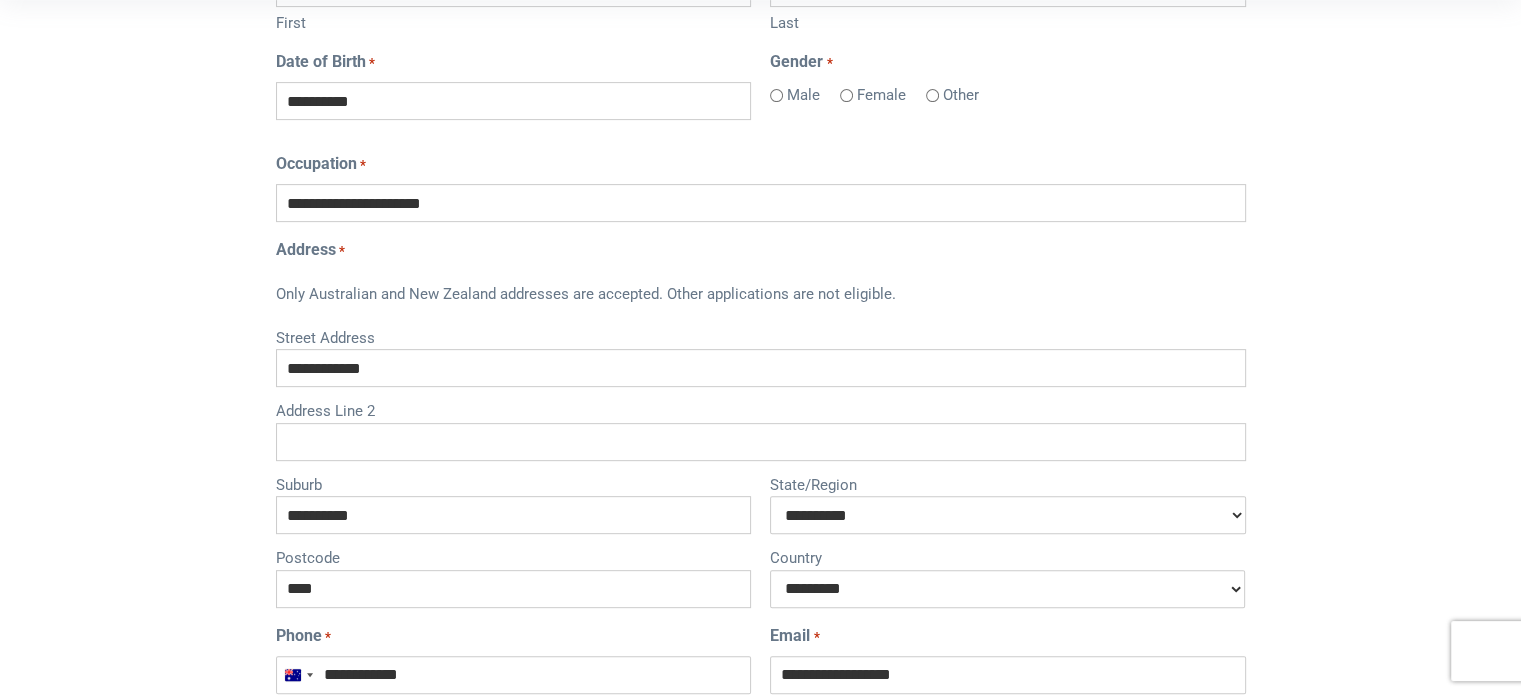 select on "**********" 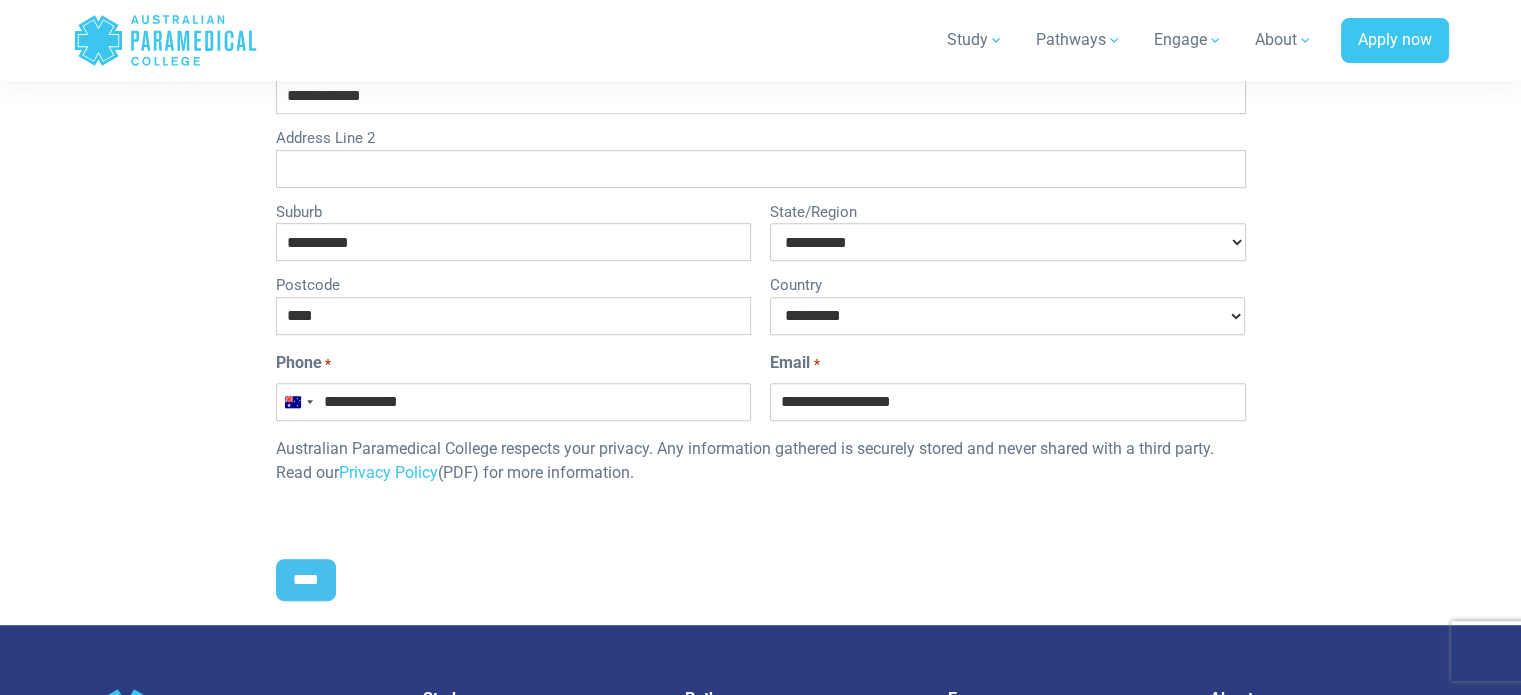 scroll, scrollTop: 987, scrollLeft: 0, axis: vertical 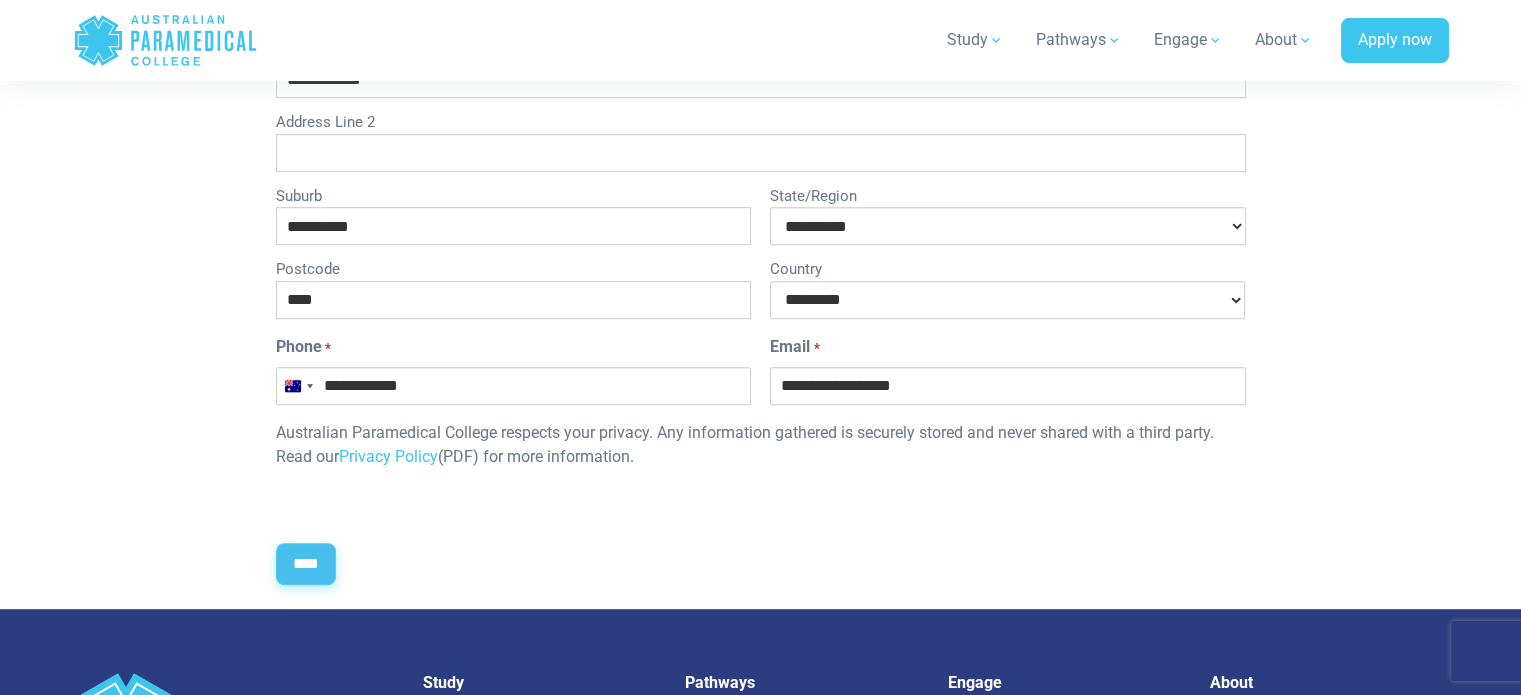 click on "****" at bounding box center [306, 564] 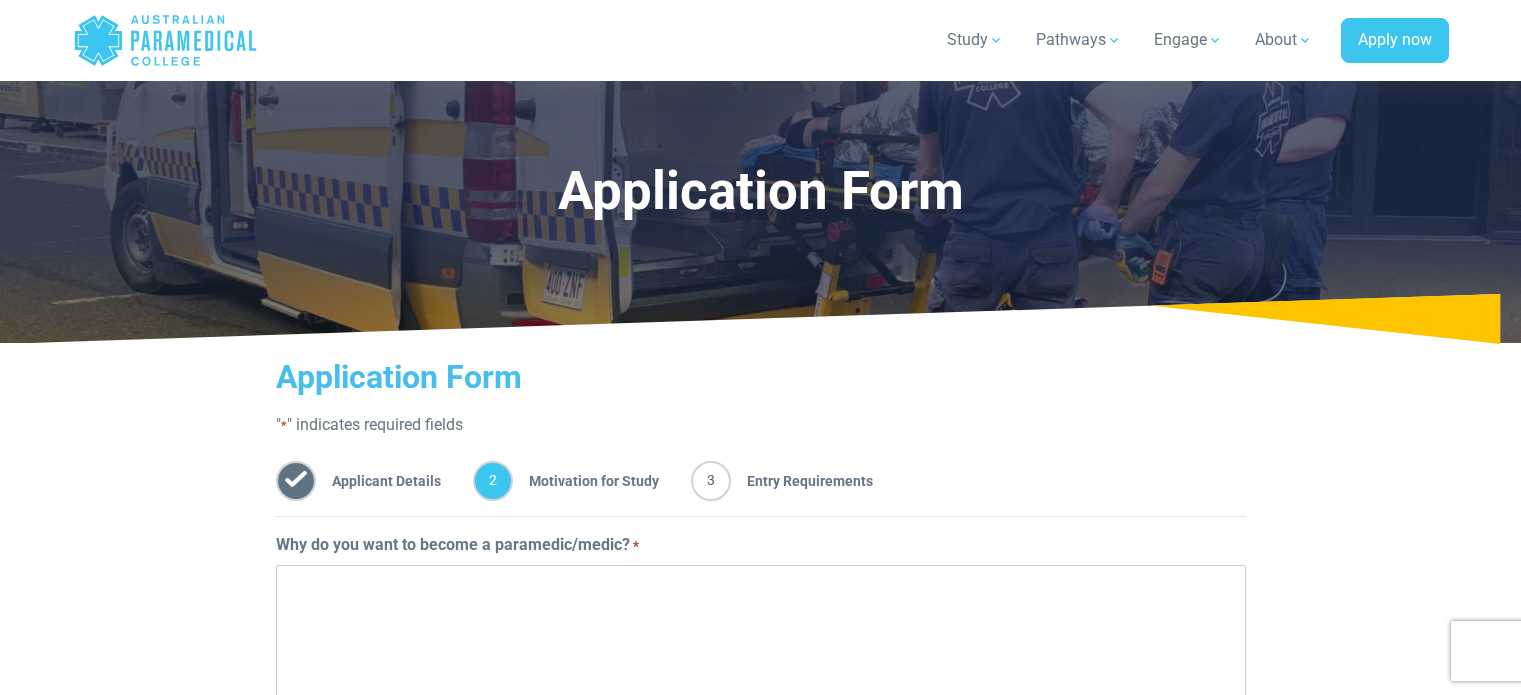 scroll, scrollTop: 358, scrollLeft: 0, axis: vertical 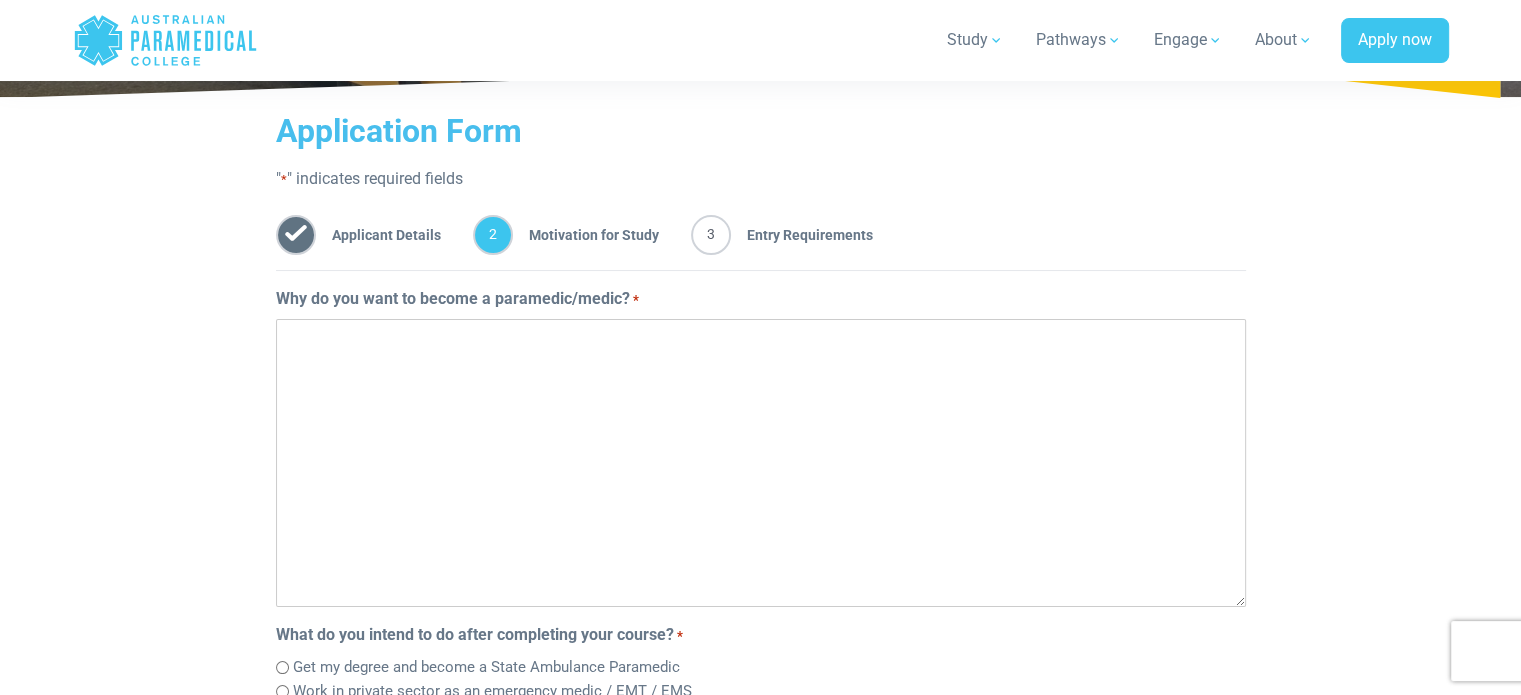 click on "Why do you want to become a paramedic/medic? *" at bounding box center (761, 463) 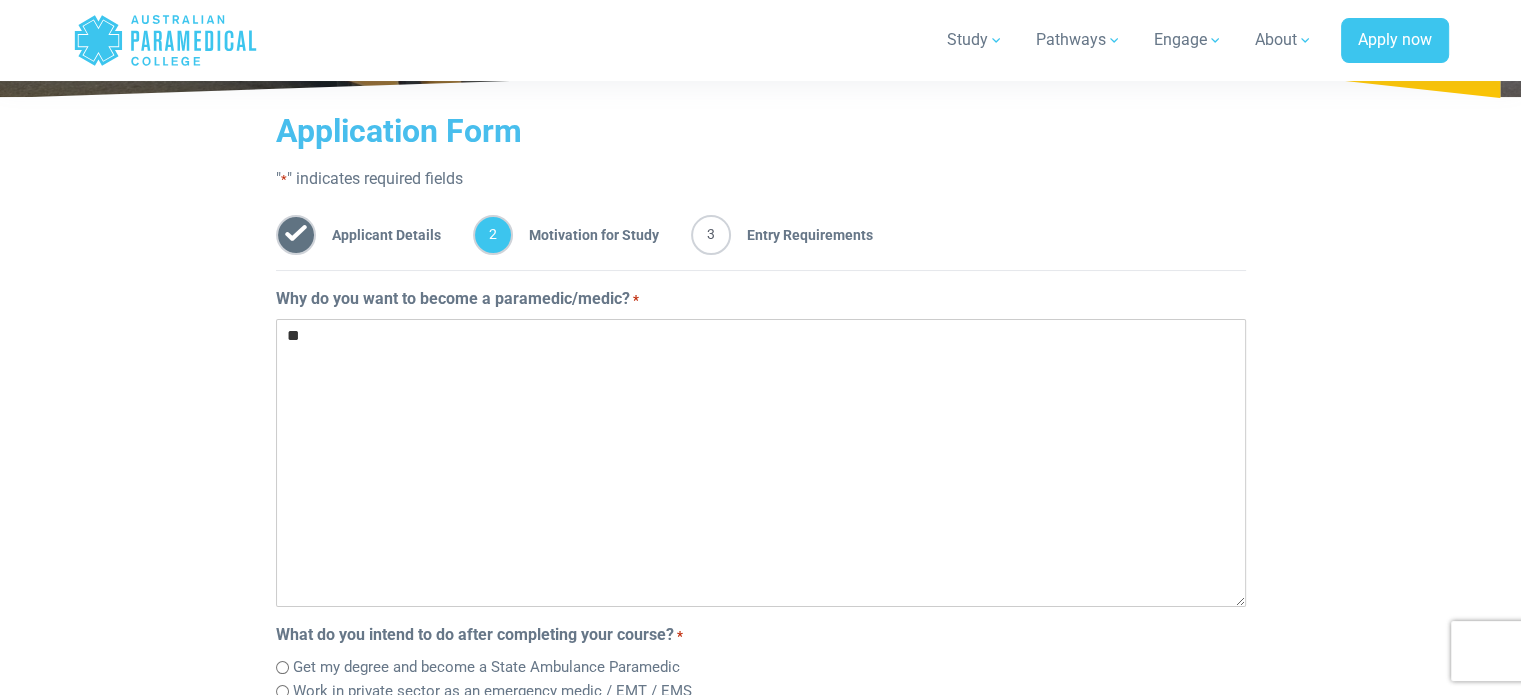 type on "*" 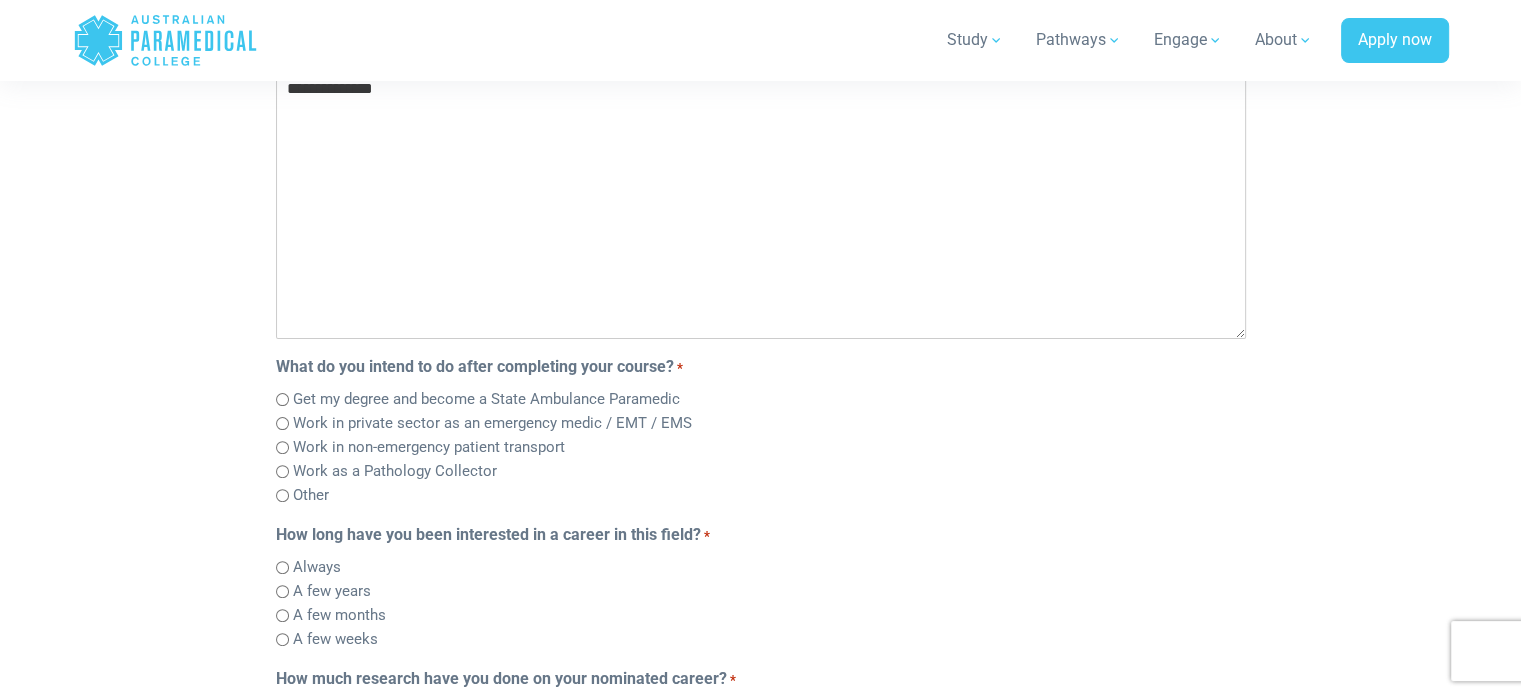 scroll, scrollTop: 516, scrollLeft: 0, axis: vertical 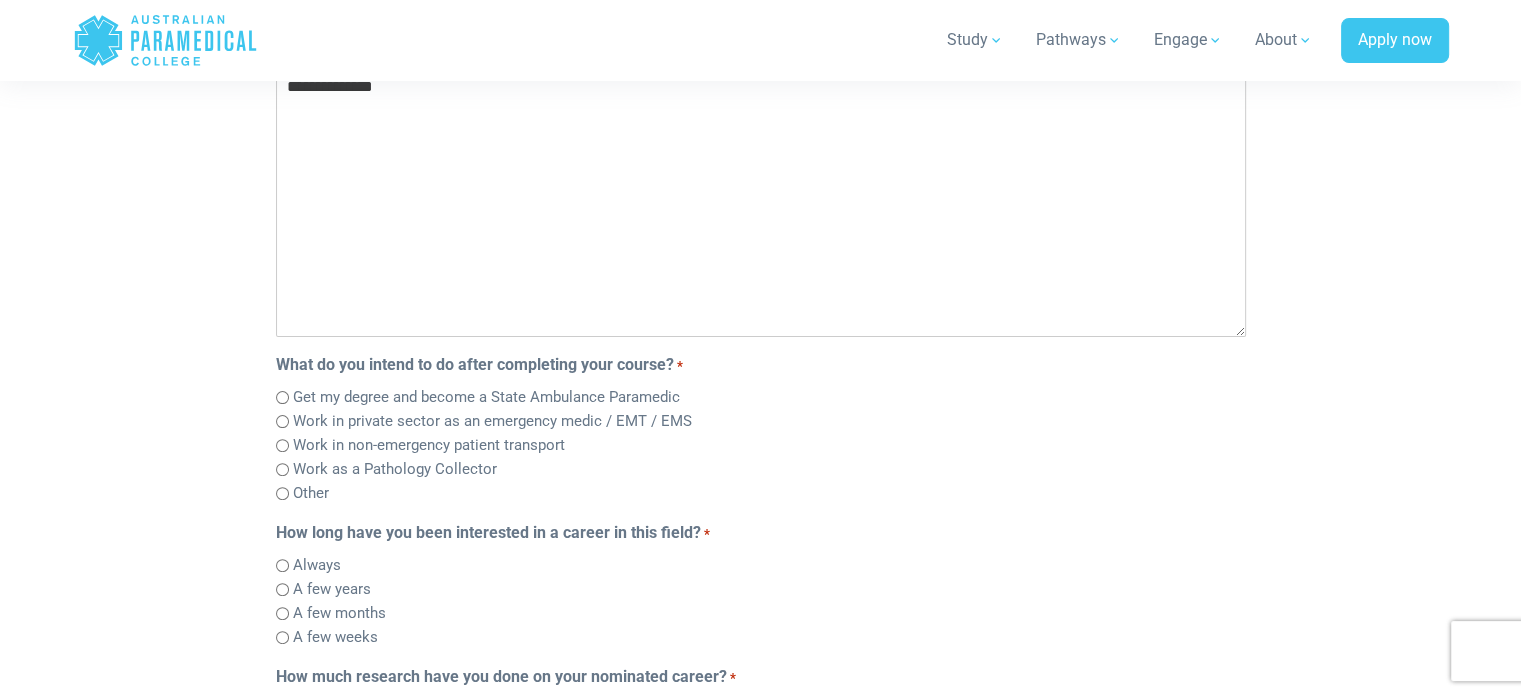 type on "**********" 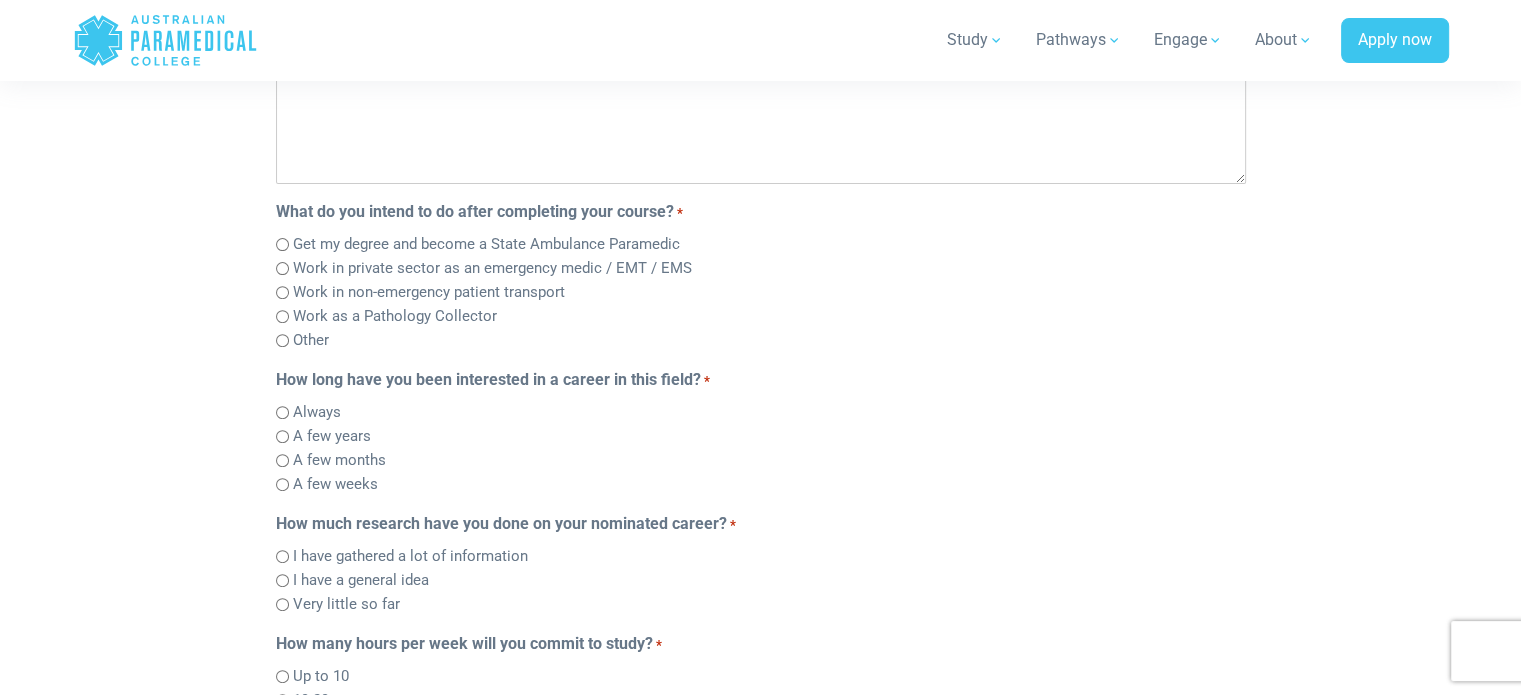 scroll, scrollTop: 671, scrollLeft: 0, axis: vertical 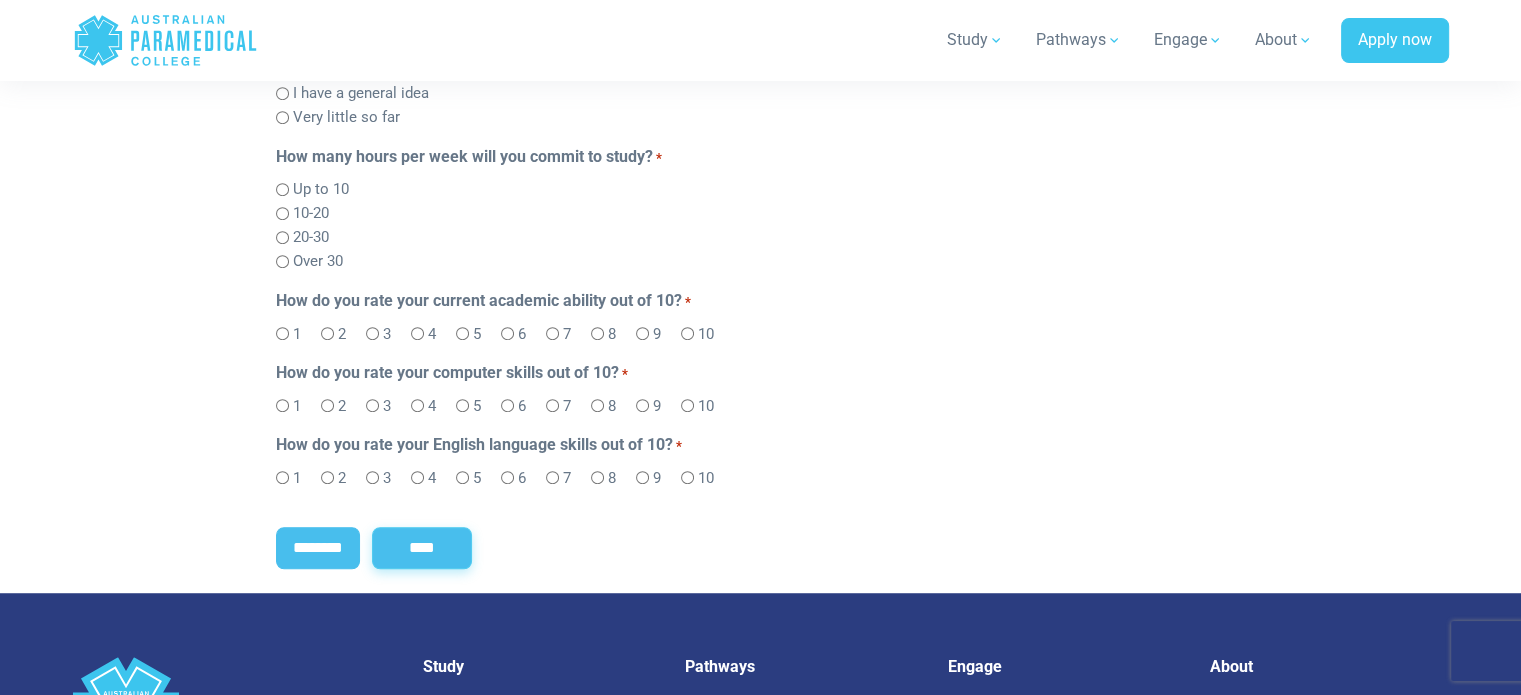 click on "****" at bounding box center [422, 548] 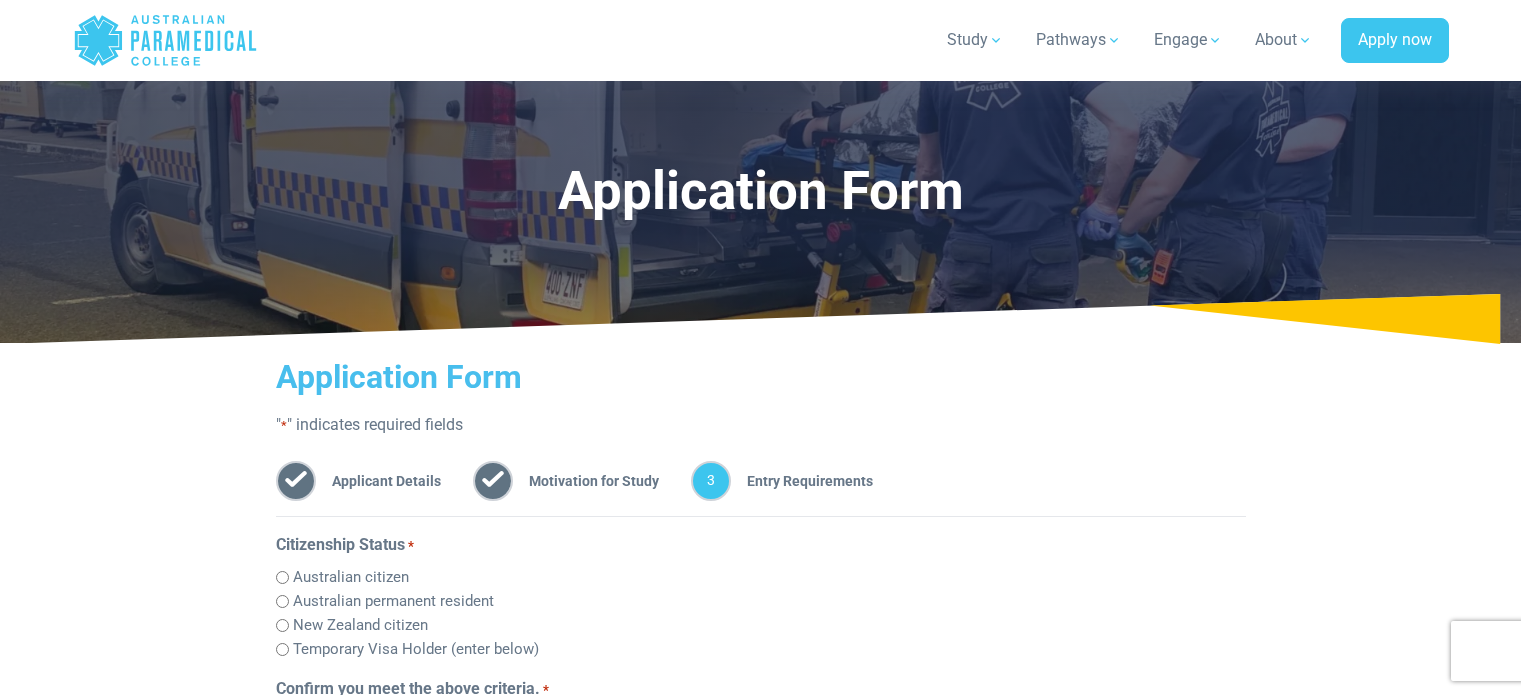 scroll, scrollTop: 358, scrollLeft: 0, axis: vertical 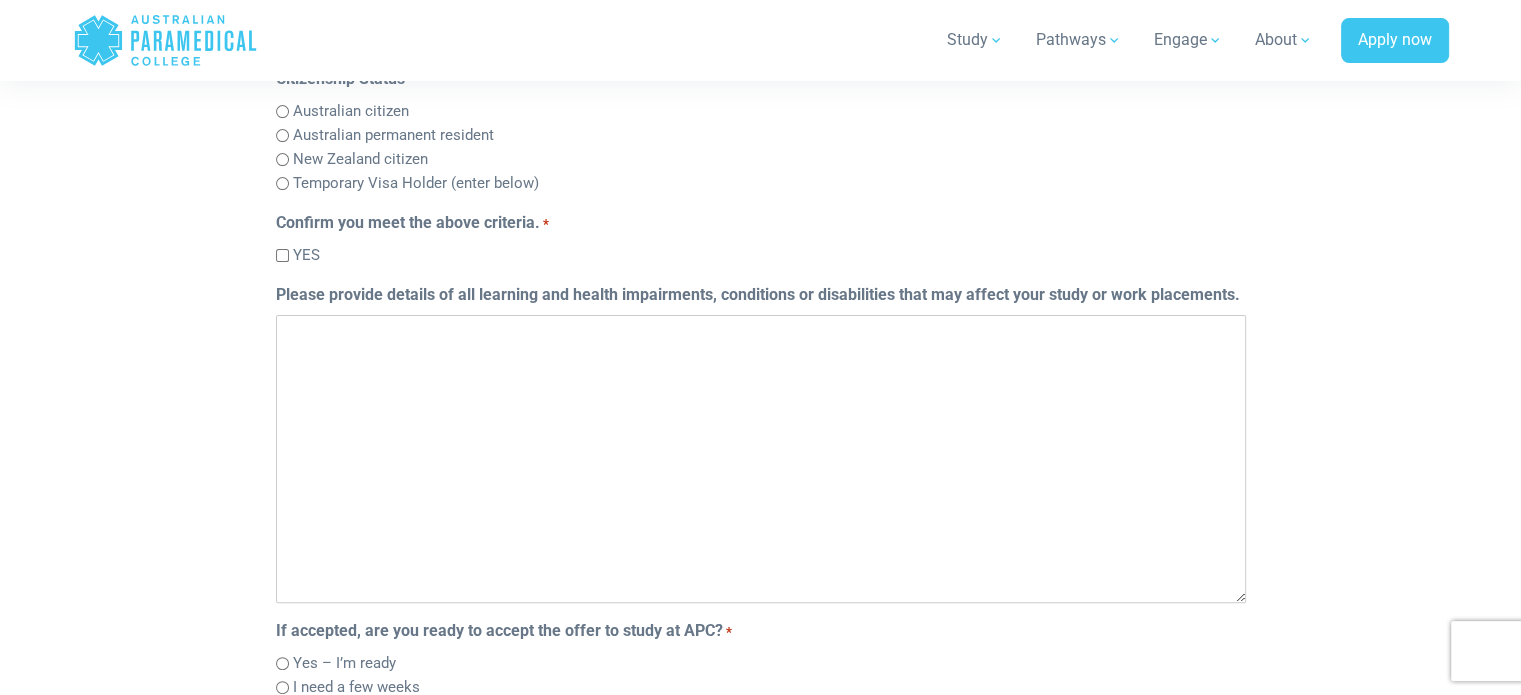 click on "Please provide details of all learning and health impairments, conditions or disabilities that may affect your study or work placements." at bounding box center [761, 459] 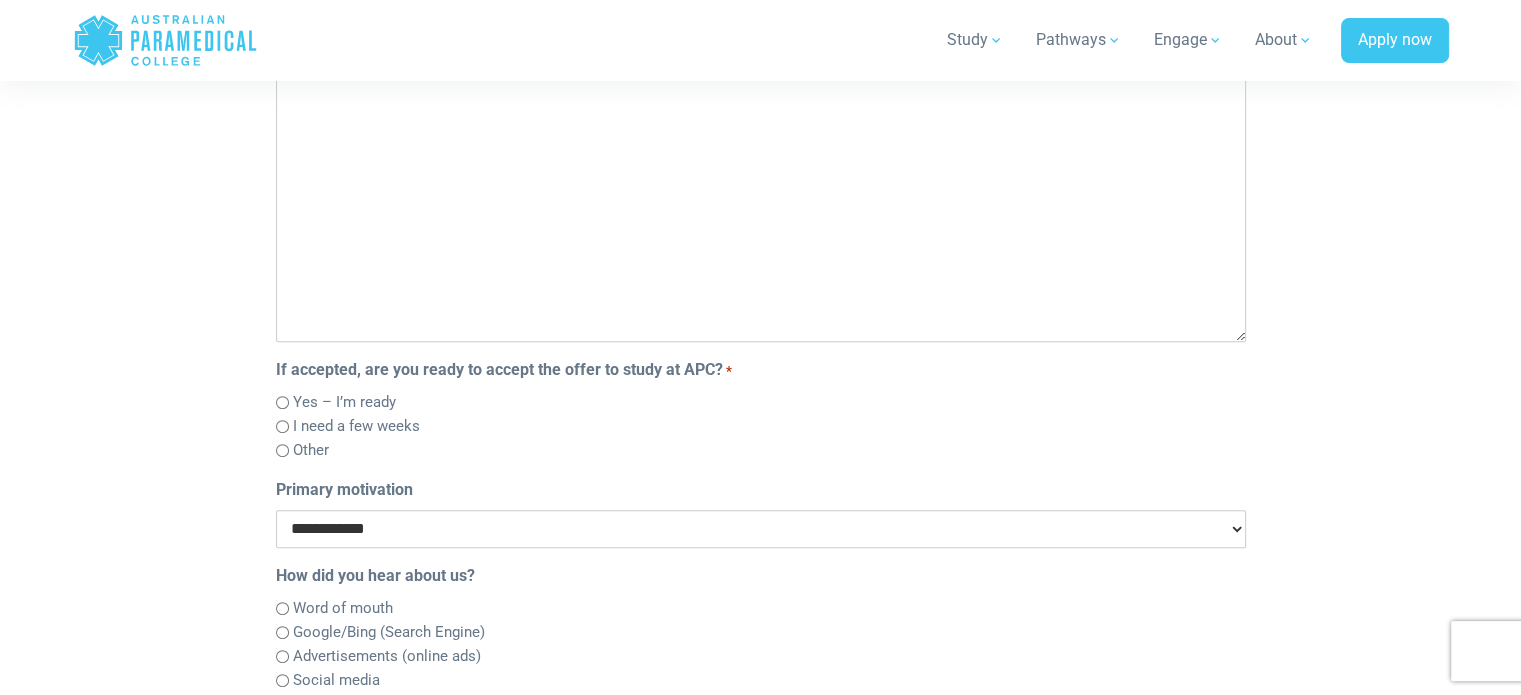 scroll, scrollTop: 728, scrollLeft: 0, axis: vertical 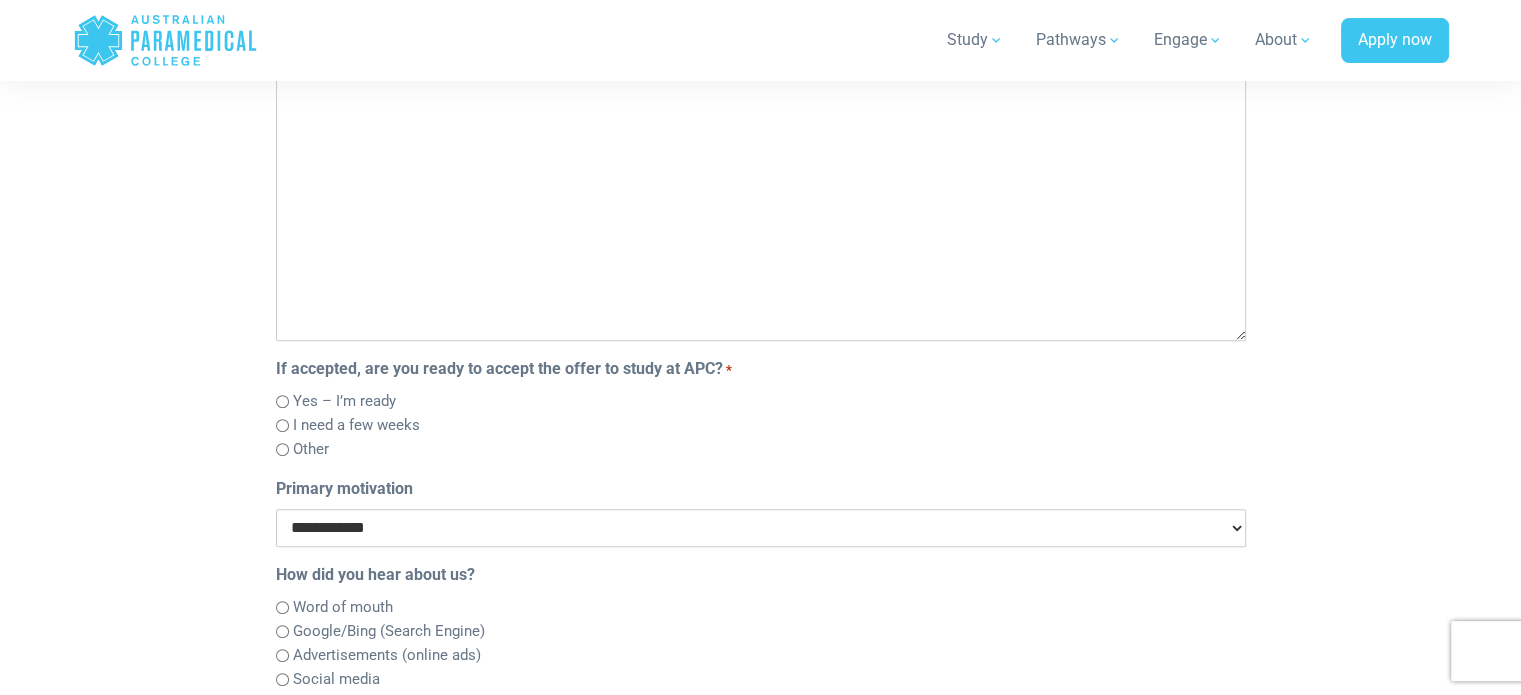 type on "**********" 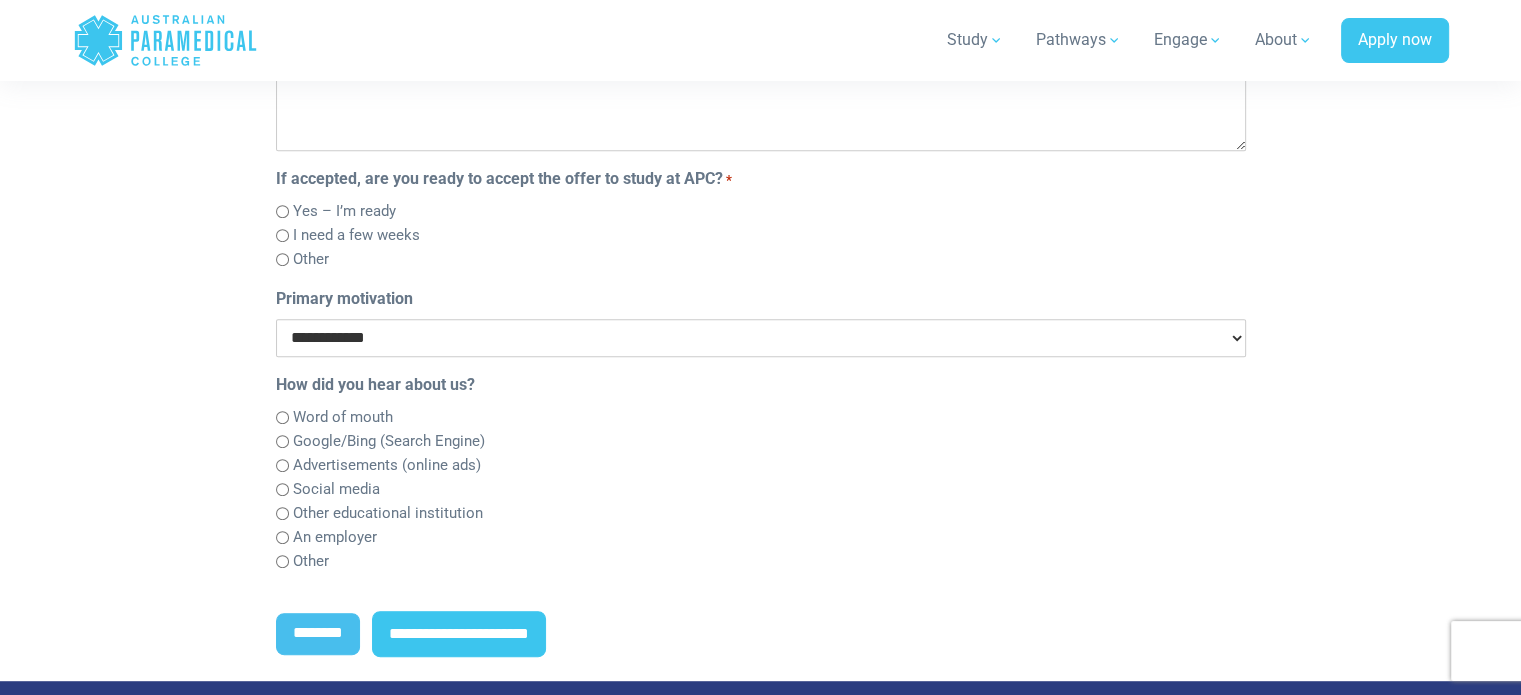scroll, scrollTop: 920, scrollLeft: 0, axis: vertical 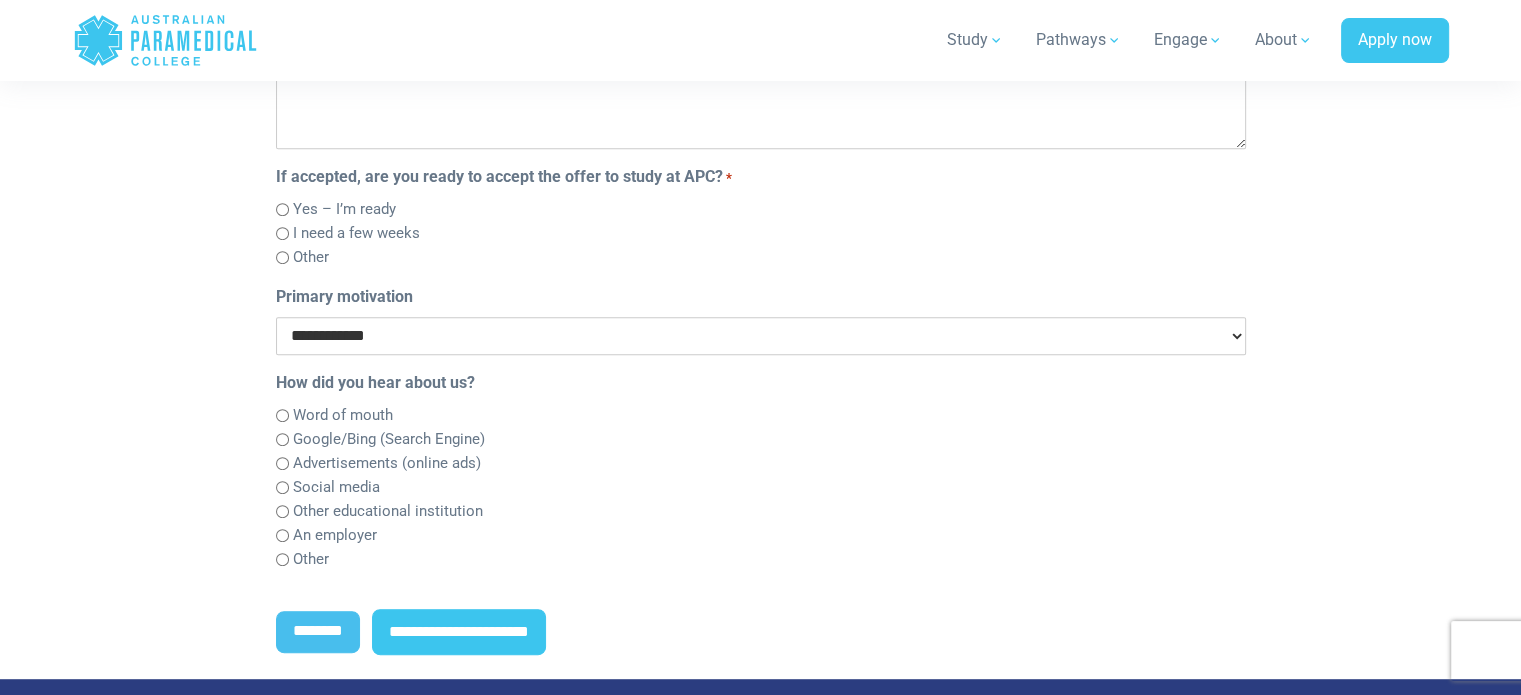 click on "**********" at bounding box center (761, 336) 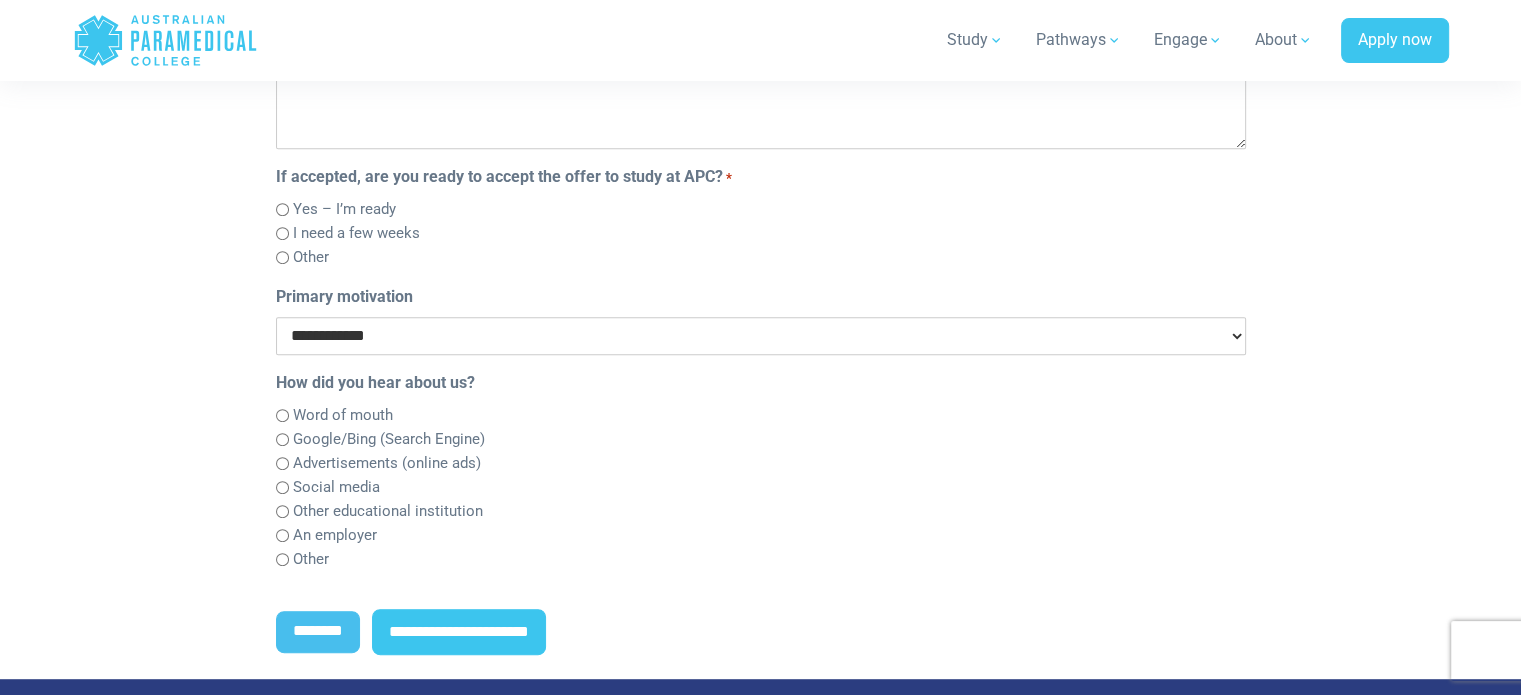 select on "**********" 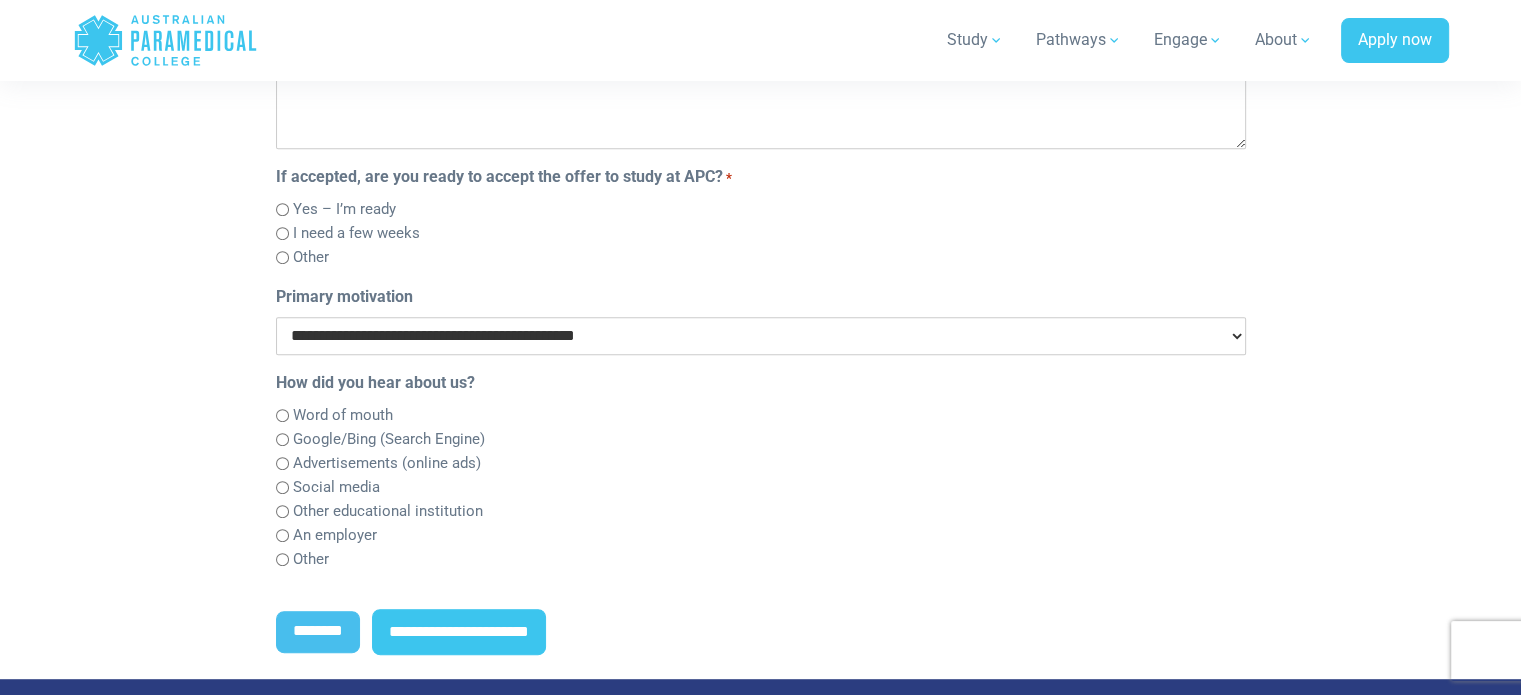 click on "**********" at bounding box center (761, 336) 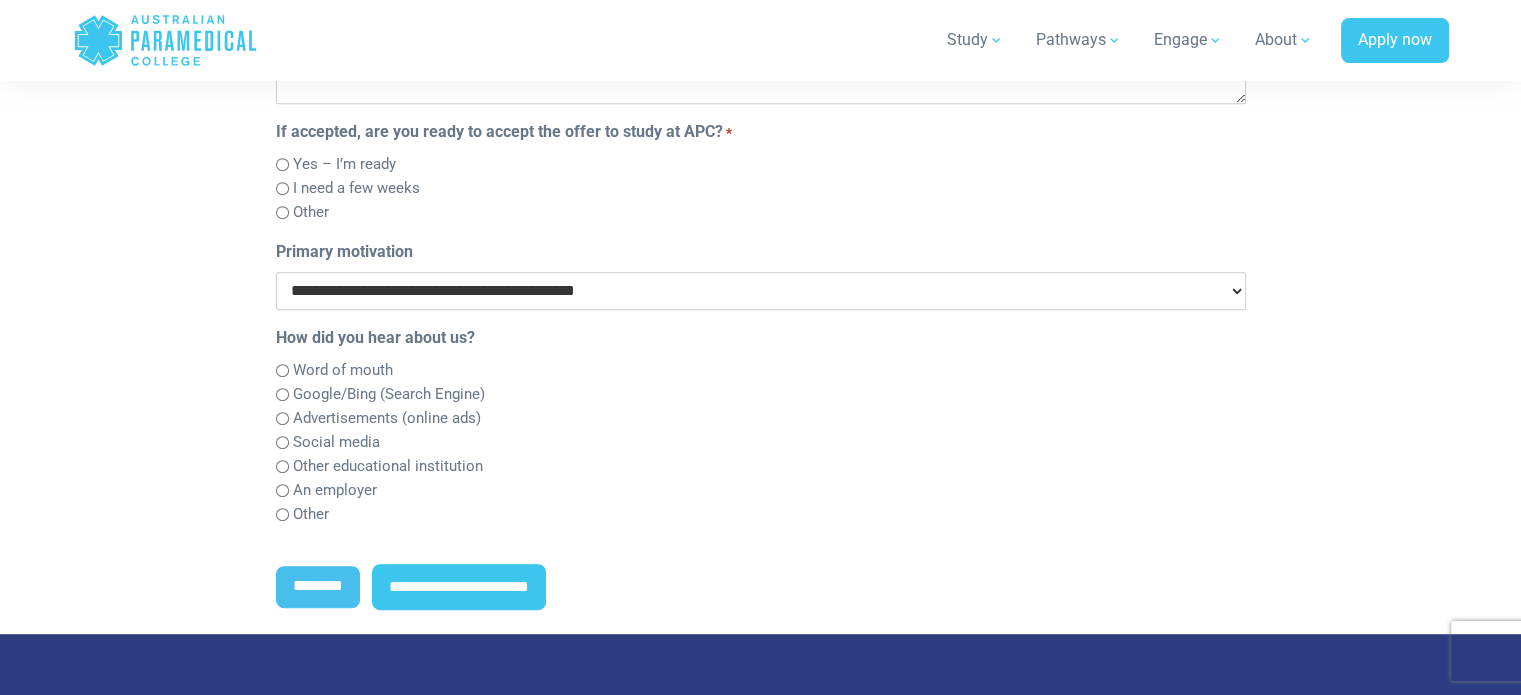 scroll, scrollTop: 973, scrollLeft: 0, axis: vertical 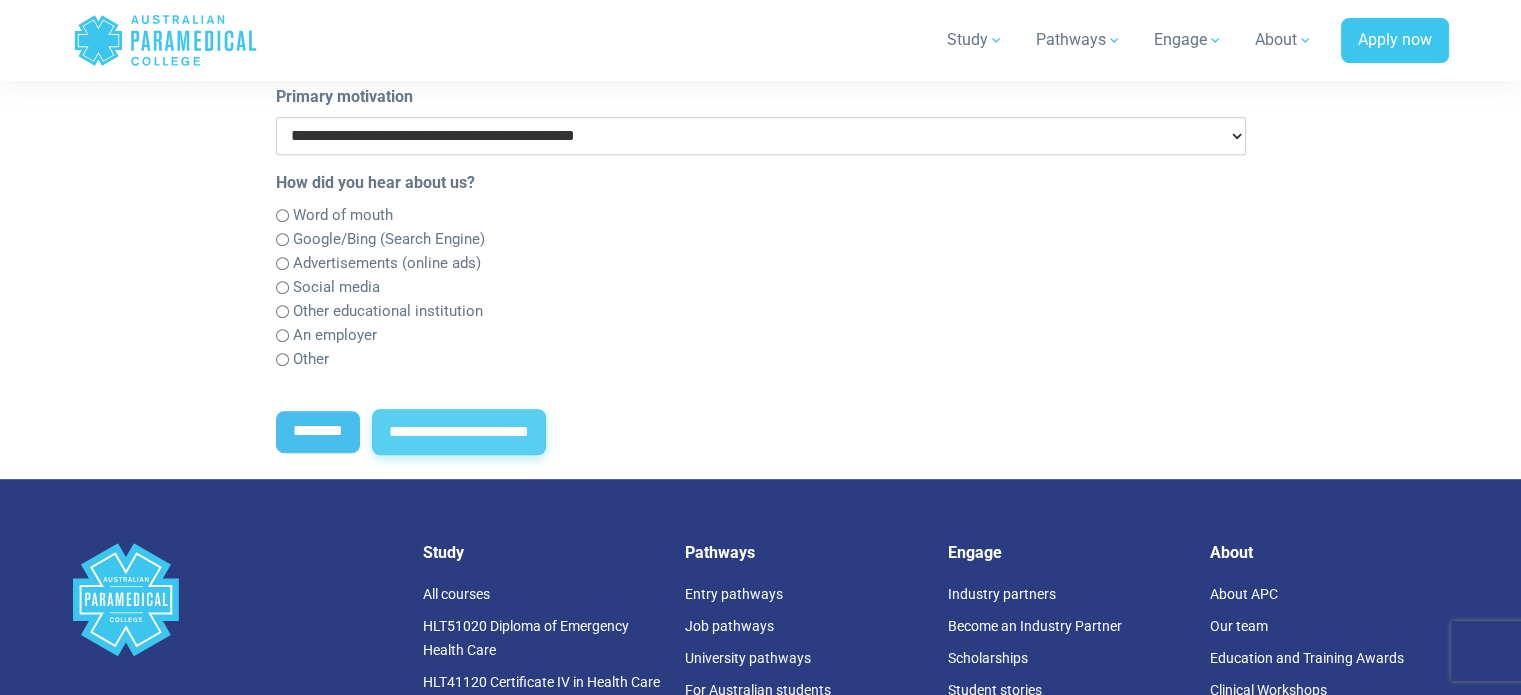 click on "**********" at bounding box center [459, 432] 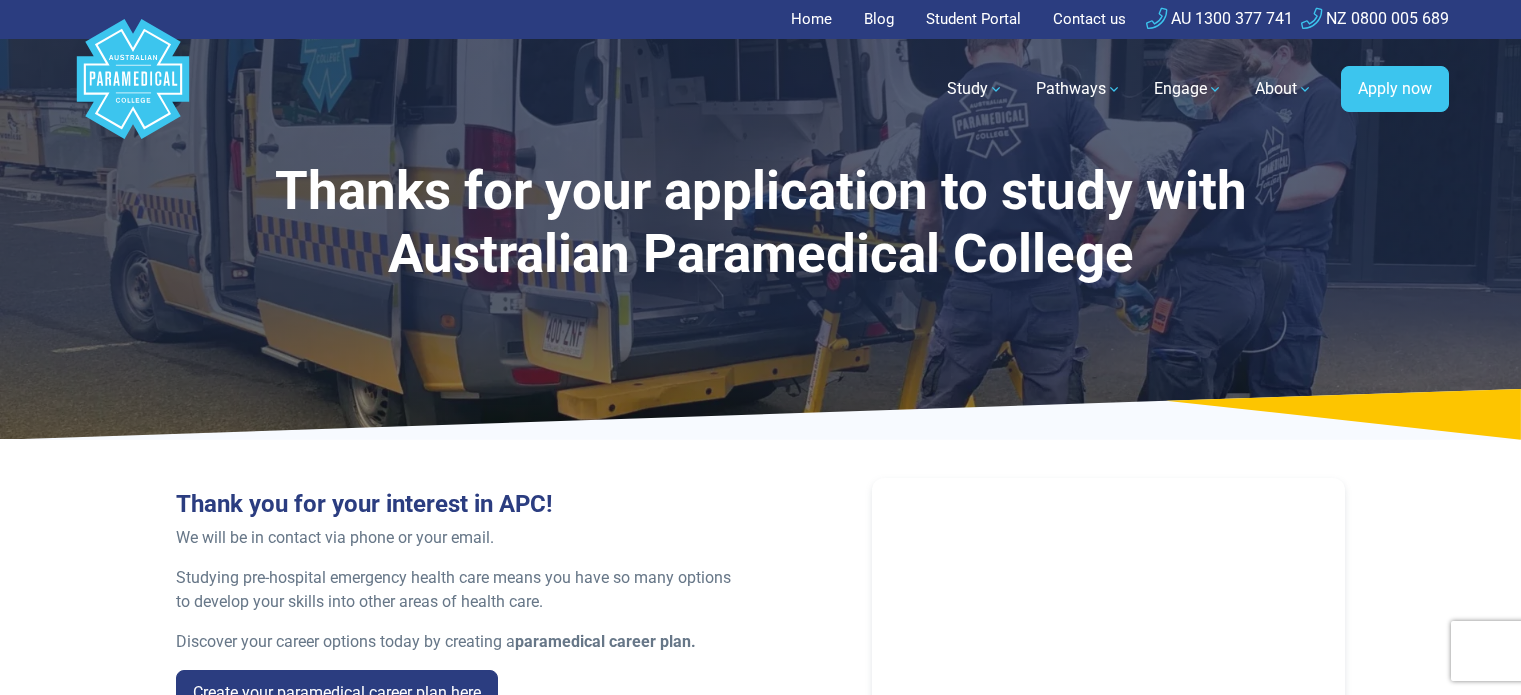 scroll, scrollTop: 0, scrollLeft: 0, axis: both 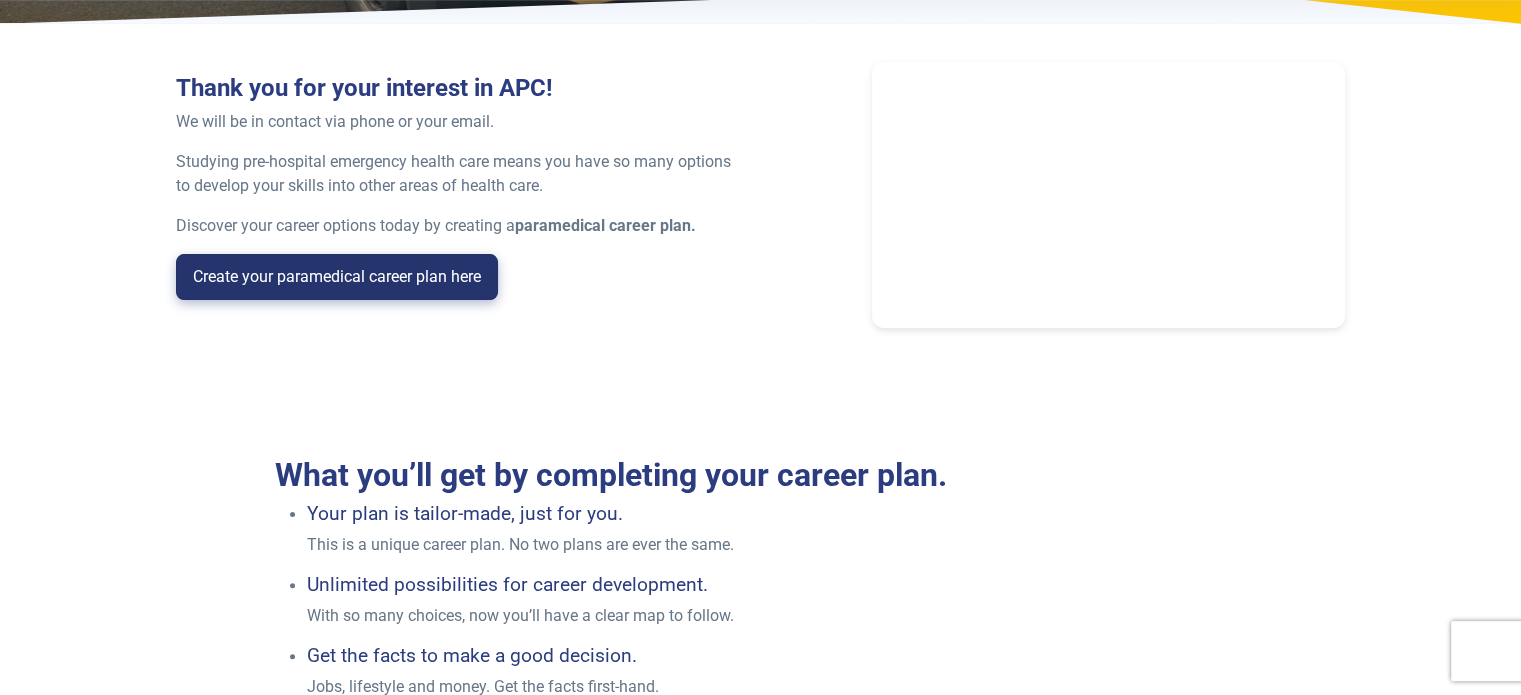 click on "Create your paramedical career plan here" at bounding box center [337, 277] 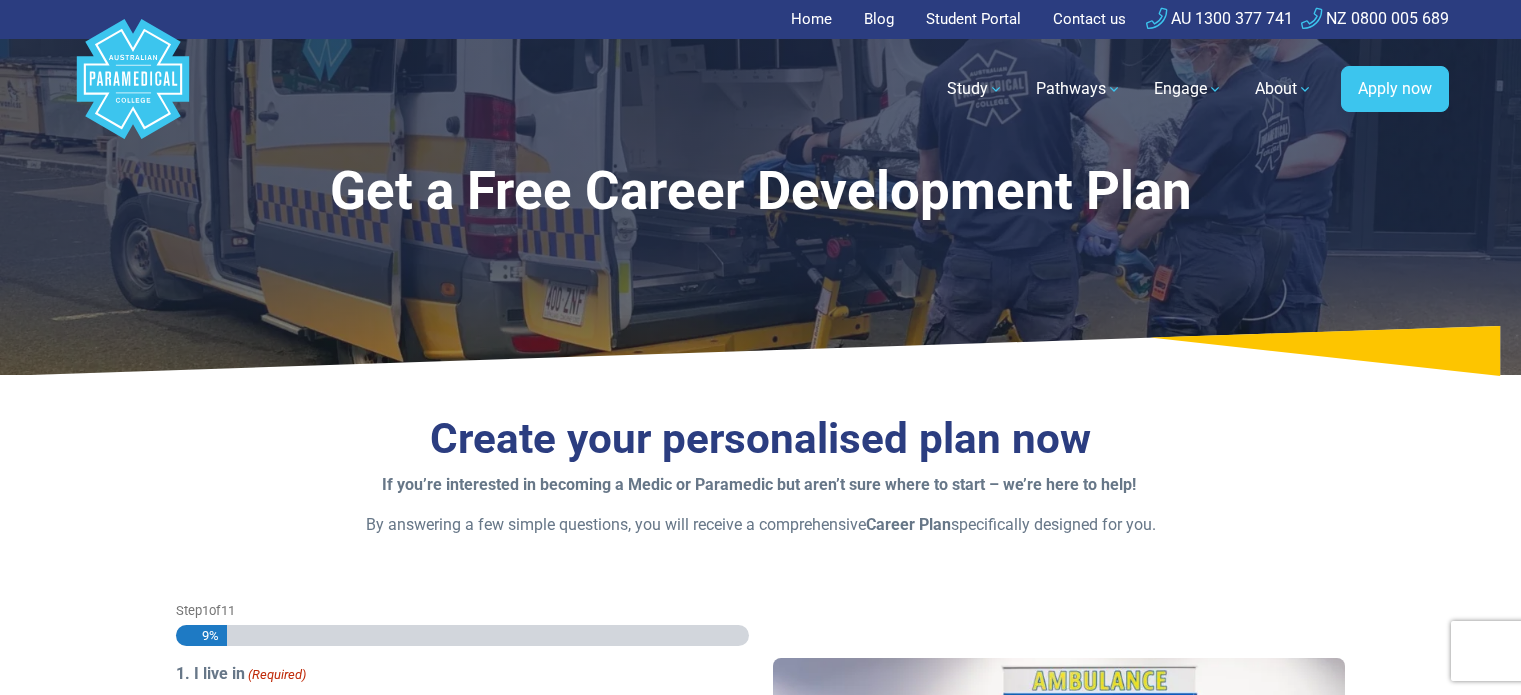 scroll, scrollTop: 0, scrollLeft: 0, axis: both 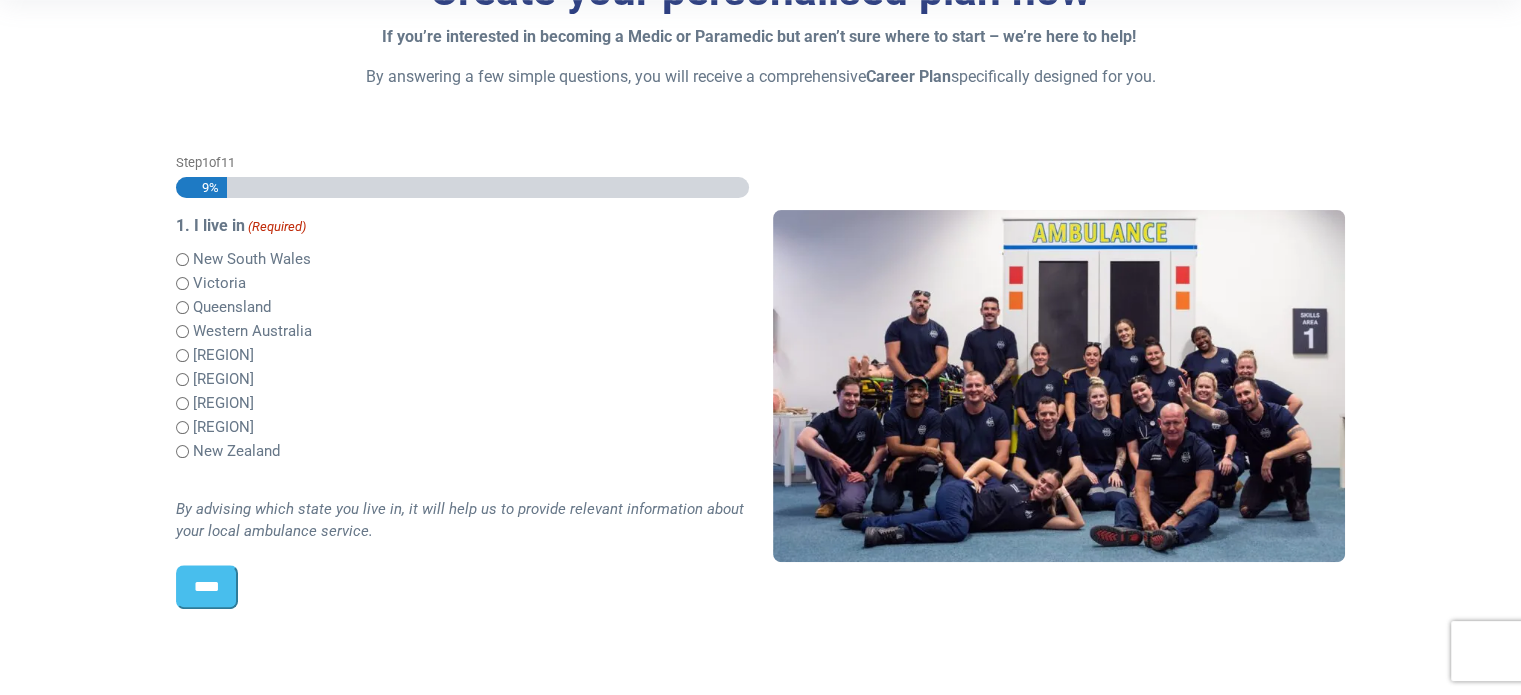 click on "****" at bounding box center [207, 587] 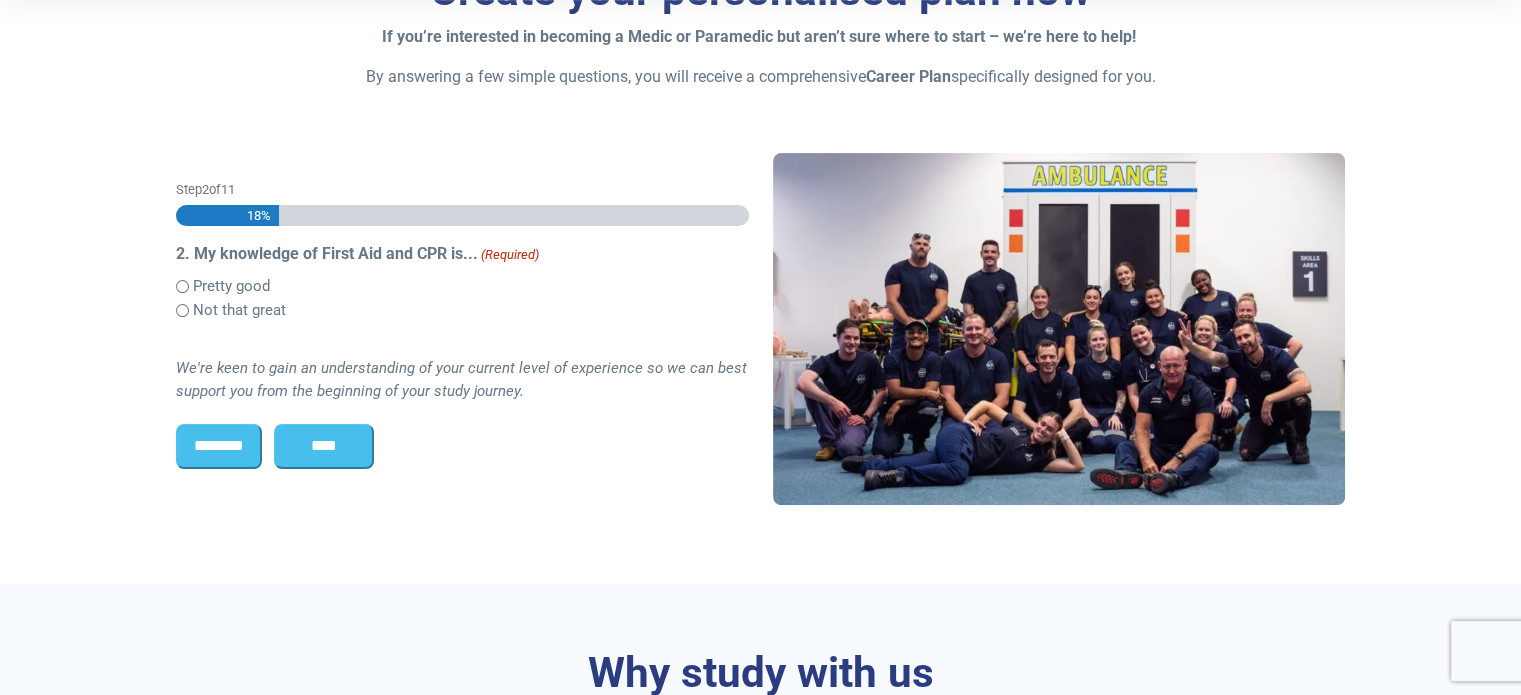 scroll, scrollTop: 528, scrollLeft: 0, axis: vertical 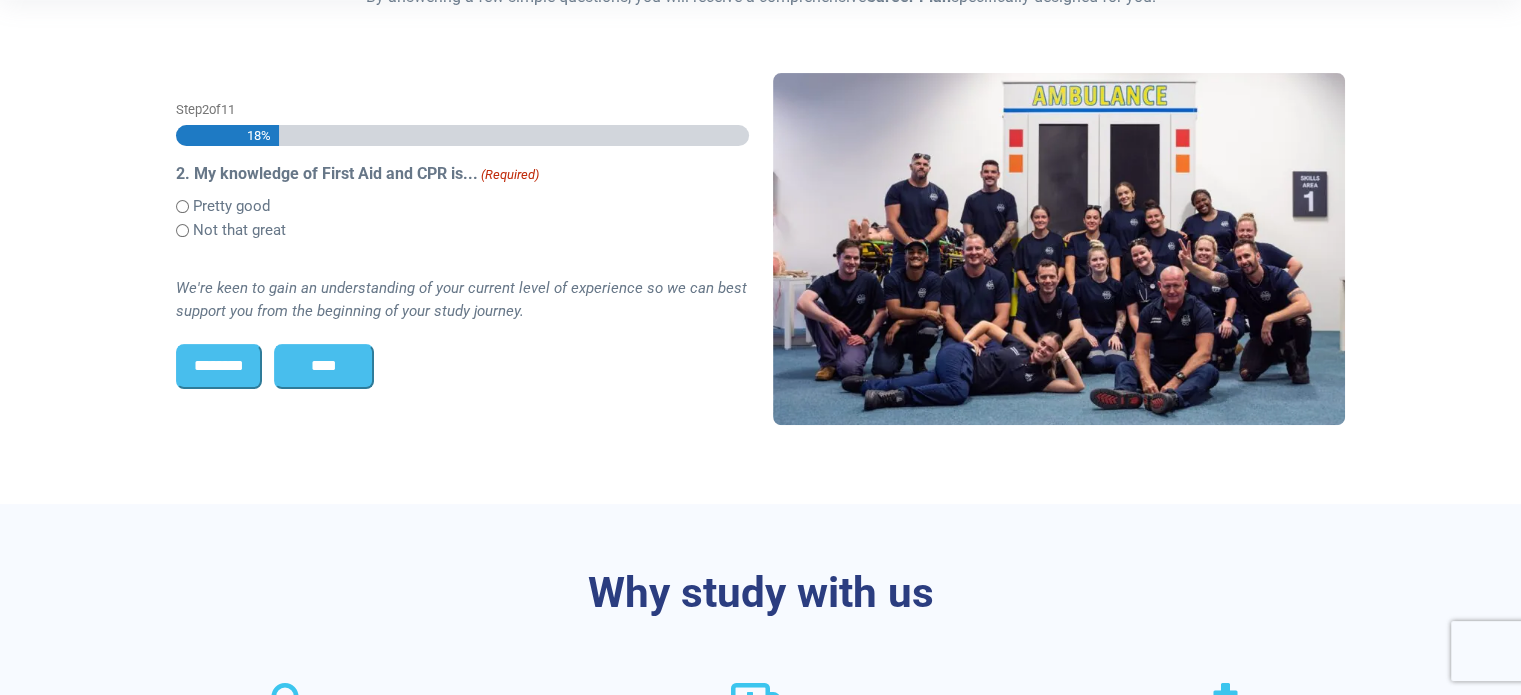 click on "****" at bounding box center (324, 366) 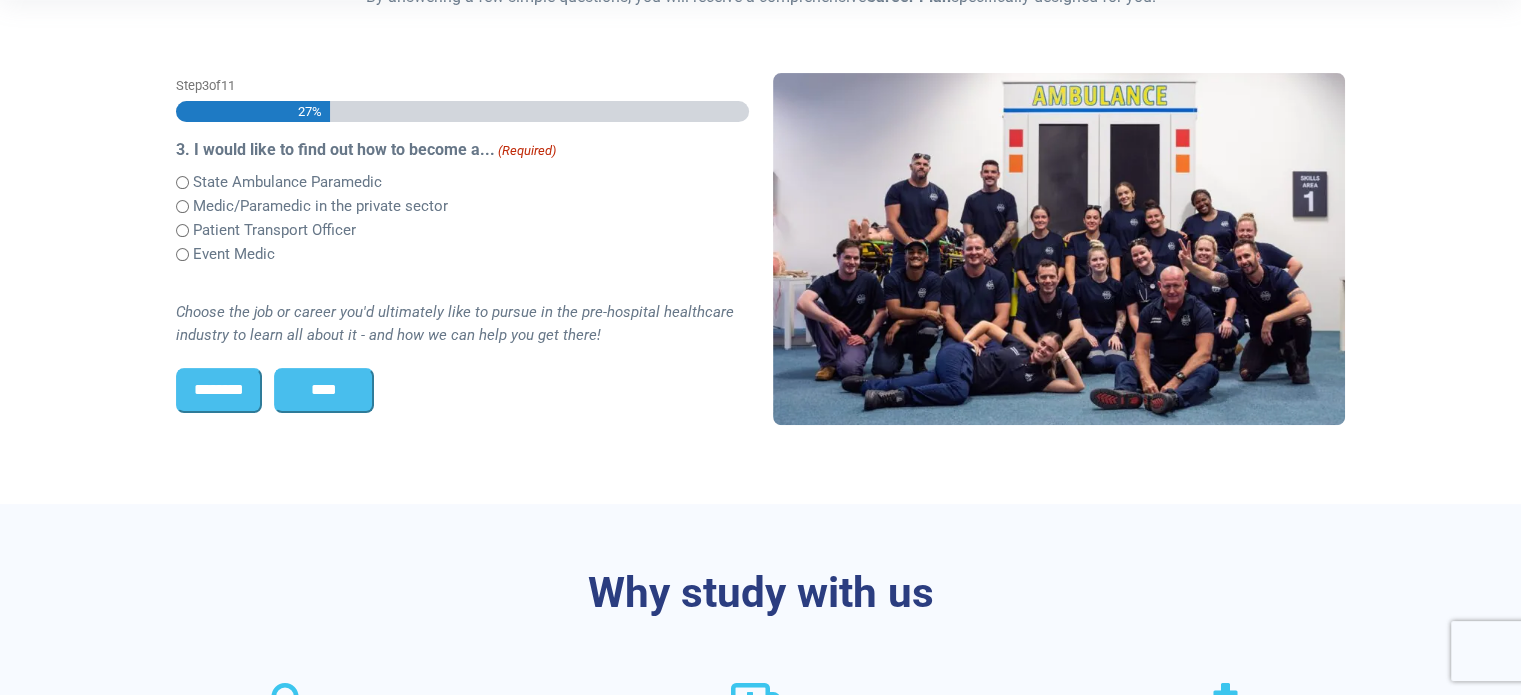 scroll, scrollTop: 503, scrollLeft: 0, axis: vertical 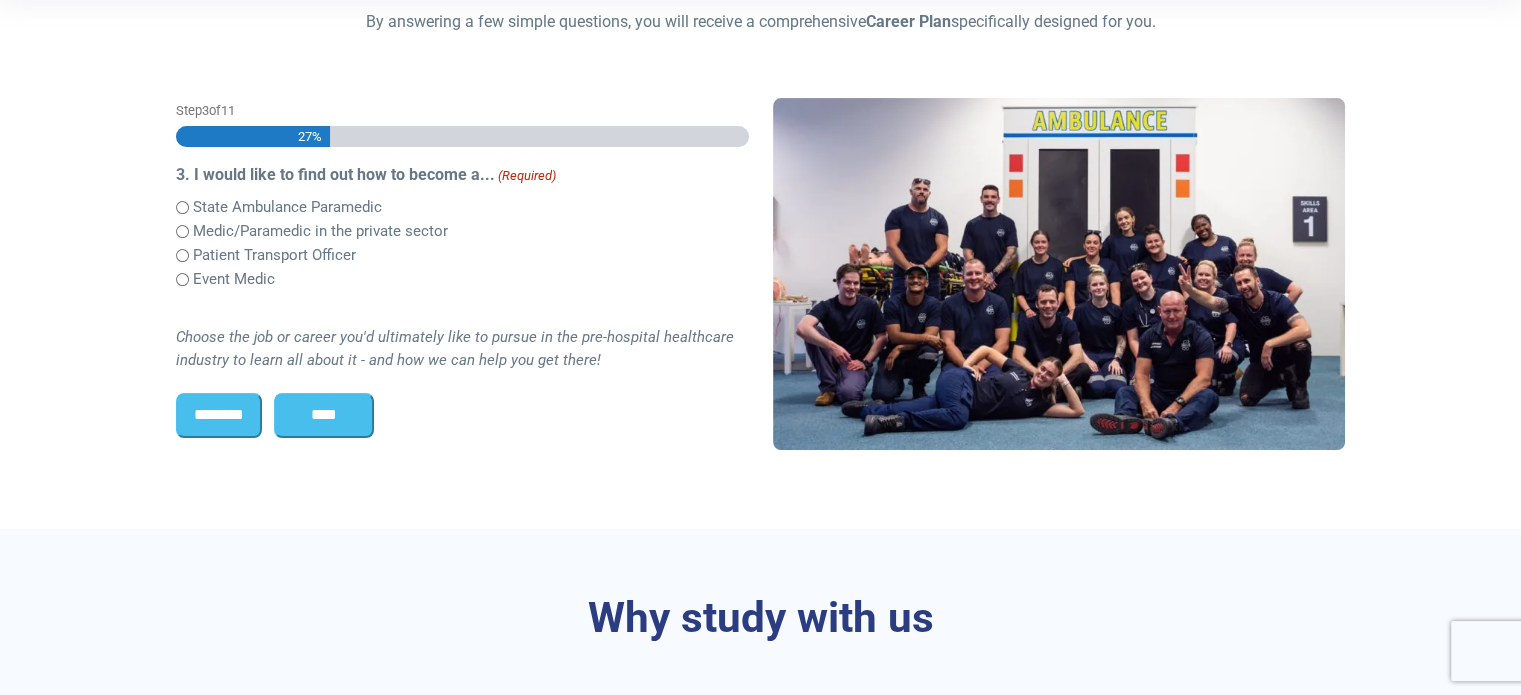 click on "****" at bounding box center [324, 415] 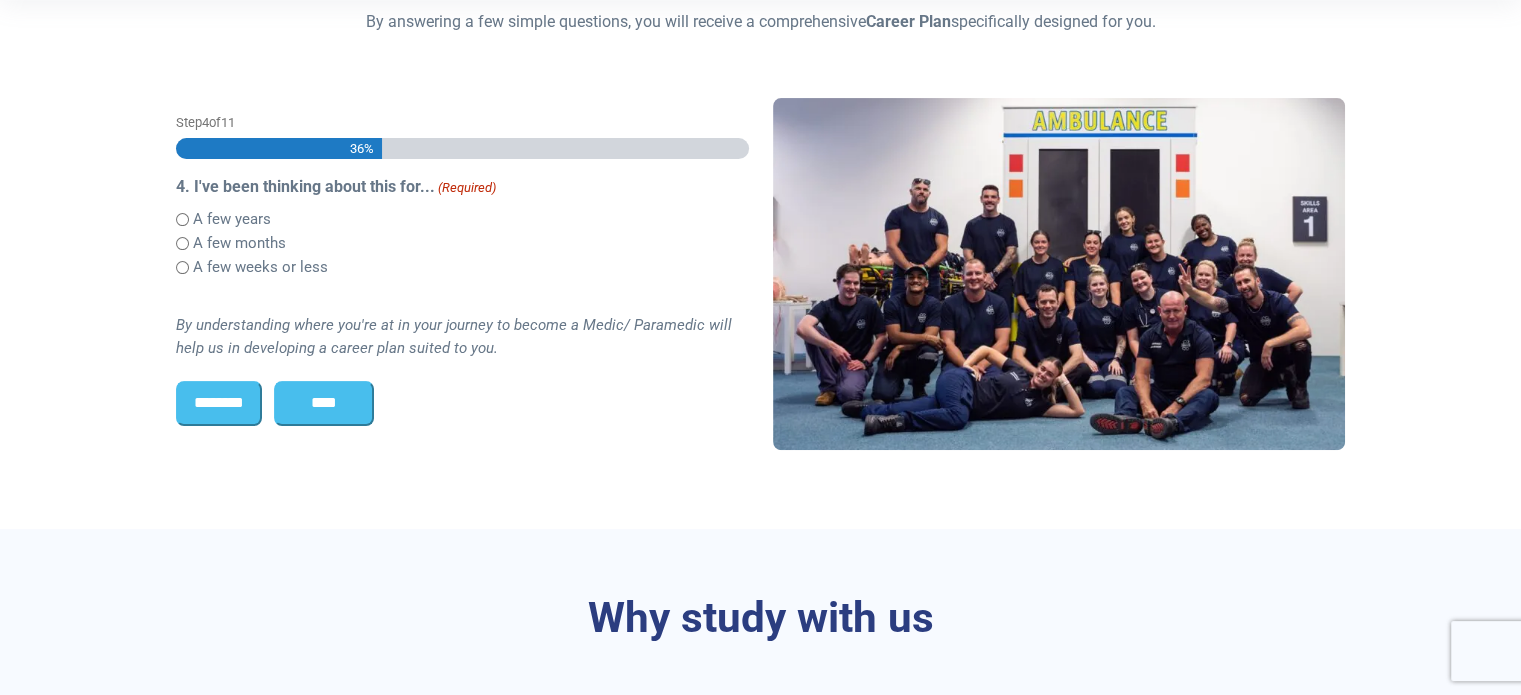 scroll, scrollTop: 516, scrollLeft: 0, axis: vertical 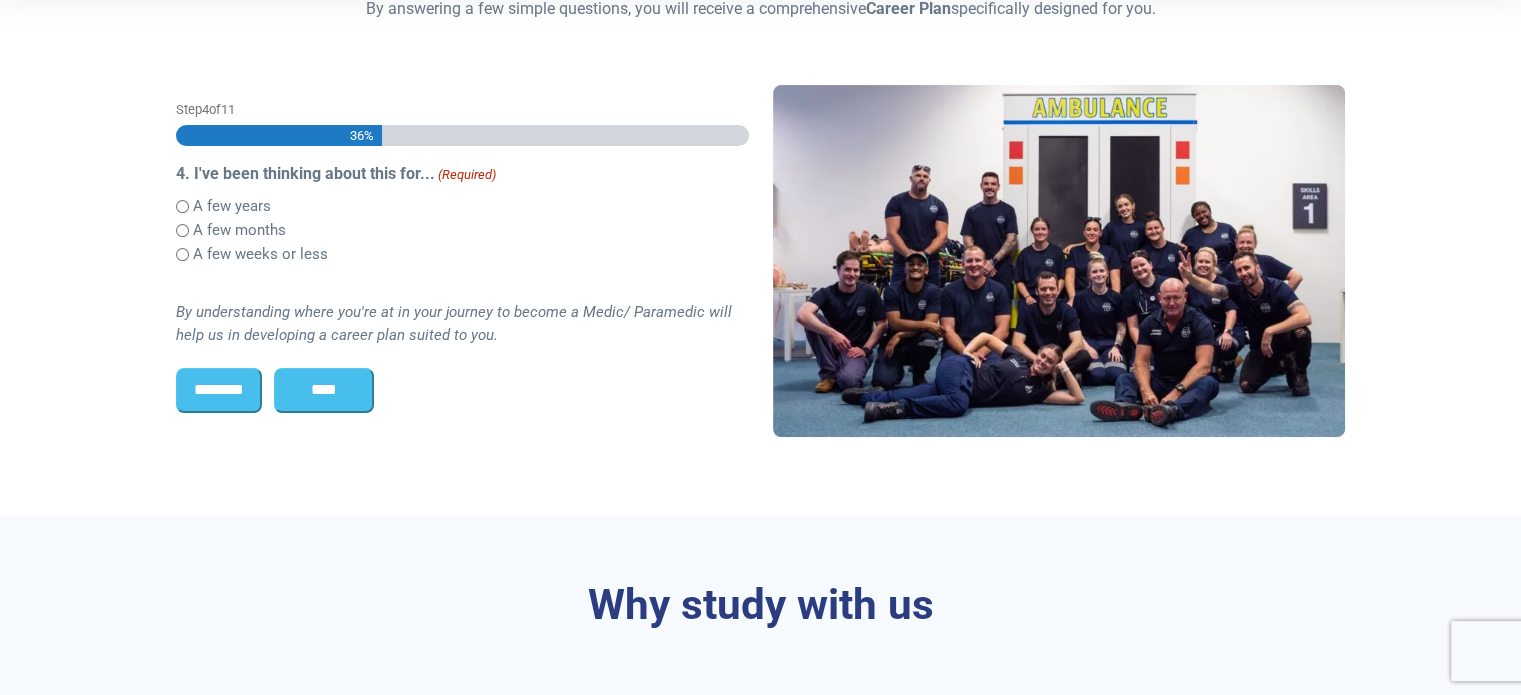 click on "****" at bounding box center [324, 390] 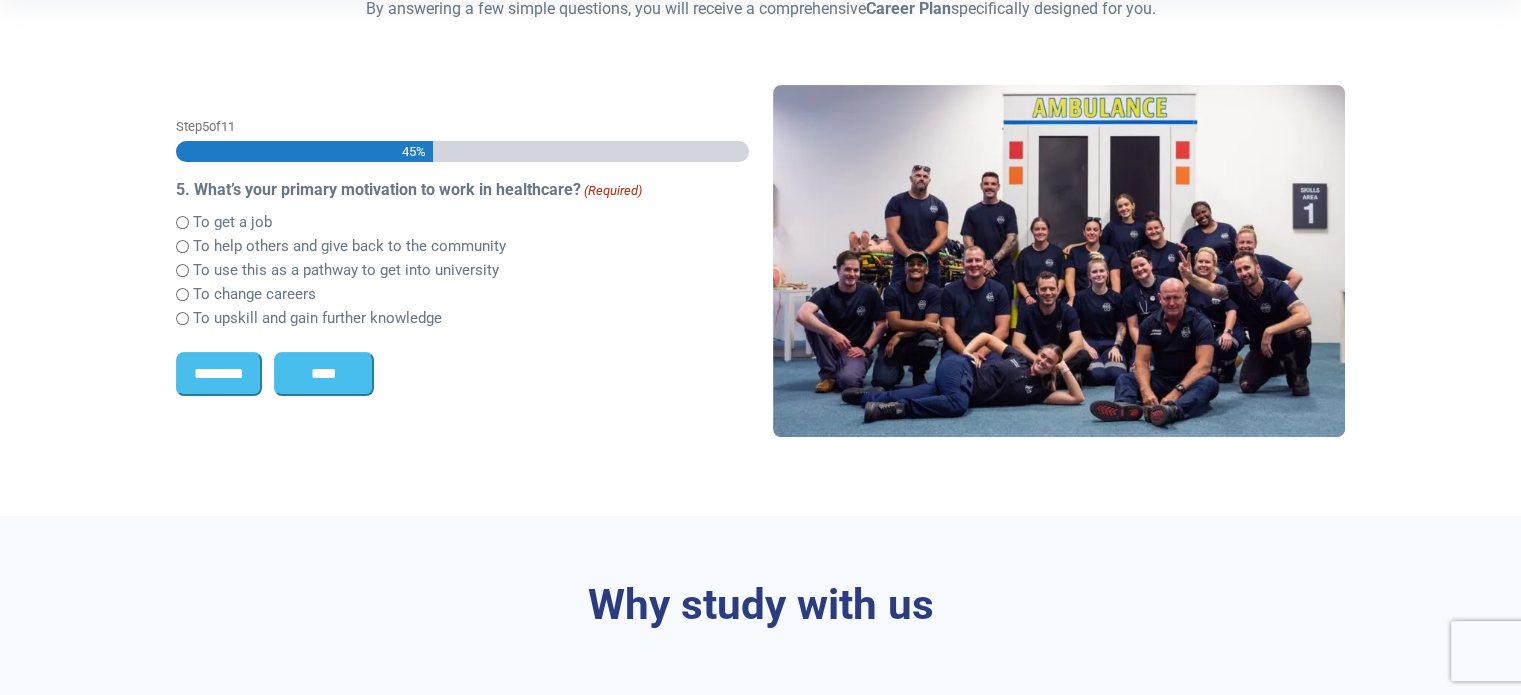 scroll, scrollTop: 531, scrollLeft: 0, axis: vertical 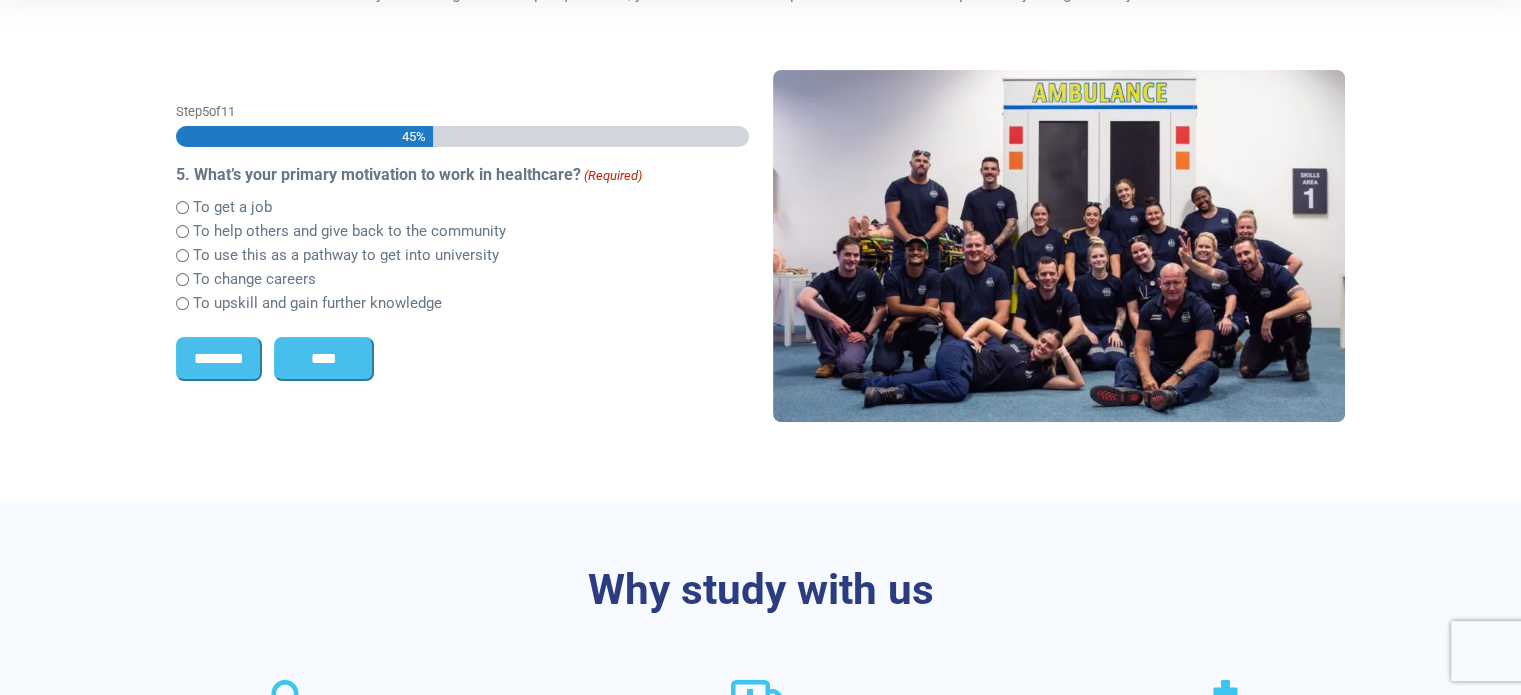 click on "****" at bounding box center (324, 359) 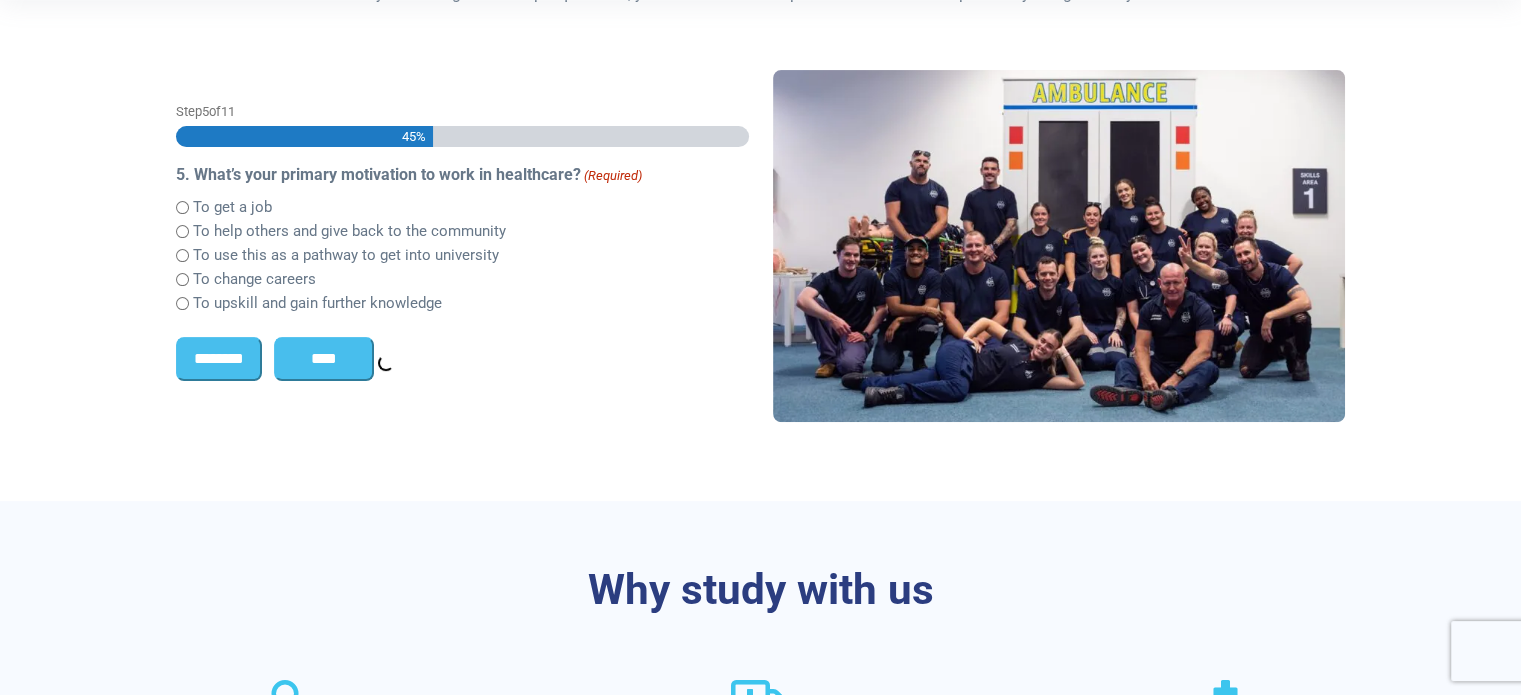 scroll, scrollTop: 528, scrollLeft: 0, axis: vertical 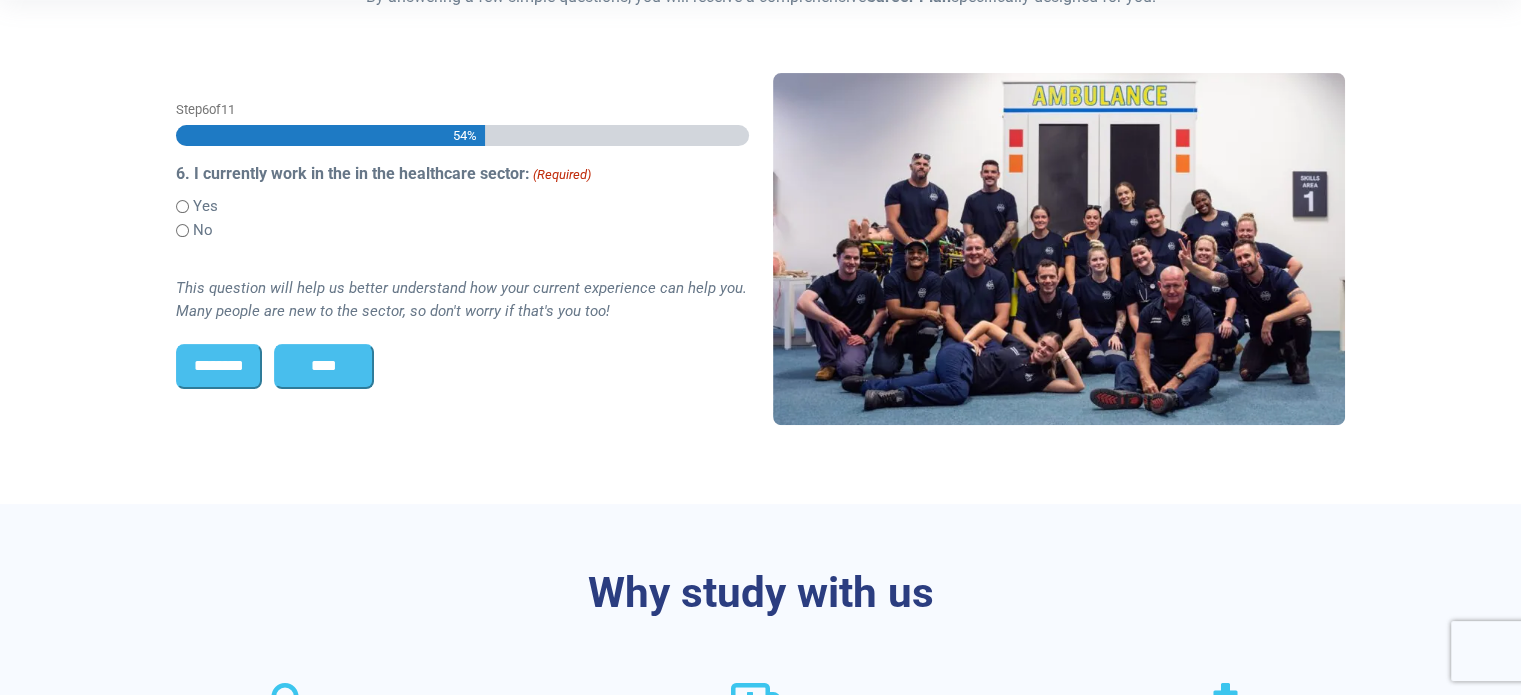 click on "****" at bounding box center (324, 366) 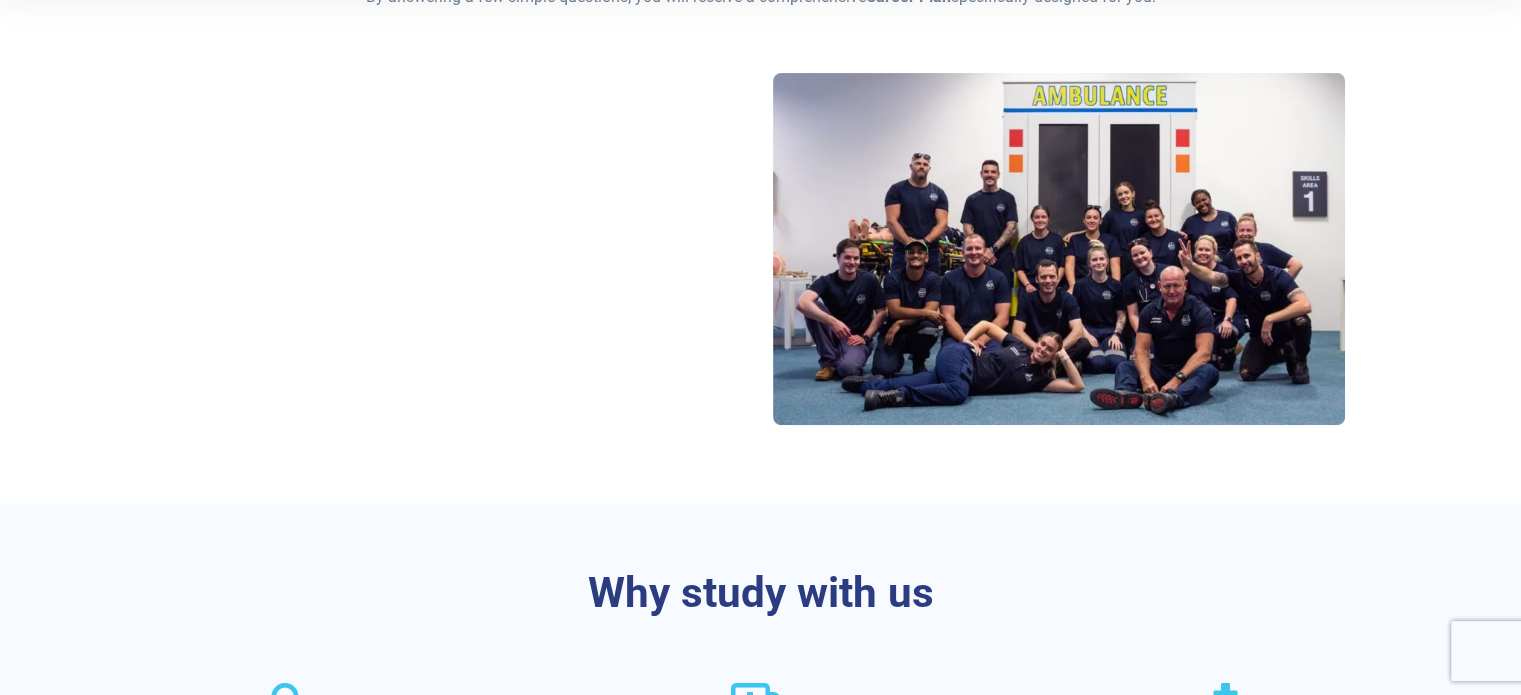 scroll, scrollTop: 531, scrollLeft: 0, axis: vertical 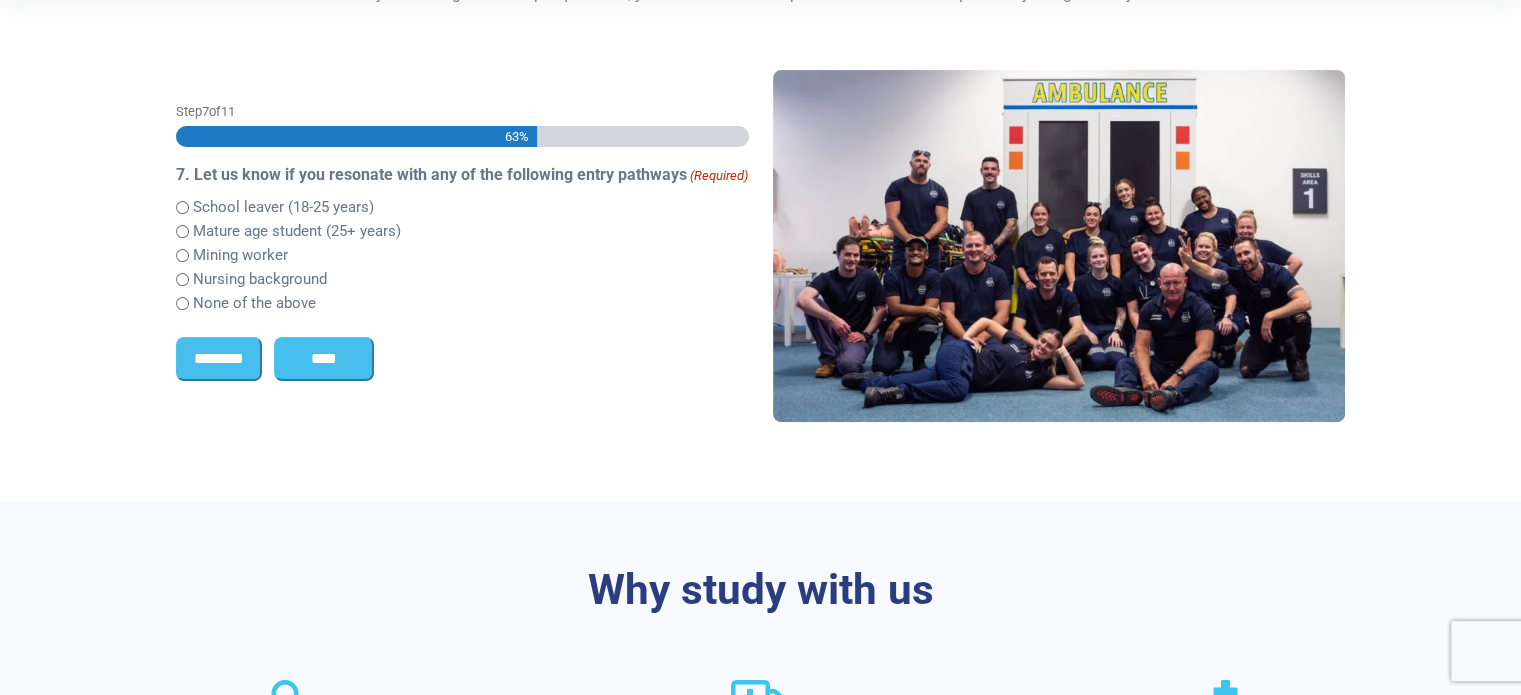click on "****" at bounding box center (324, 359) 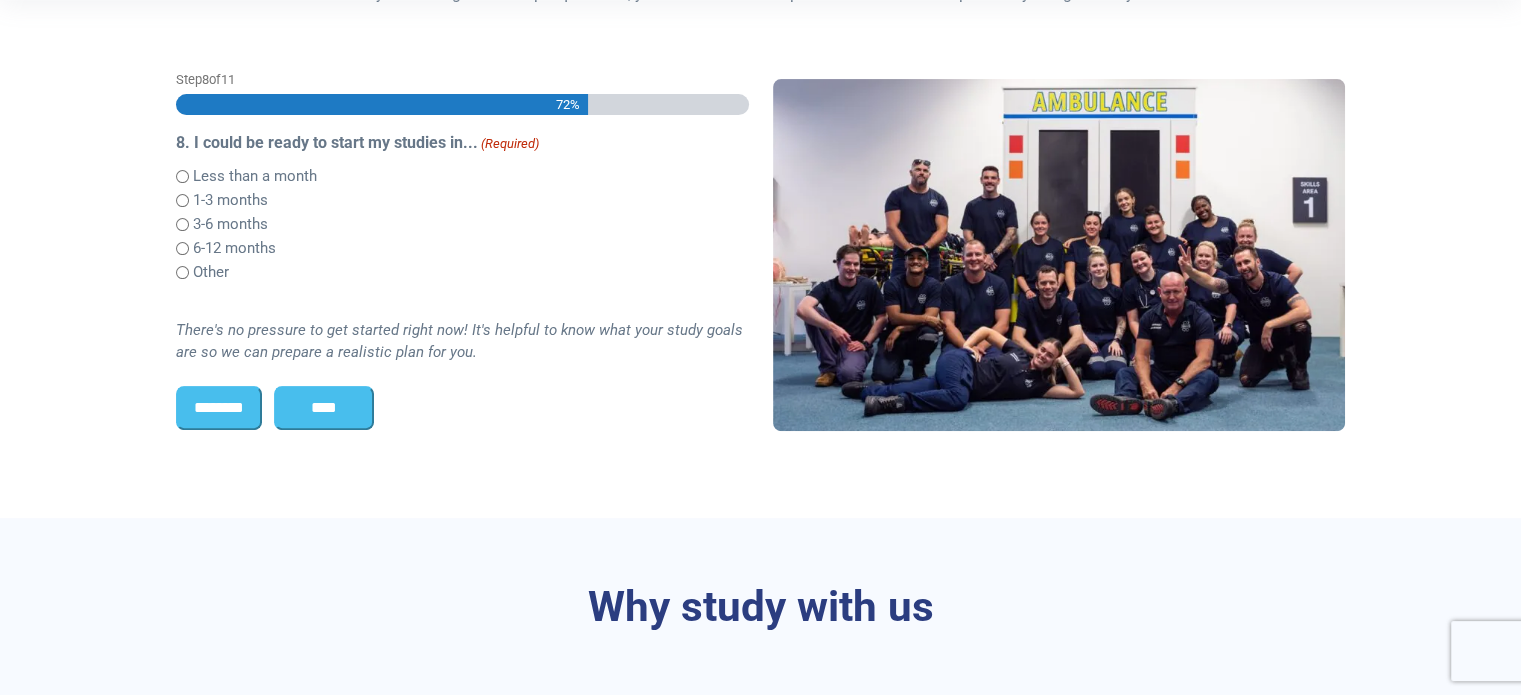 scroll, scrollTop: 500, scrollLeft: 0, axis: vertical 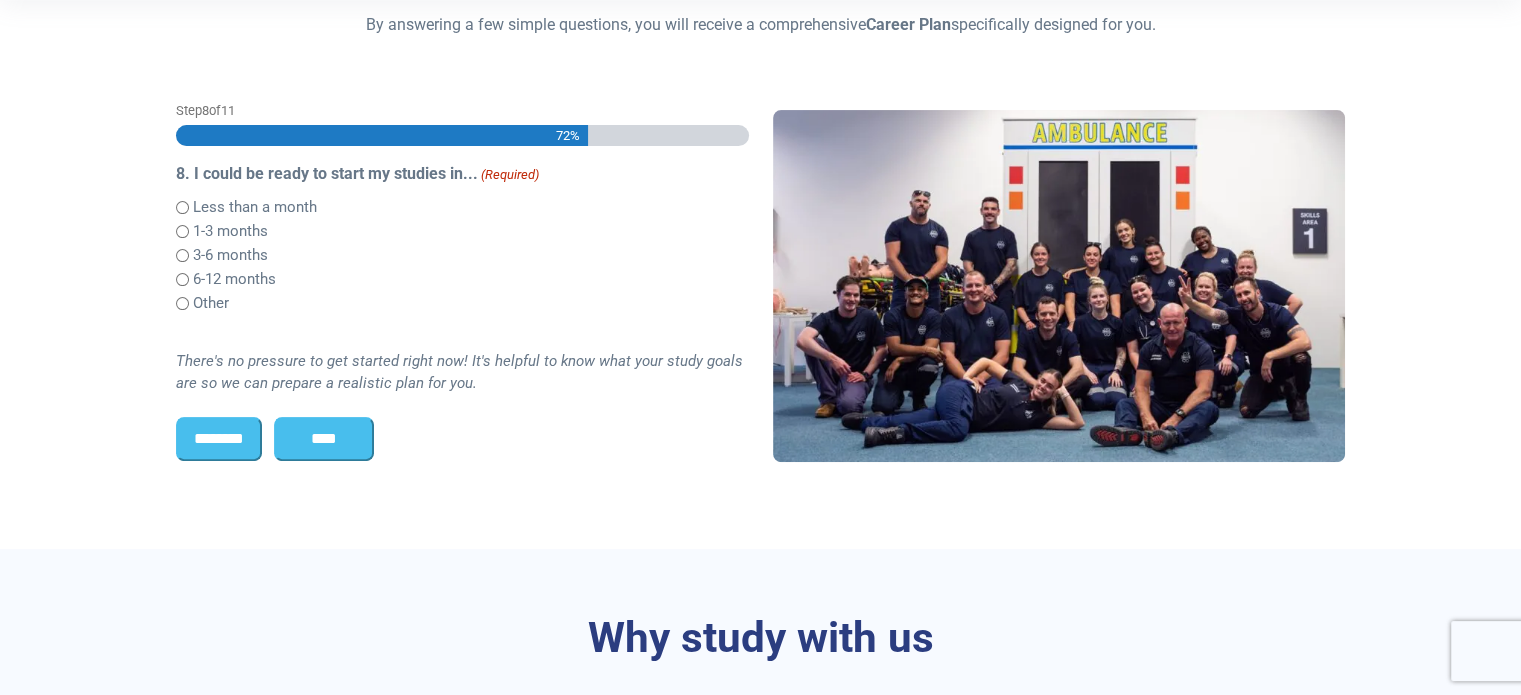 click on "****" at bounding box center [324, 439] 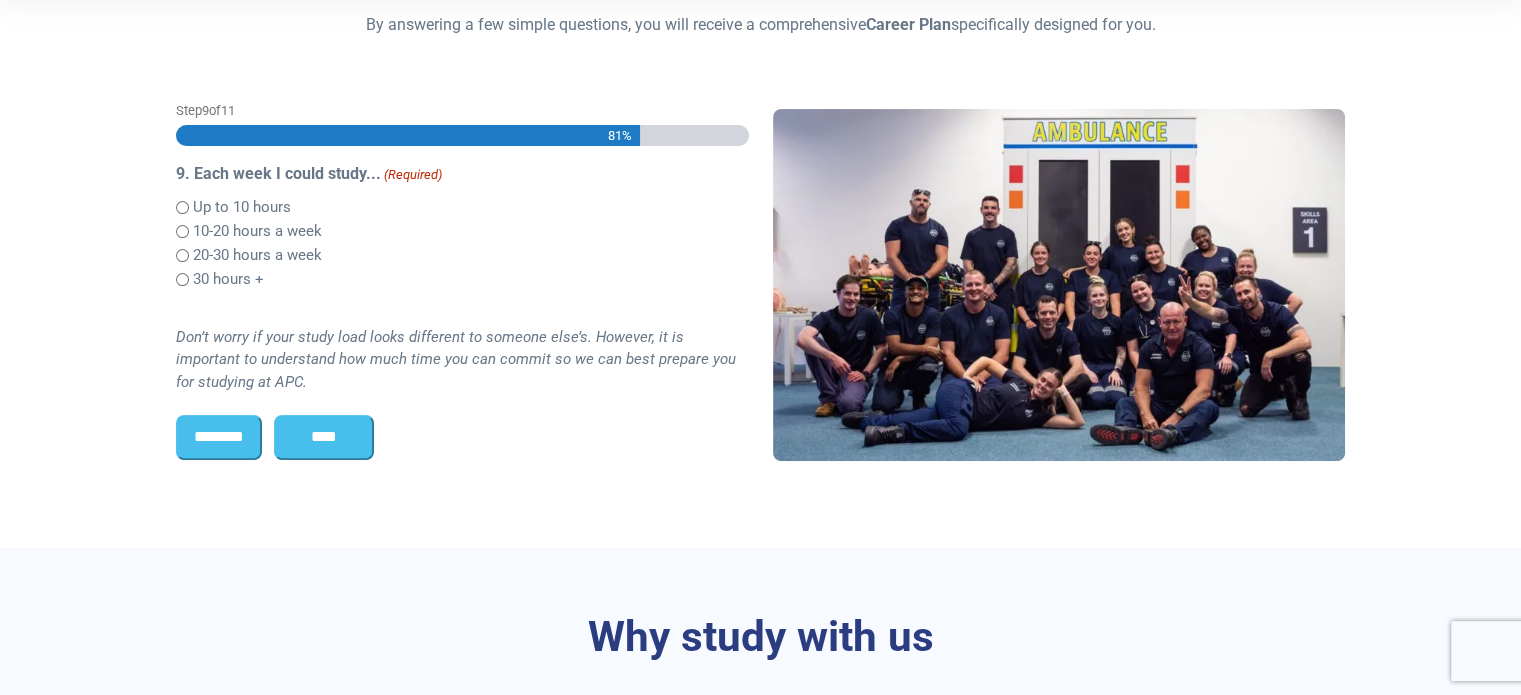 scroll, scrollTop: 0, scrollLeft: 0, axis: both 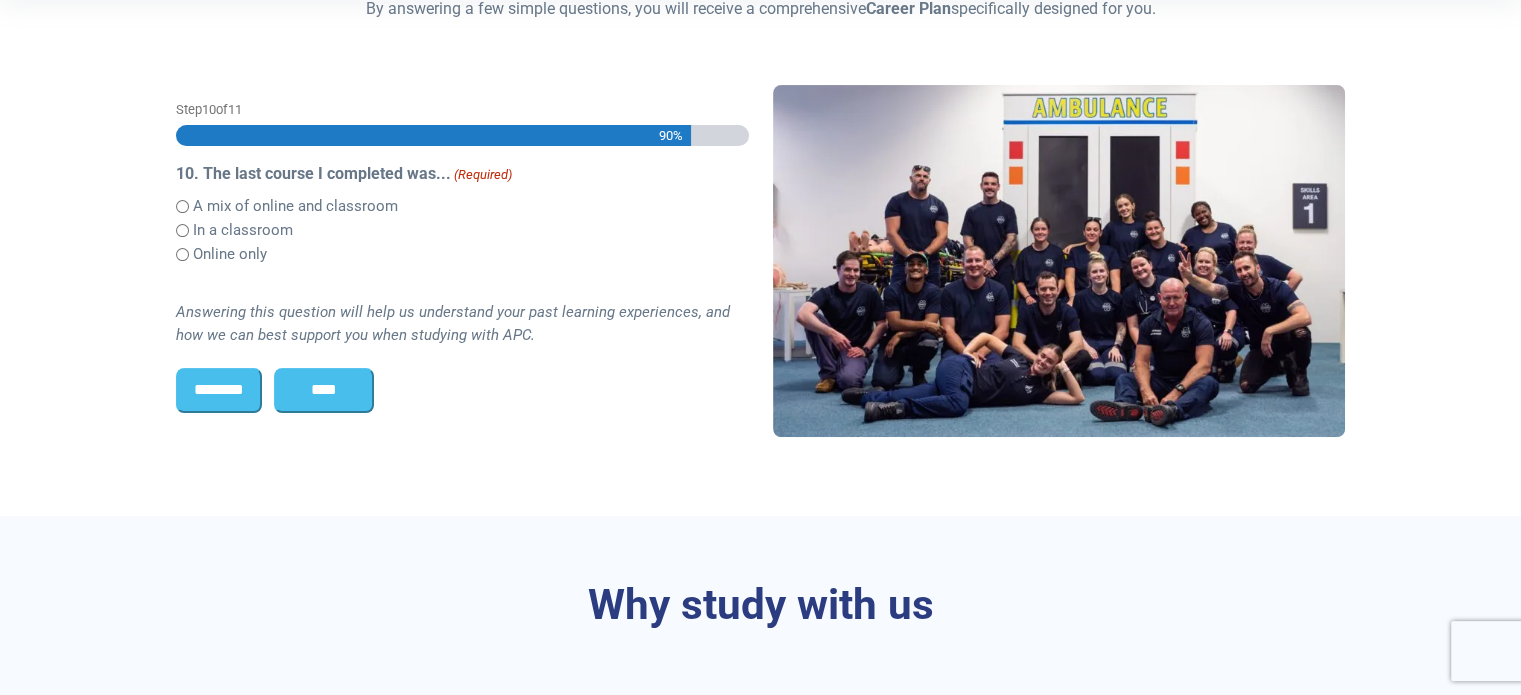 click on "****" at bounding box center [324, 390] 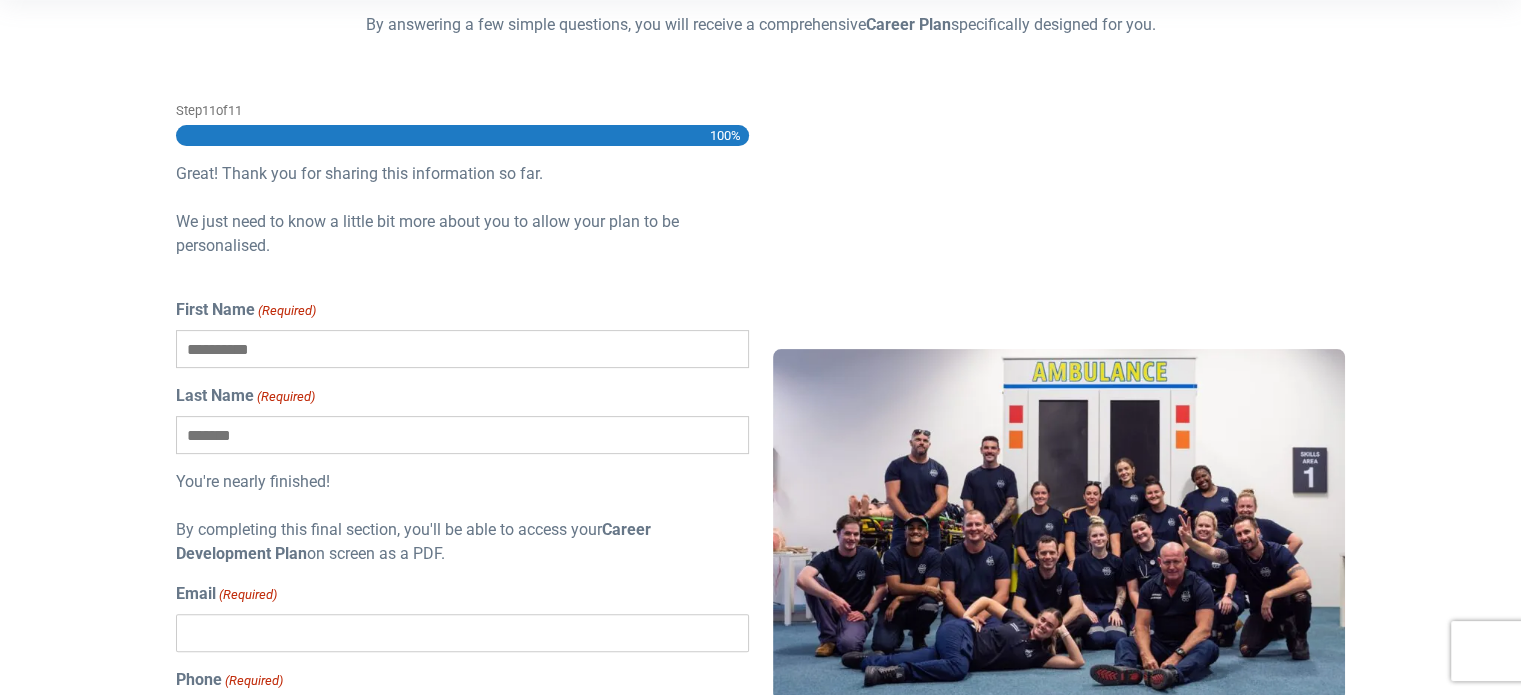 scroll, scrollTop: 0, scrollLeft: 0, axis: both 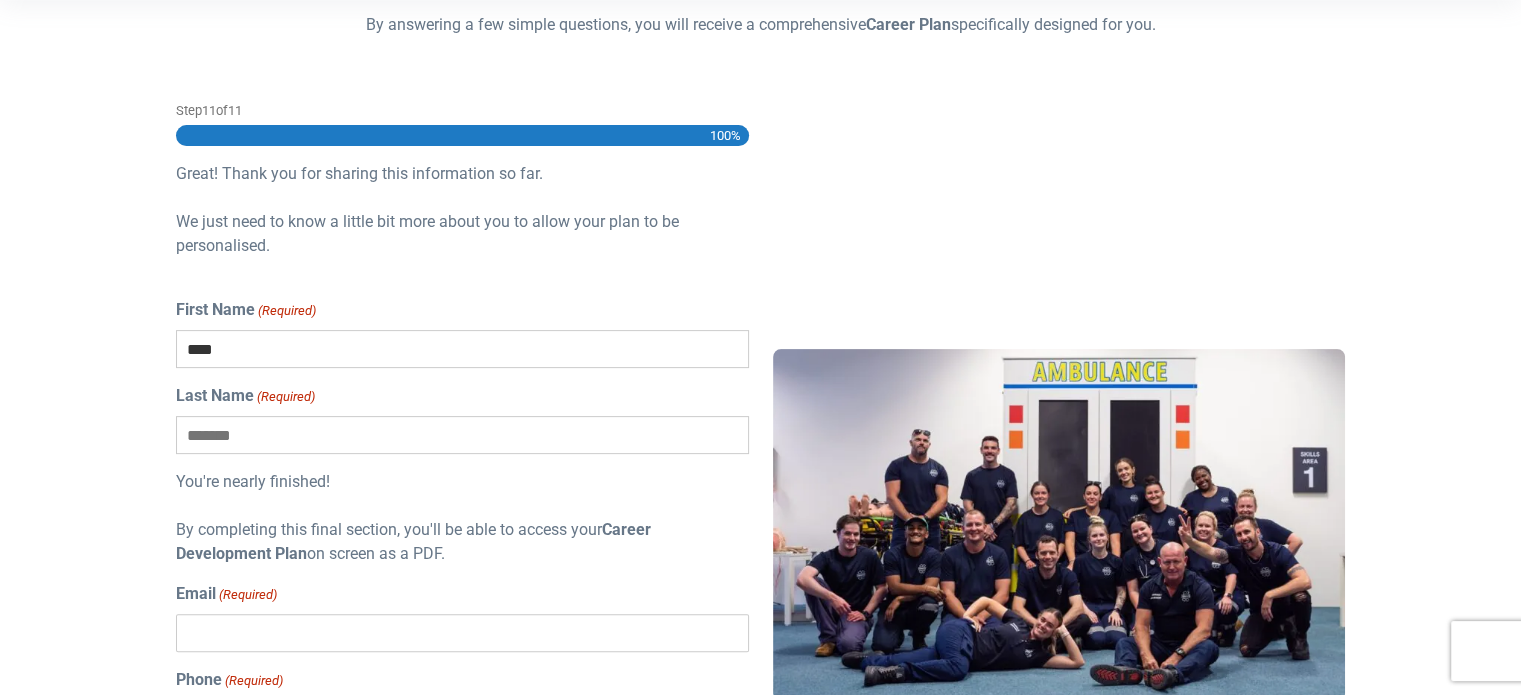 type on "****" 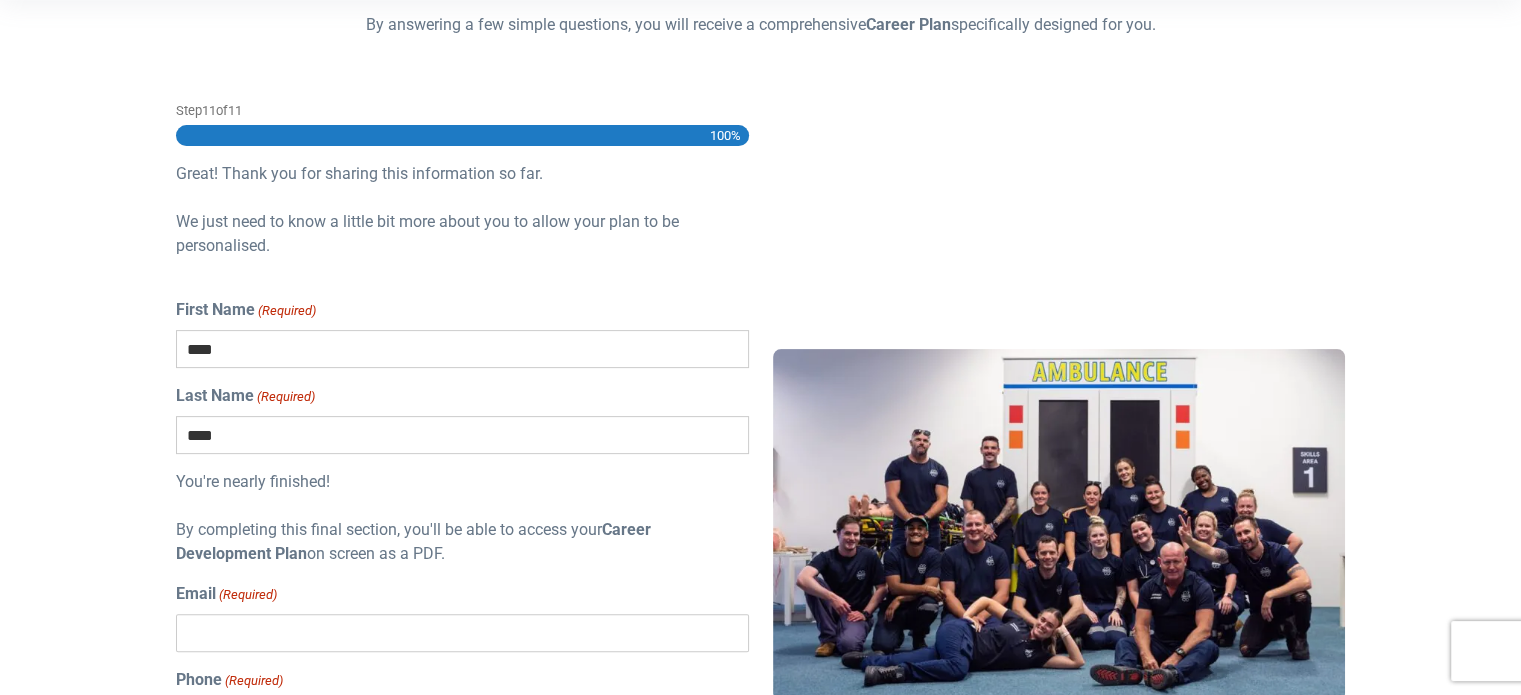 type on "**********" 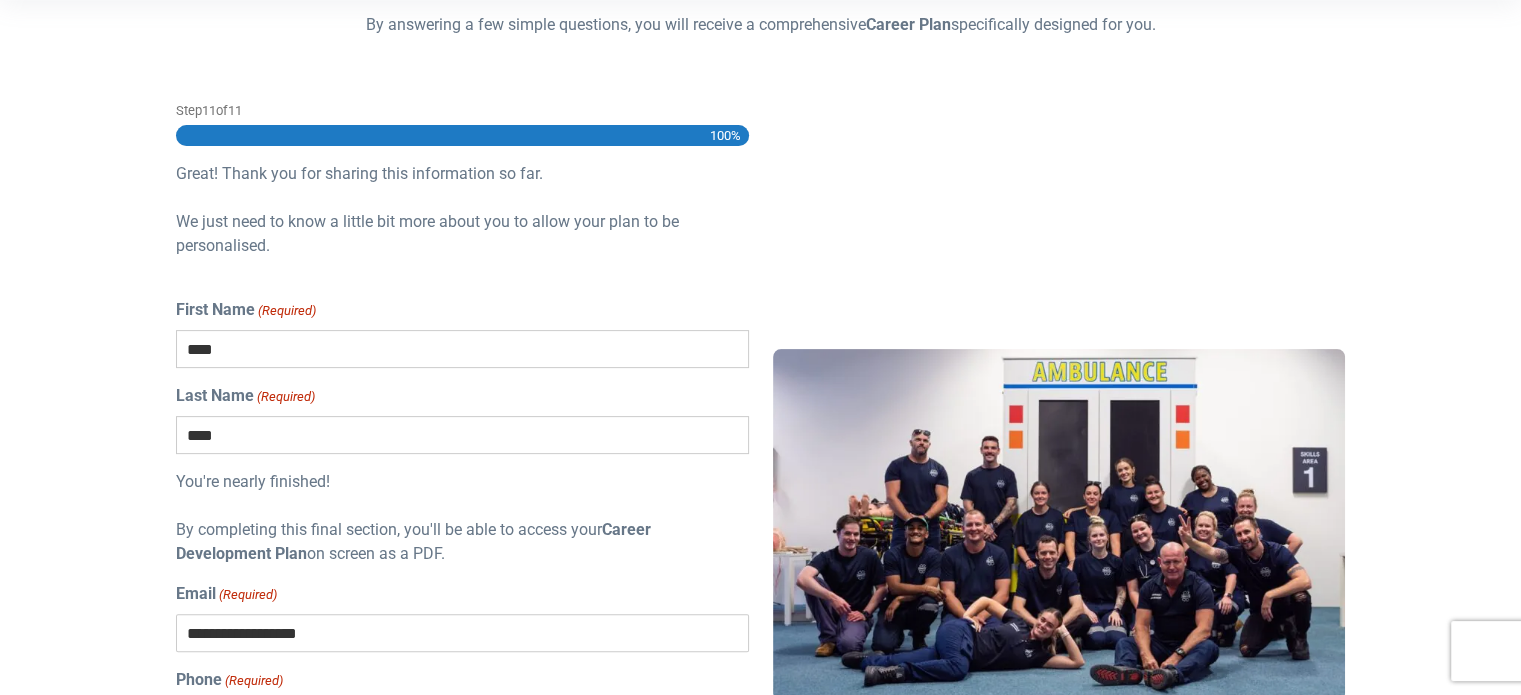 type on "**********" 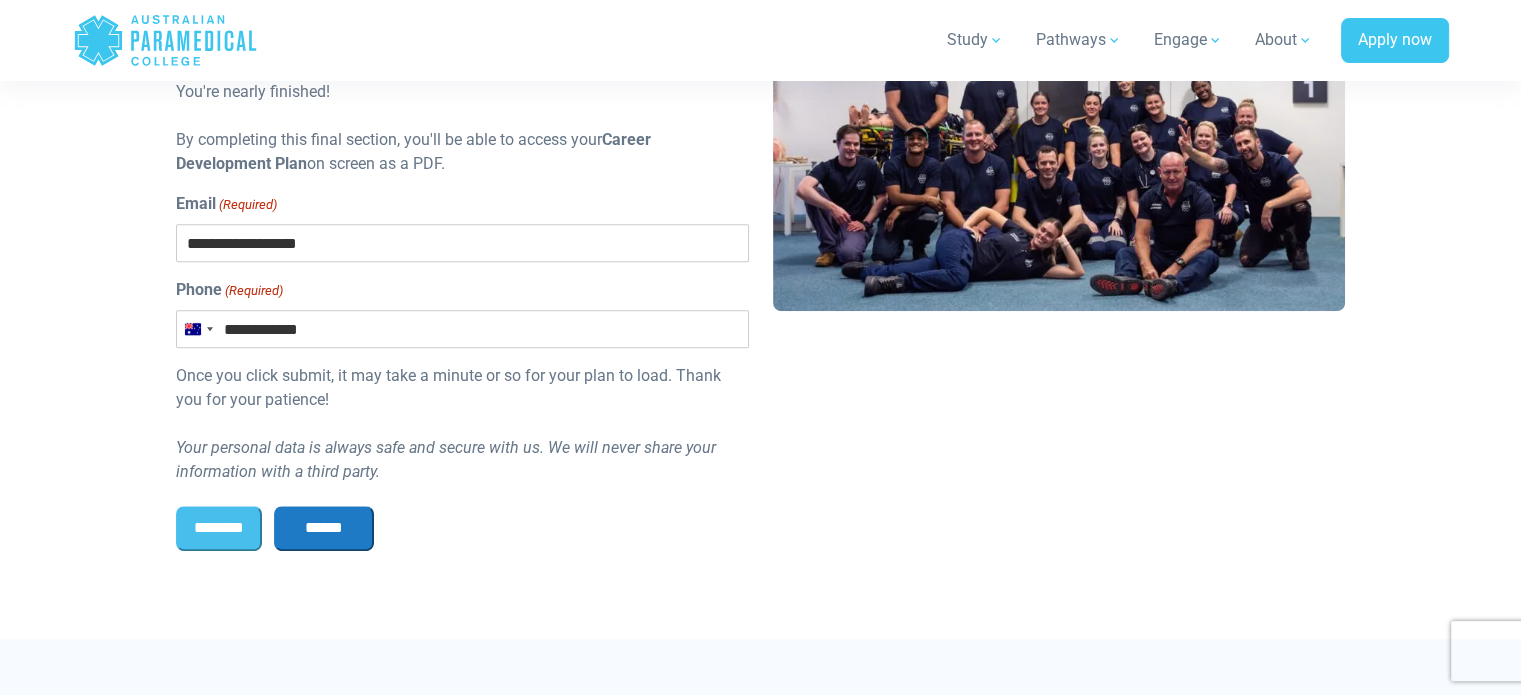 scroll, scrollTop: 891, scrollLeft: 0, axis: vertical 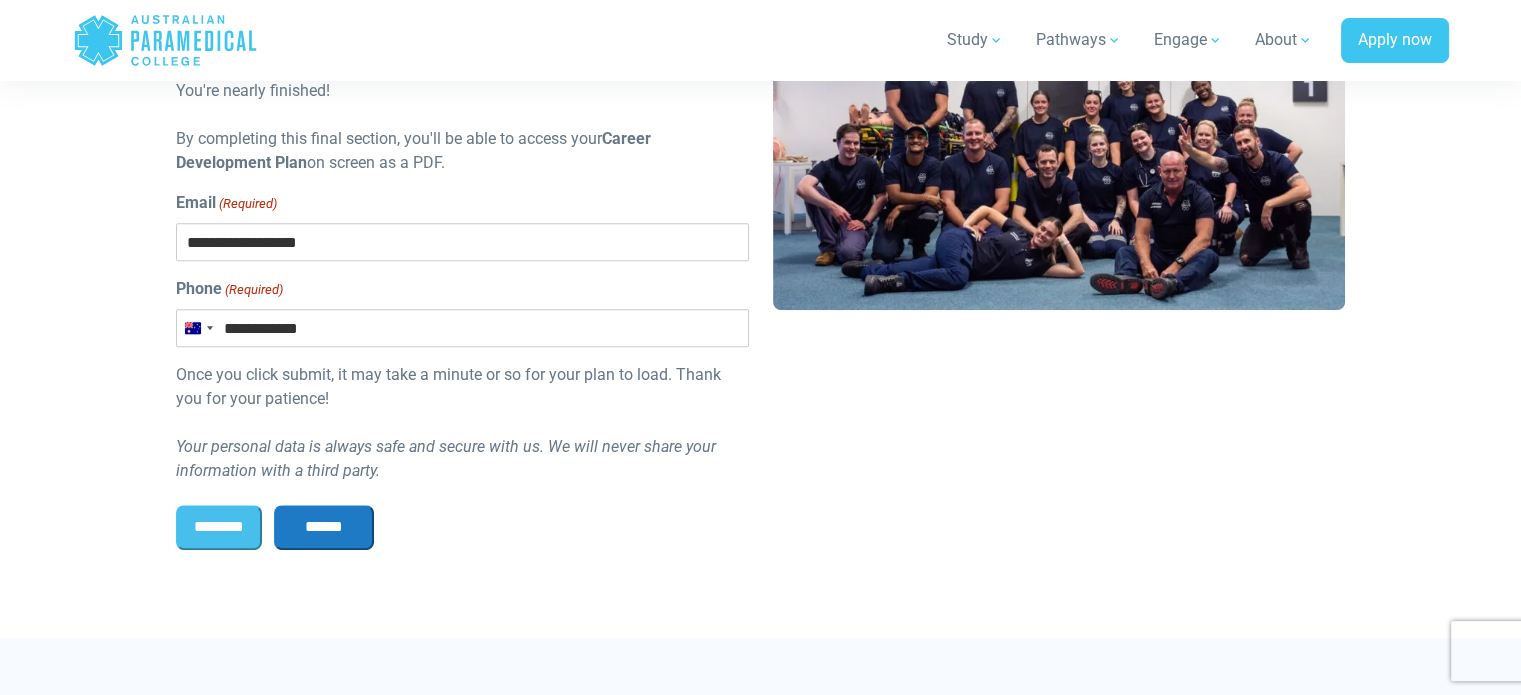 click on "******" at bounding box center (324, 527) 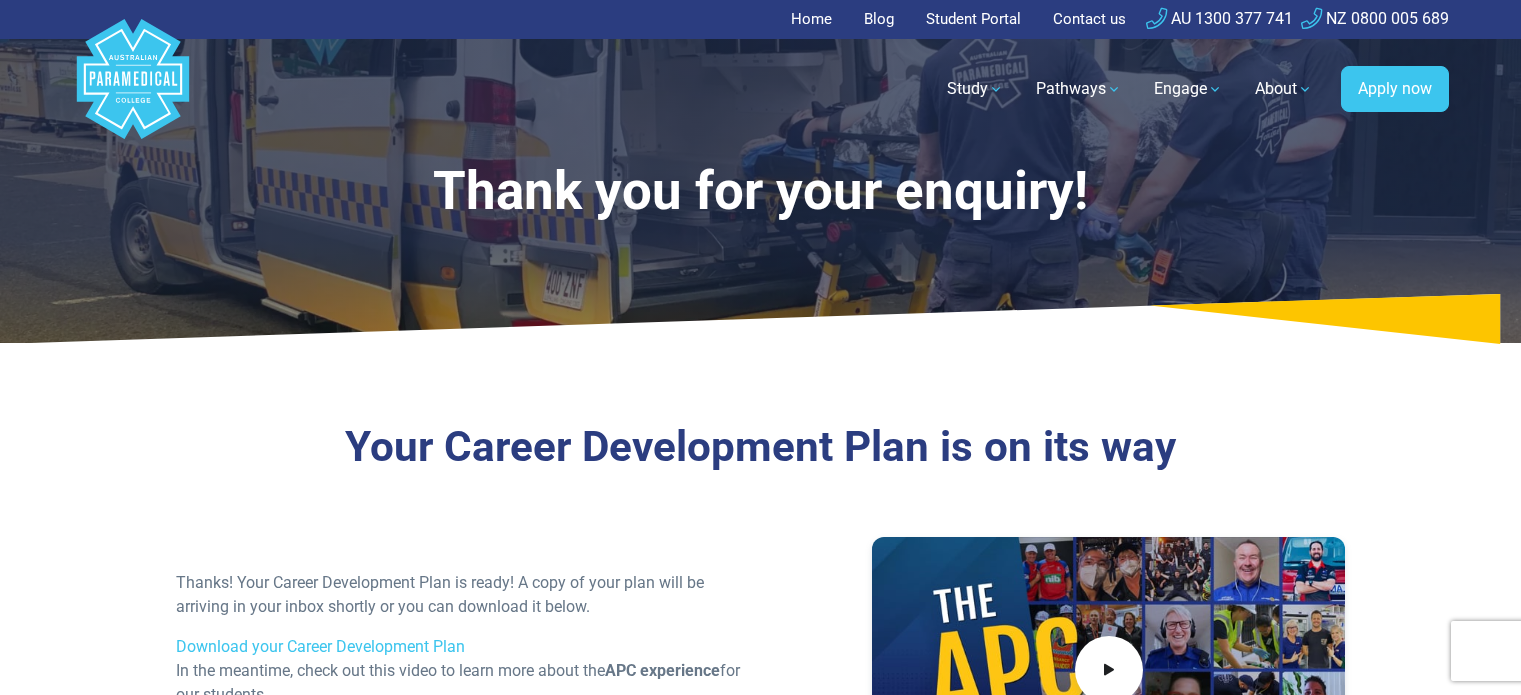 scroll, scrollTop: 0, scrollLeft: 0, axis: both 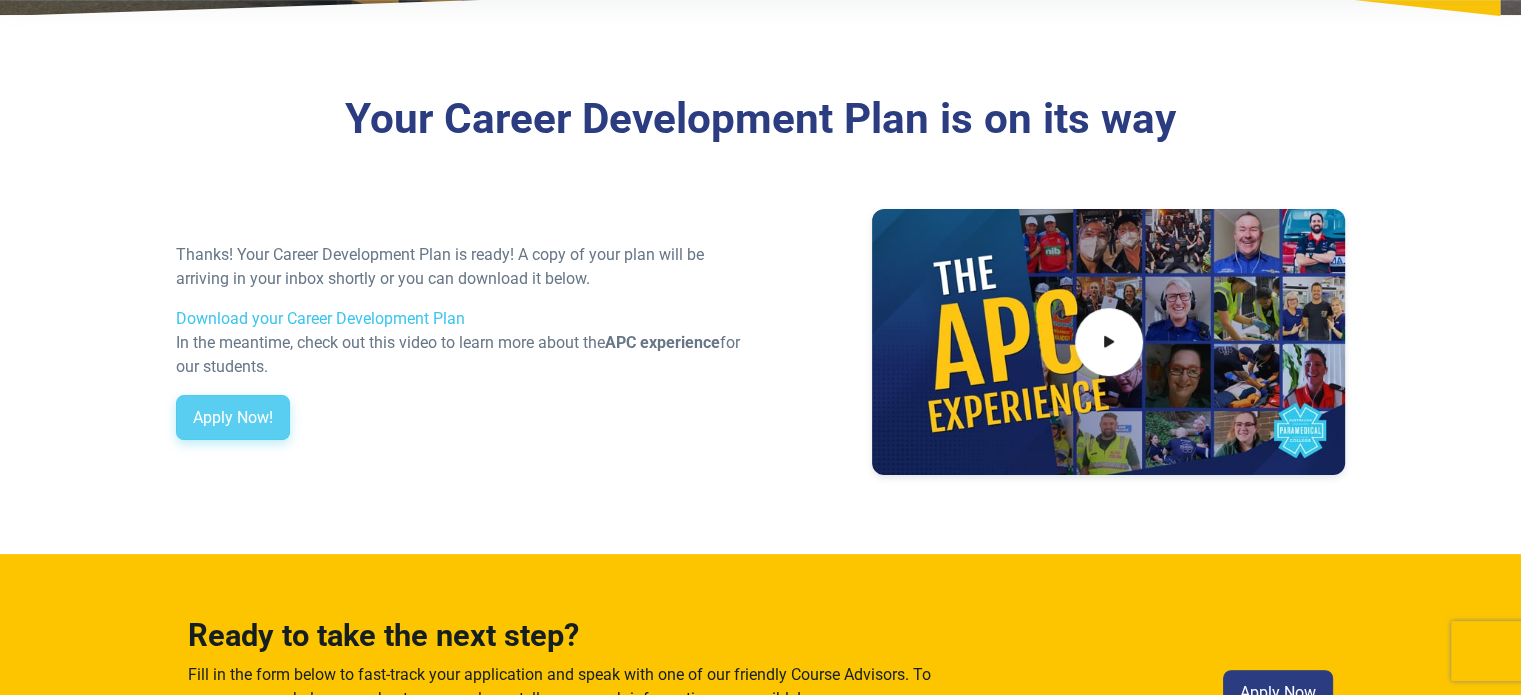 click on "Apply Now!" at bounding box center [233, 418] 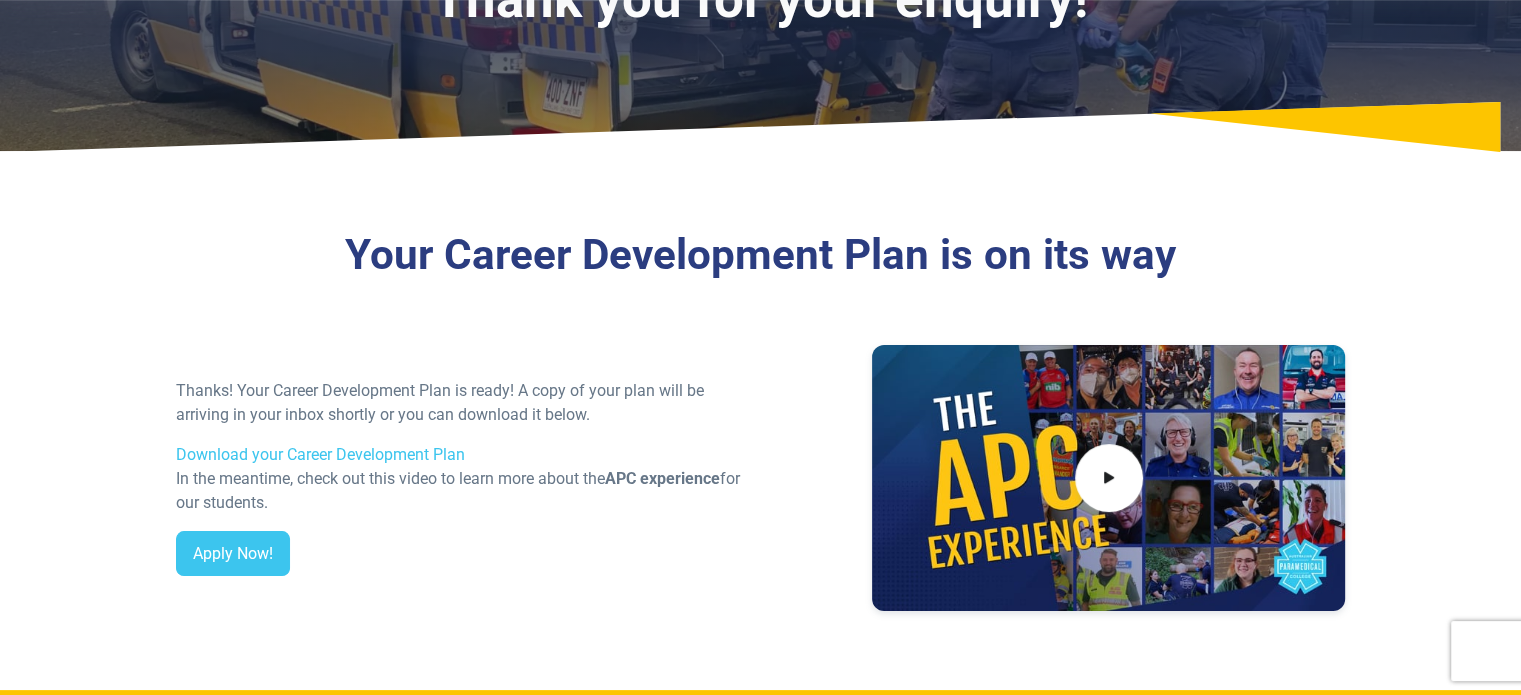 scroll, scrollTop: 0, scrollLeft: 0, axis: both 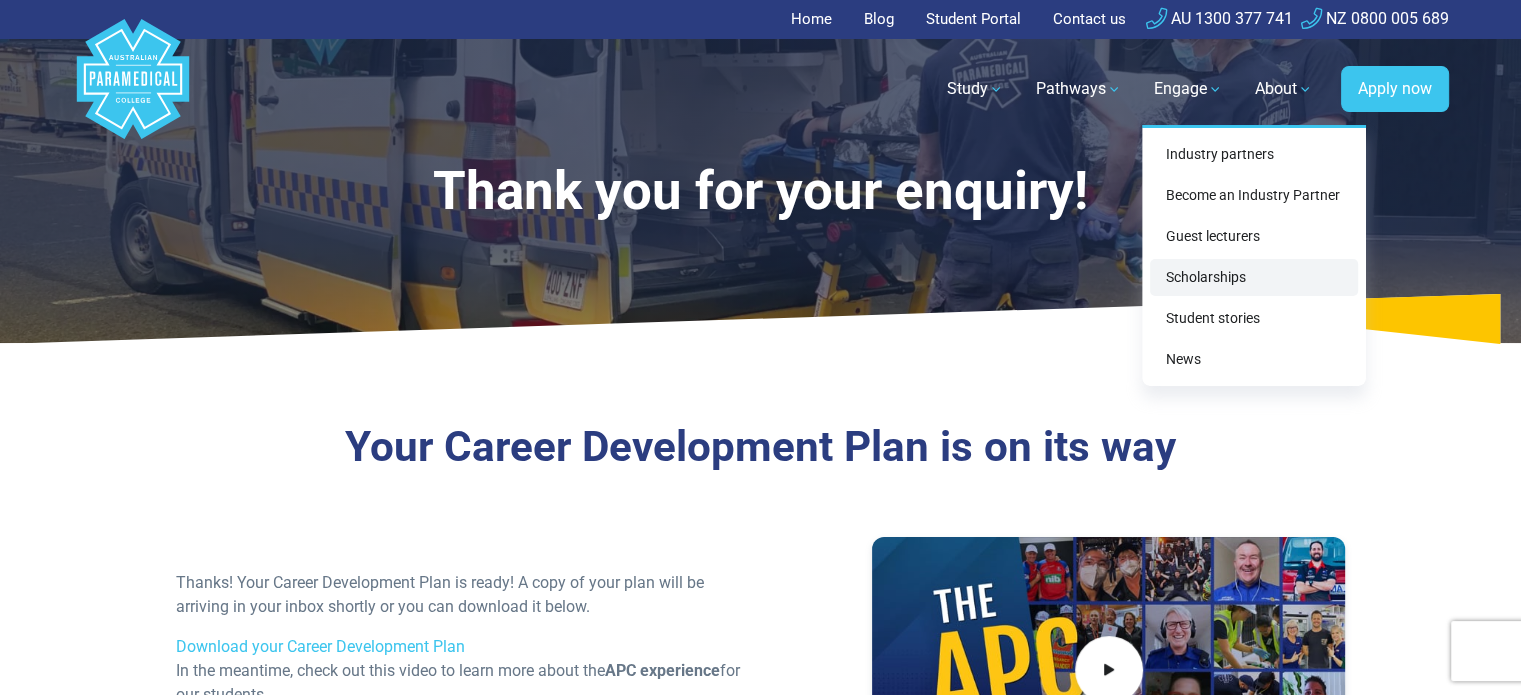 click on "Scholarships" at bounding box center [1254, 277] 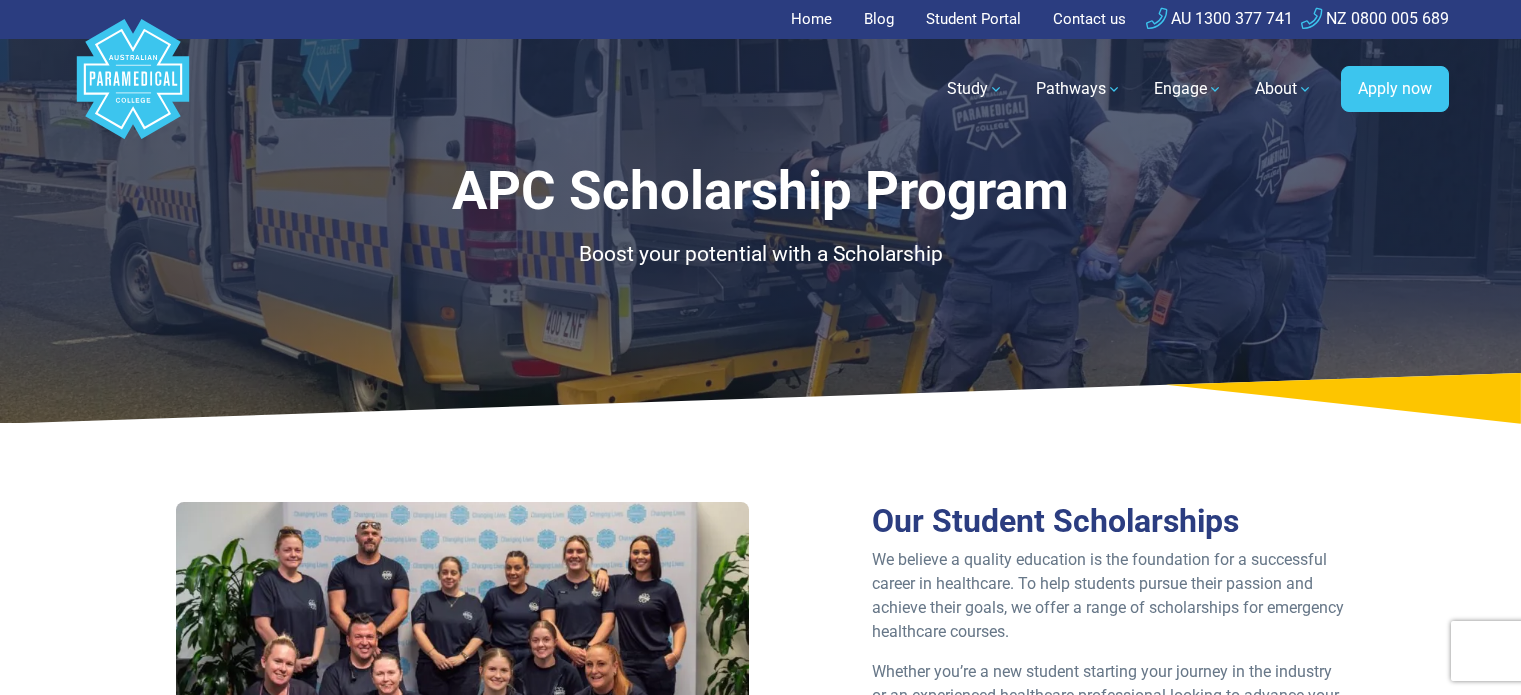 scroll, scrollTop: 0, scrollLeft: 0, axis: both 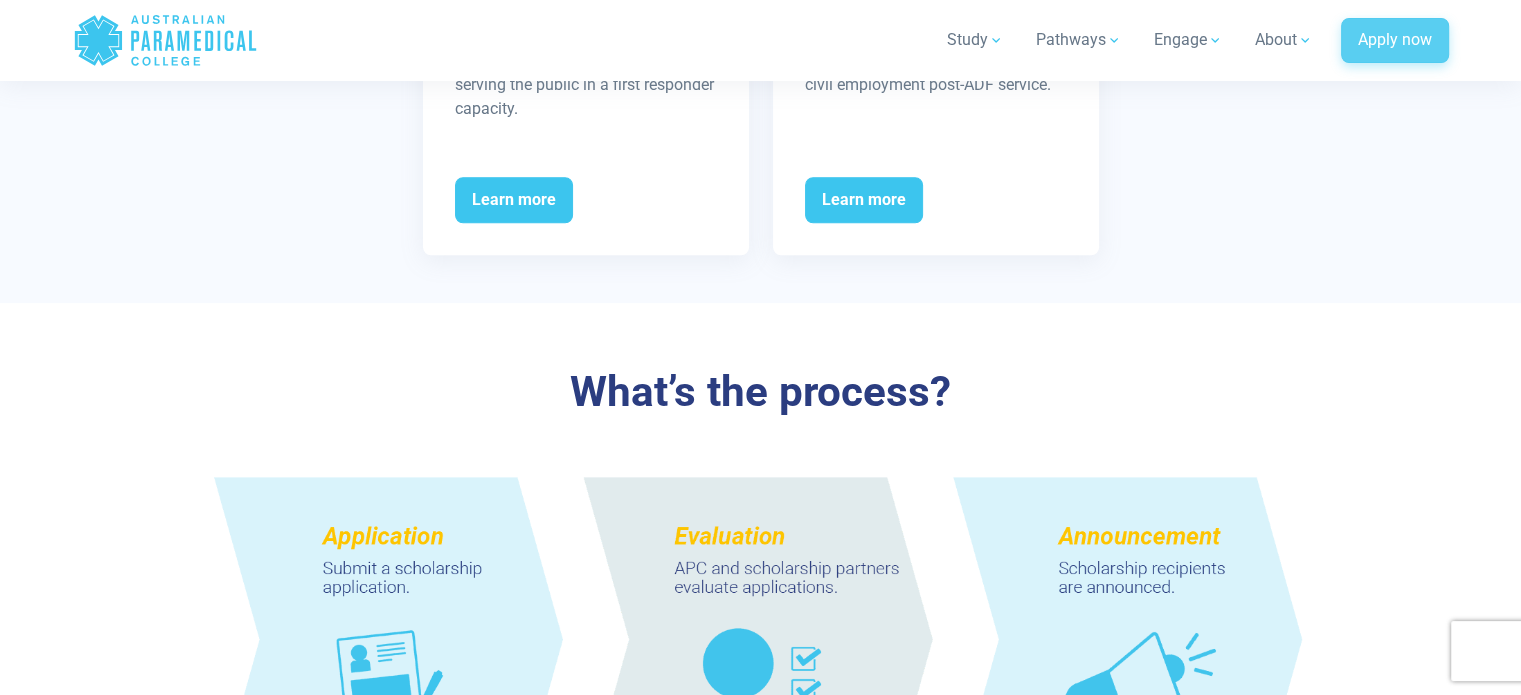 click on "Apply now" at bounding box center (1395, 41) 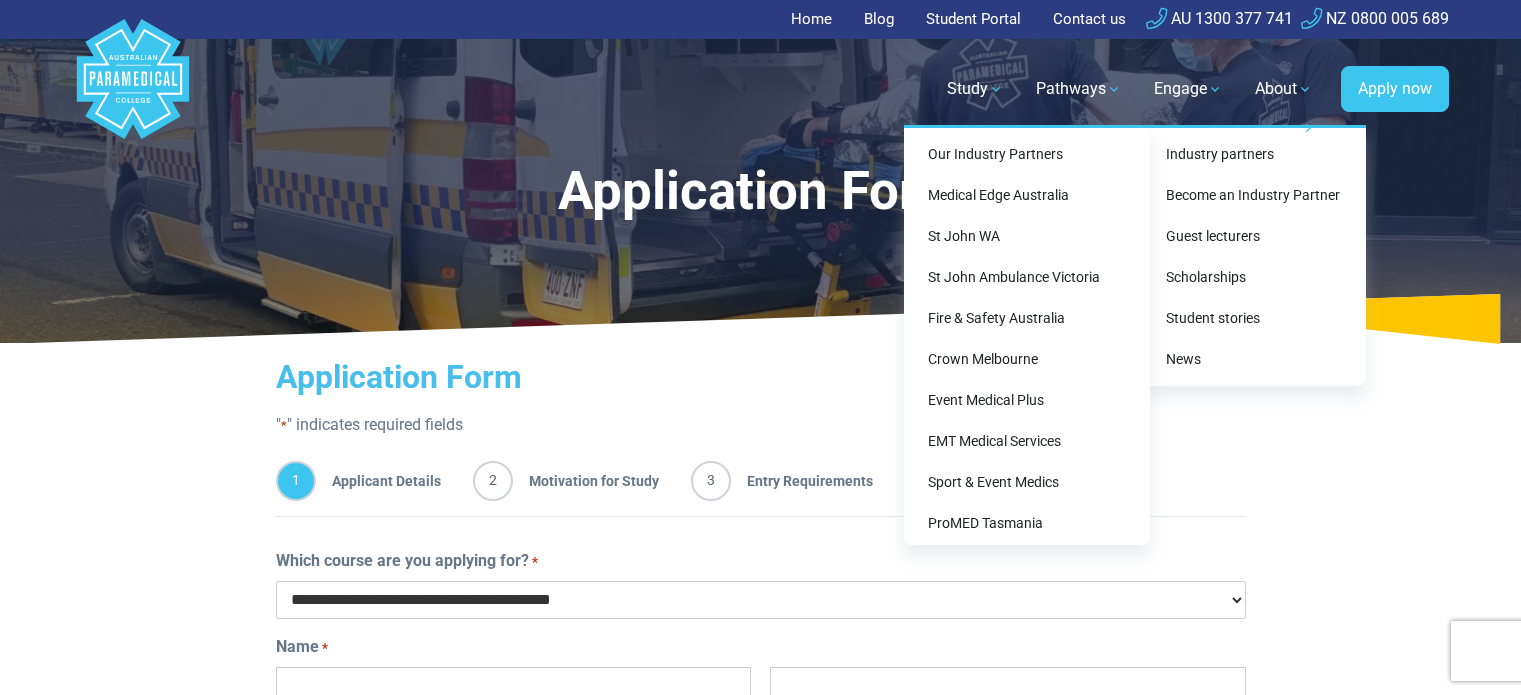 scroll, scrollTop: 0, scrollLeft: 0, axis: both 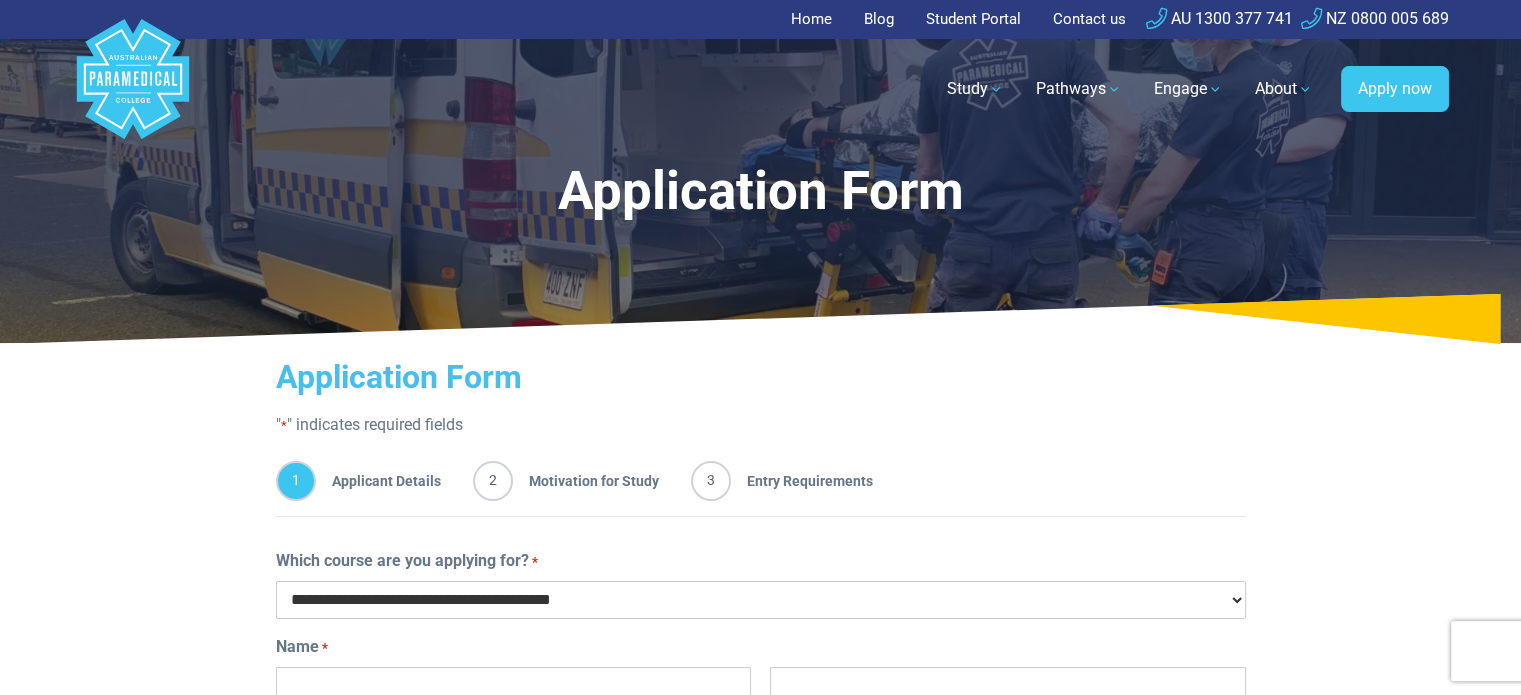 click on "**********" at bounding box center (761, 600) 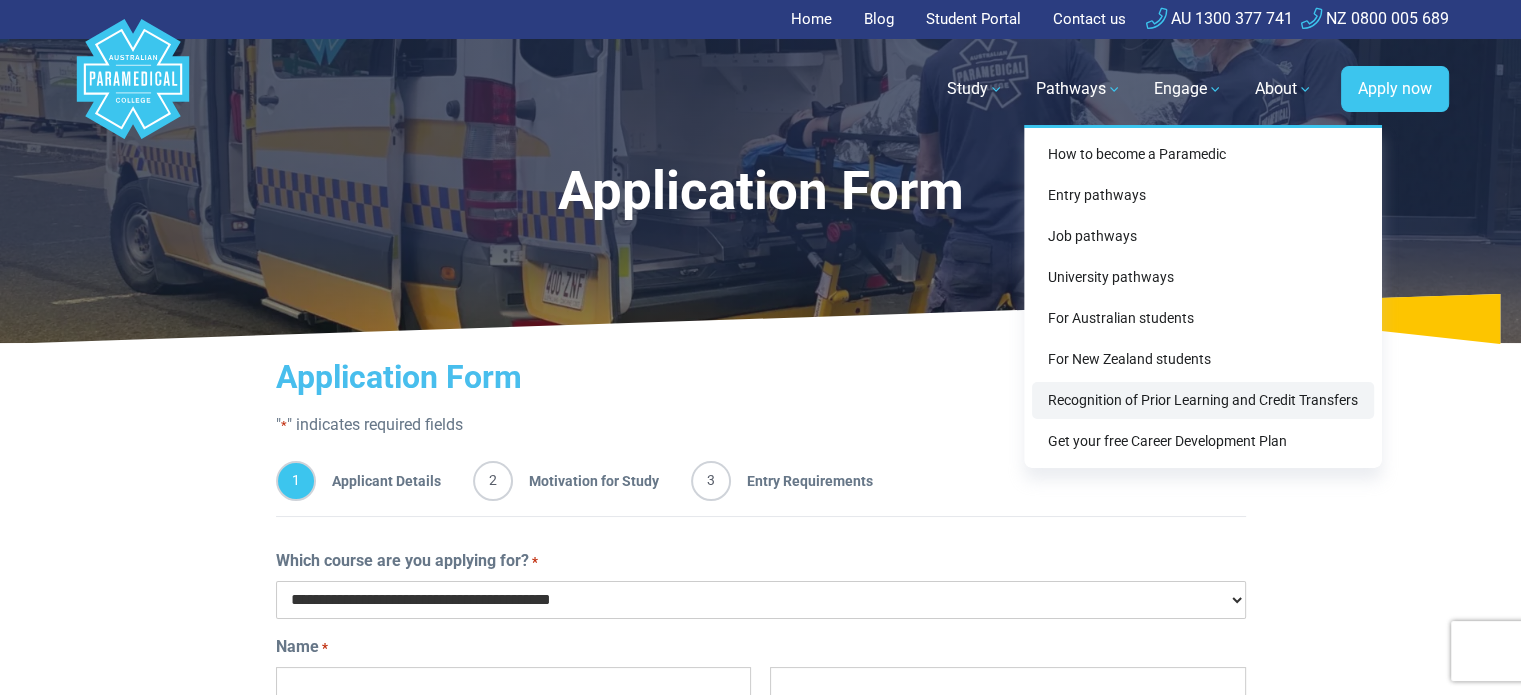click on "Recognition of Prior Learning and Credit Transfers" at bounding box center [1203, 400] 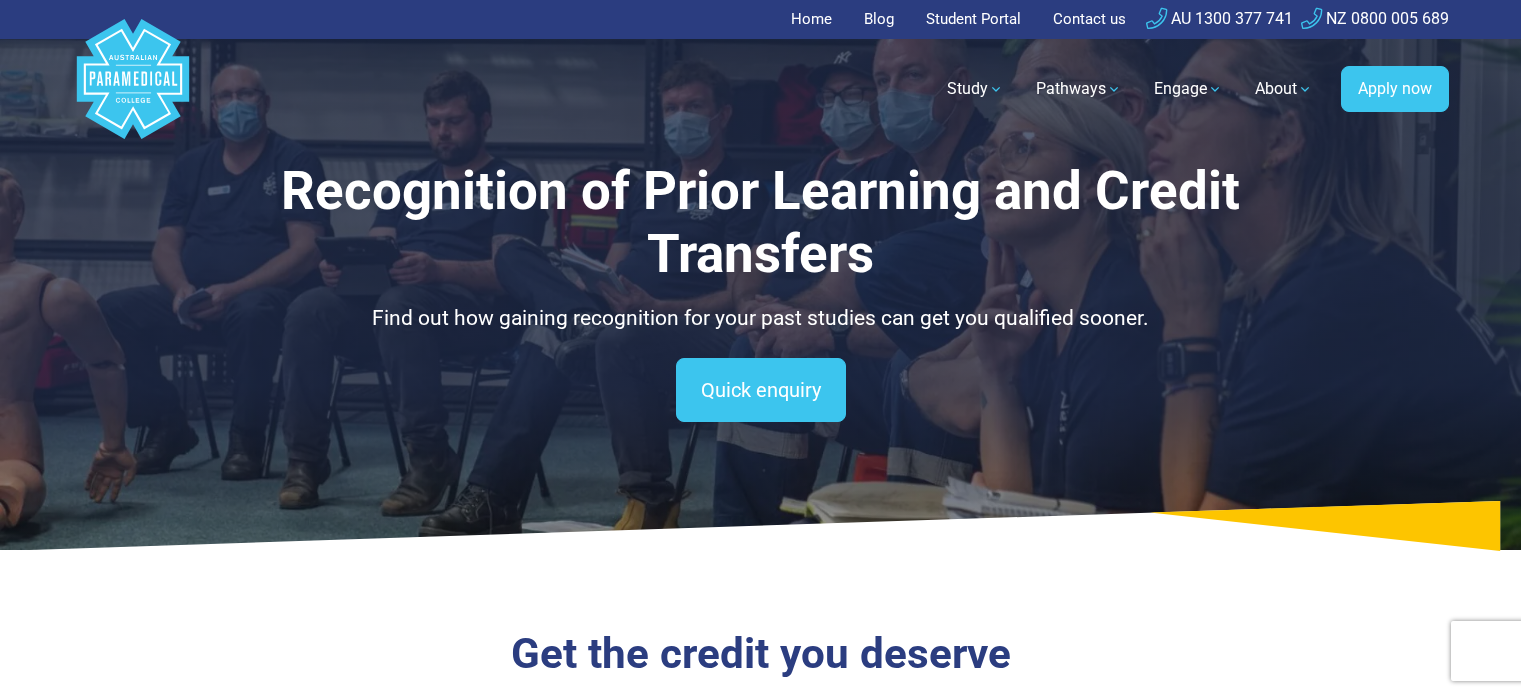 scroll, scrollTop: 0, scrollLeft: 0, axis: both 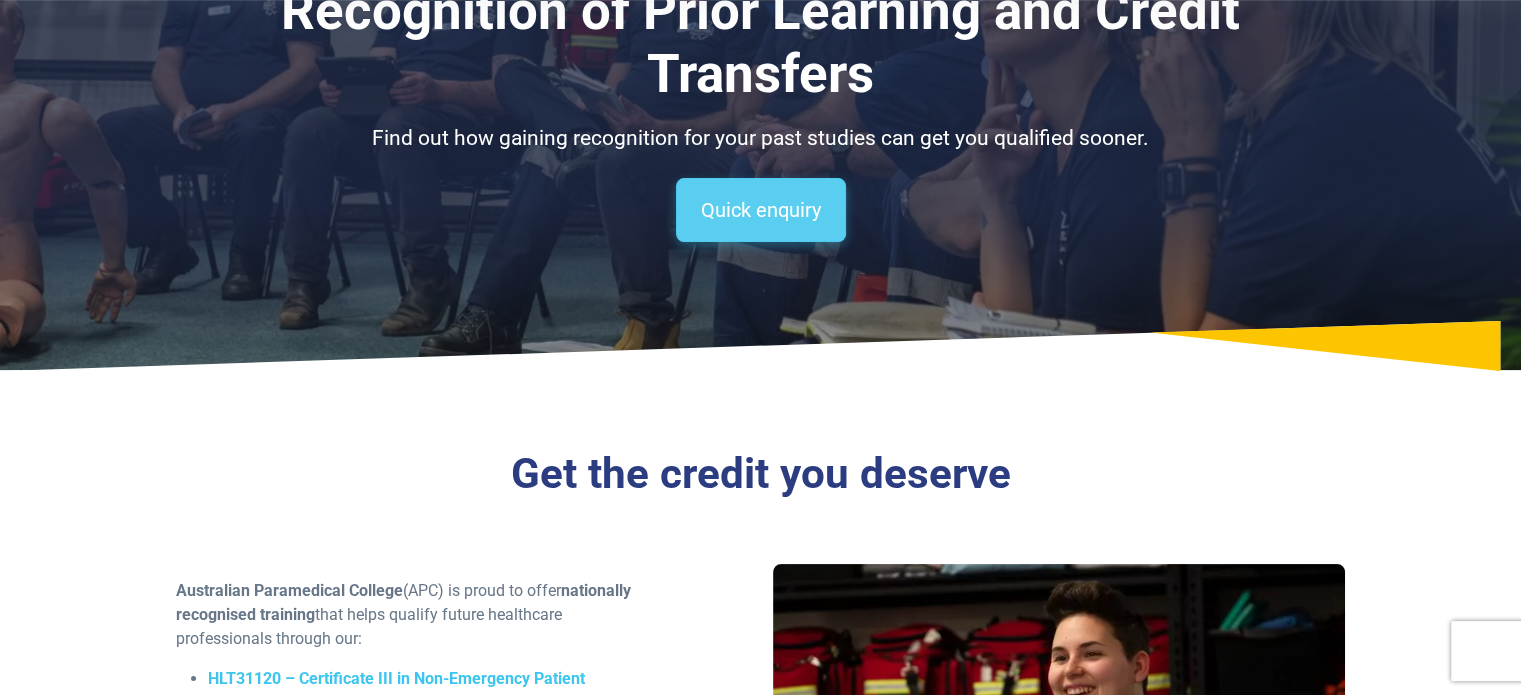 click on "Quick enquiry" at bounding box center (761, 210) 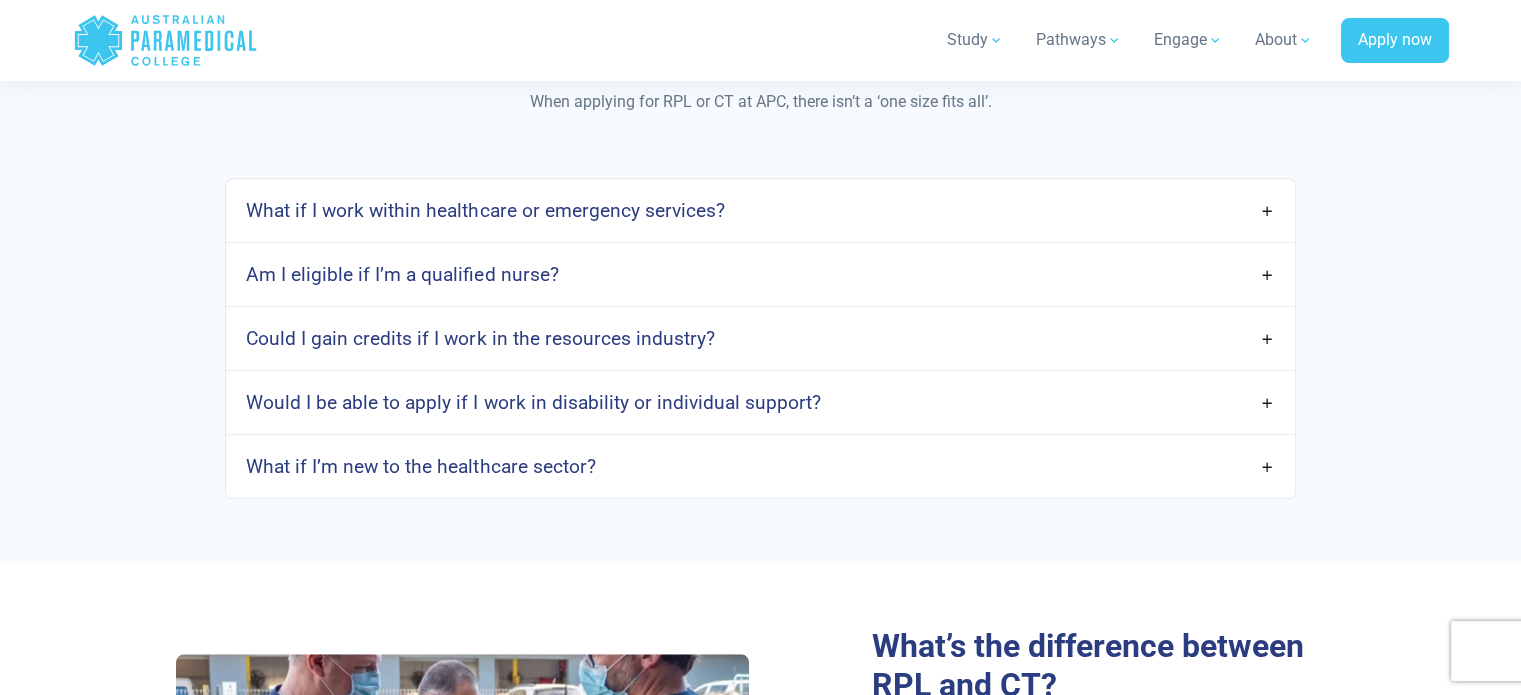 scroll, scrollTop: 1547, scrollLeft: 0, axis: vertical 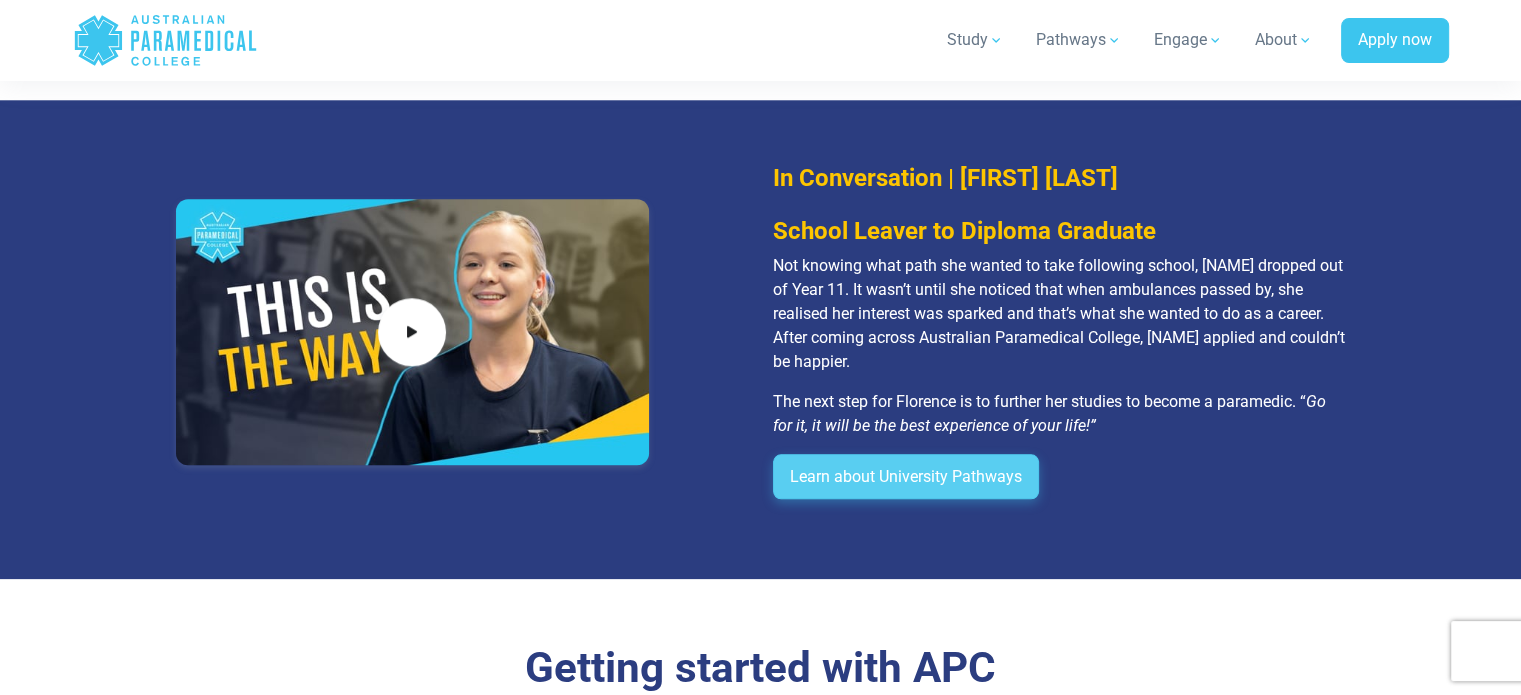 click on "Learn about University Pathways" at bounding box center [906, 477] 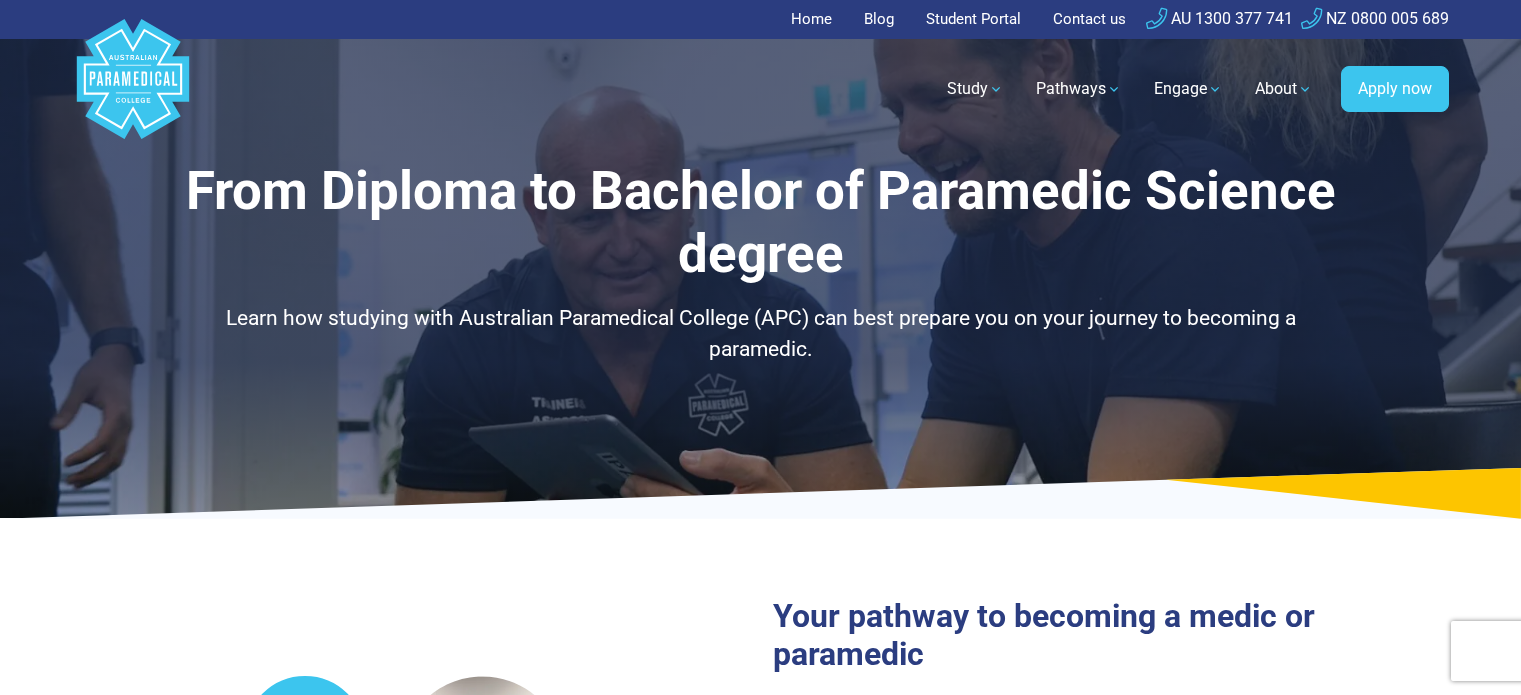 select on "**********" 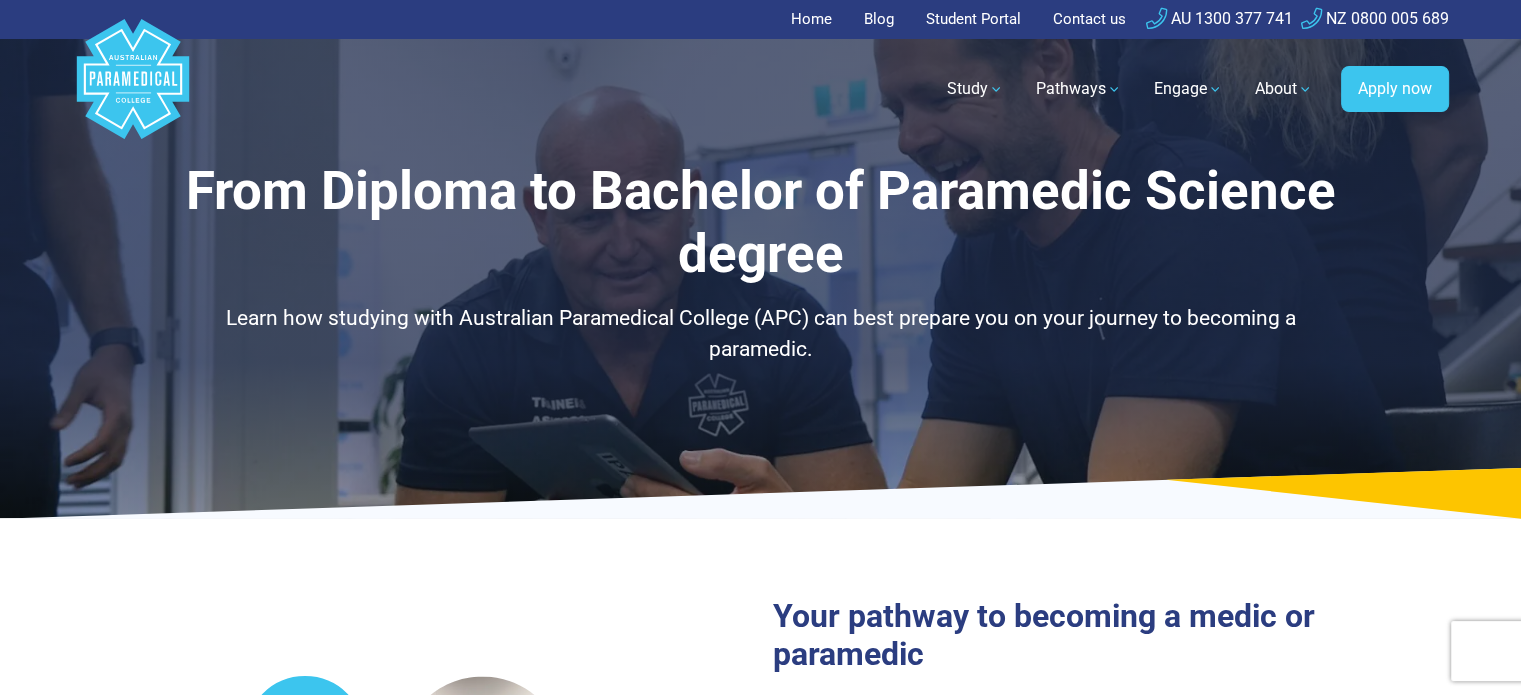 scroll, scrollTop: 0, scrollLeft: 0, axis: both 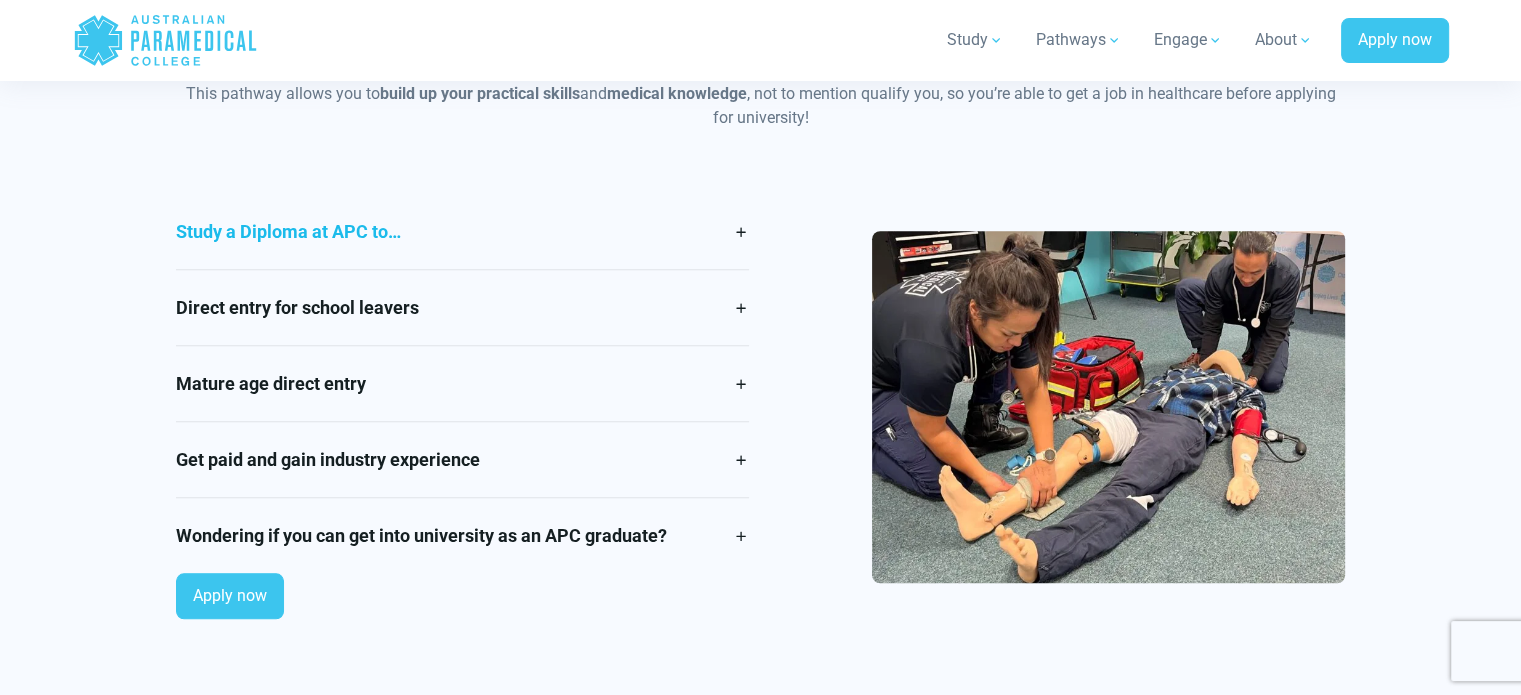 click on "Study a Diploma at APC to…" at bounding box center (462, 231) 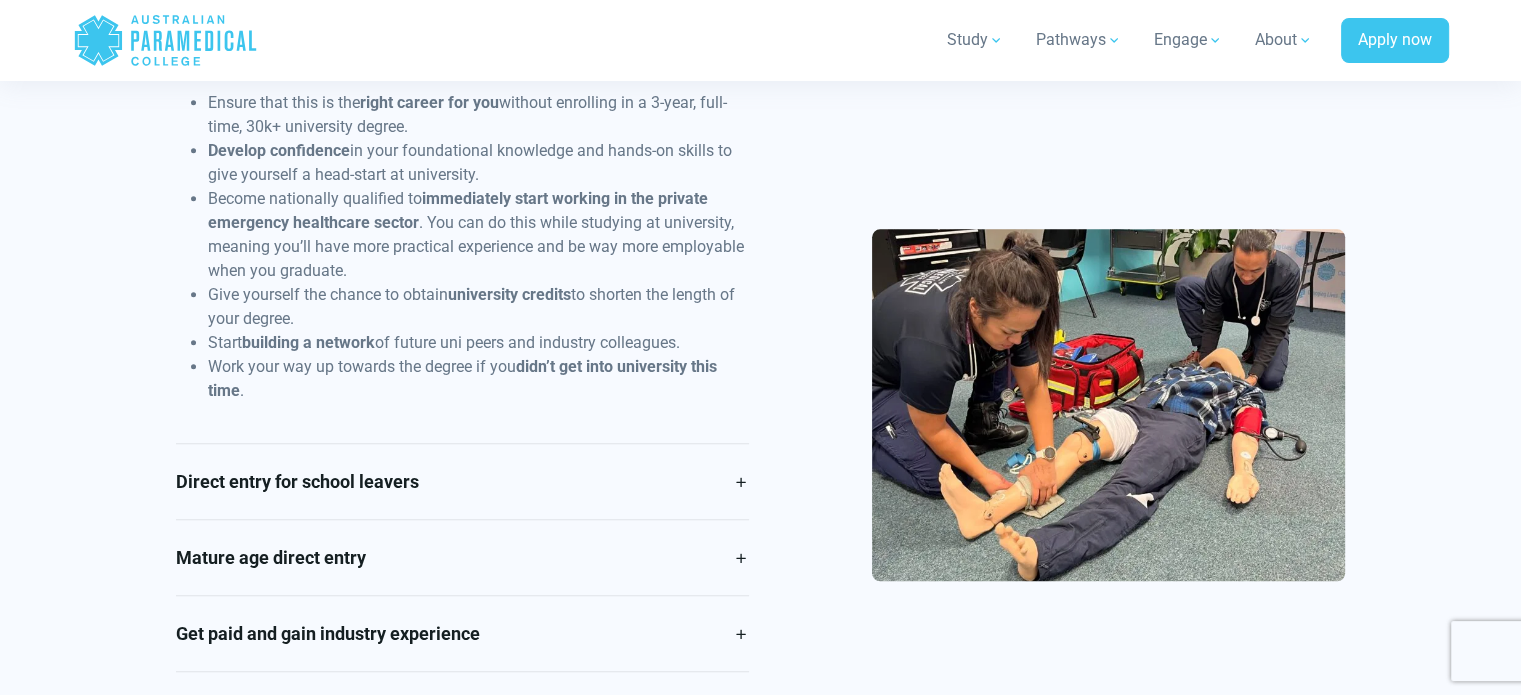 scroll, scrollTop: 1925, scrollLeft: 0, axis: vertical 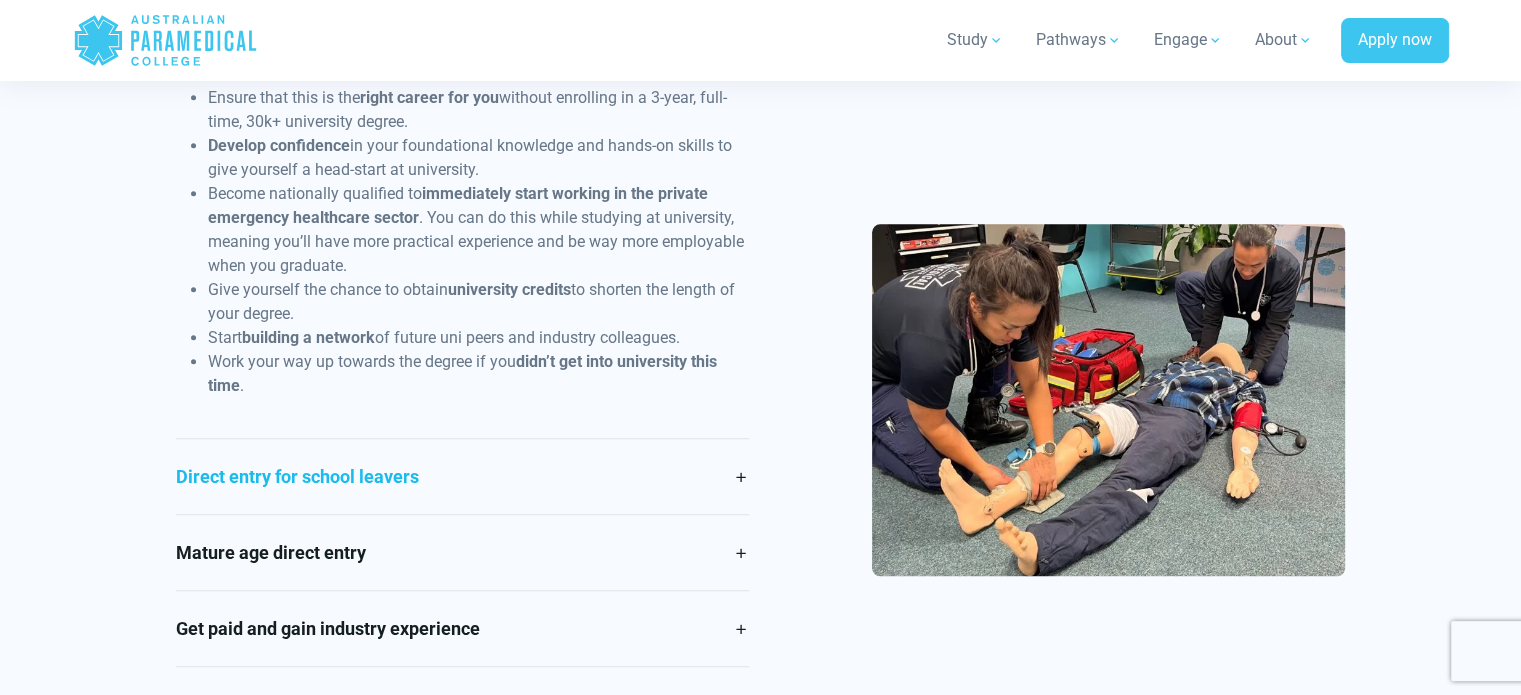 click on "Direct entry for school leavers" at bounding box center [462, 476] 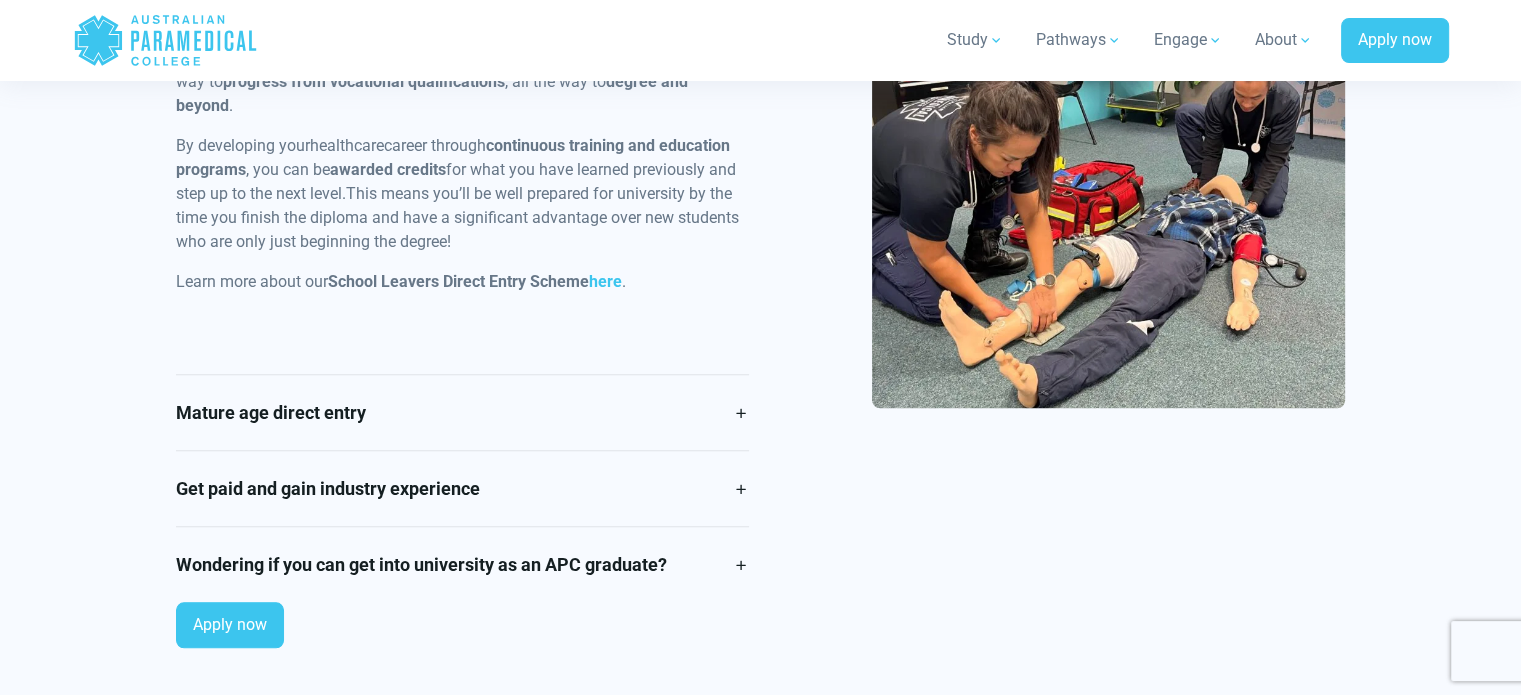 scroll, scrollTop: 2134, scrollLeft: 0, axis: vertical 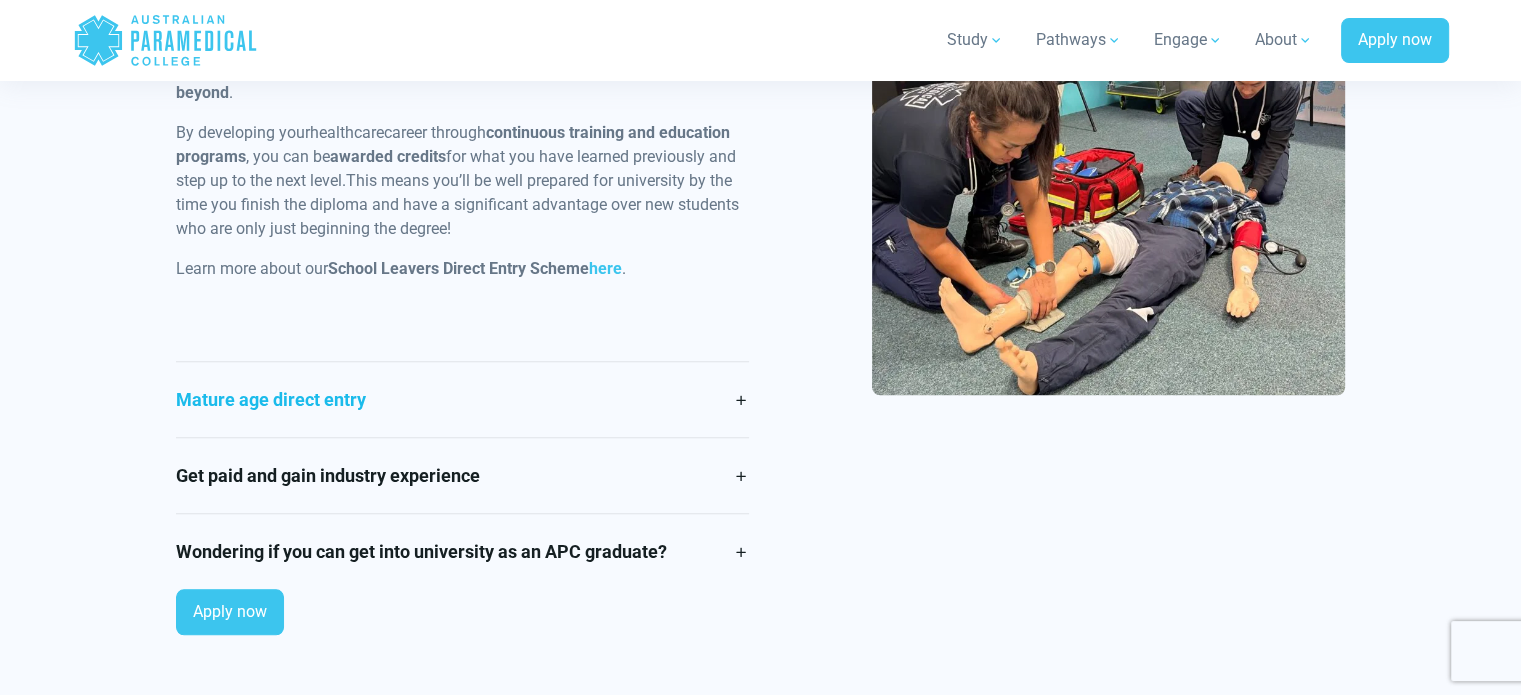 click on "Mature age direct entry" at bounding box center (462, 399) 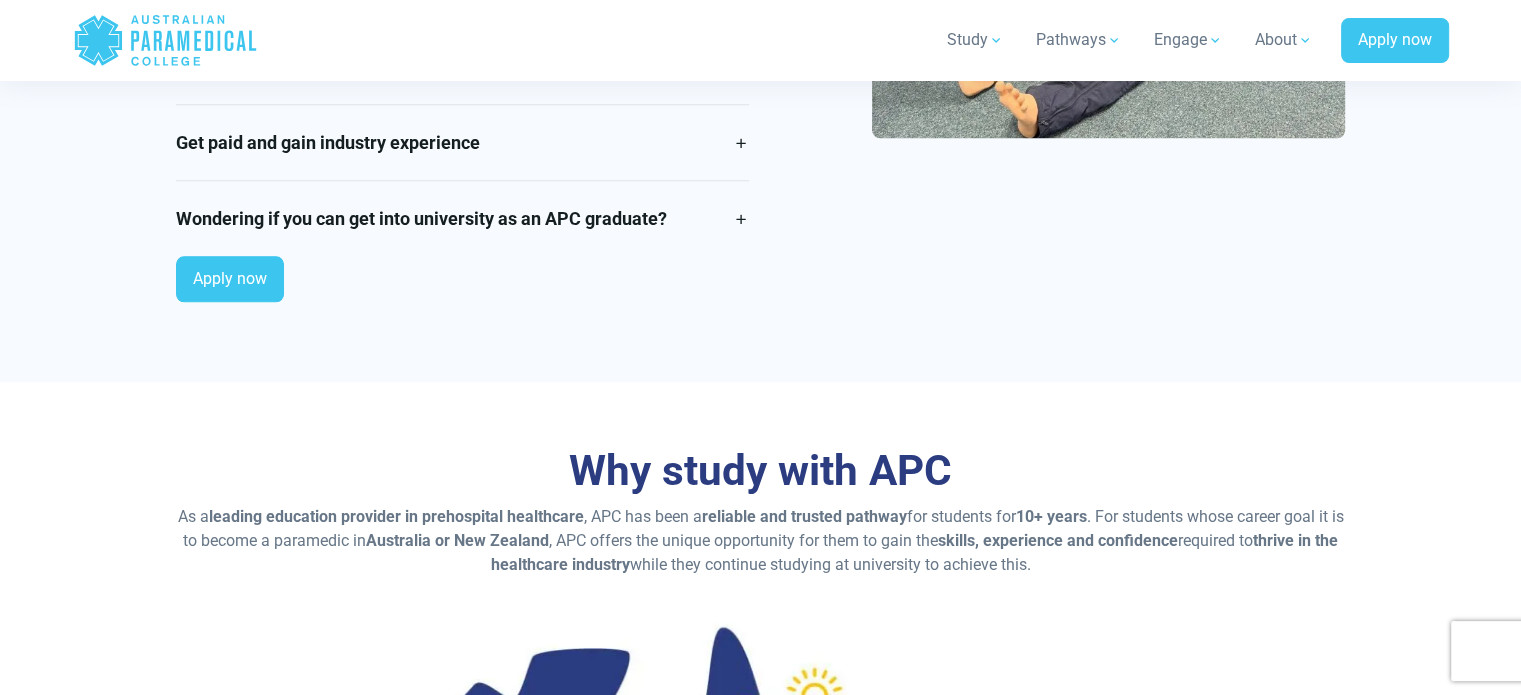 scroll, scrollTop: 2316, scrollLeft: 0, axis: vertical 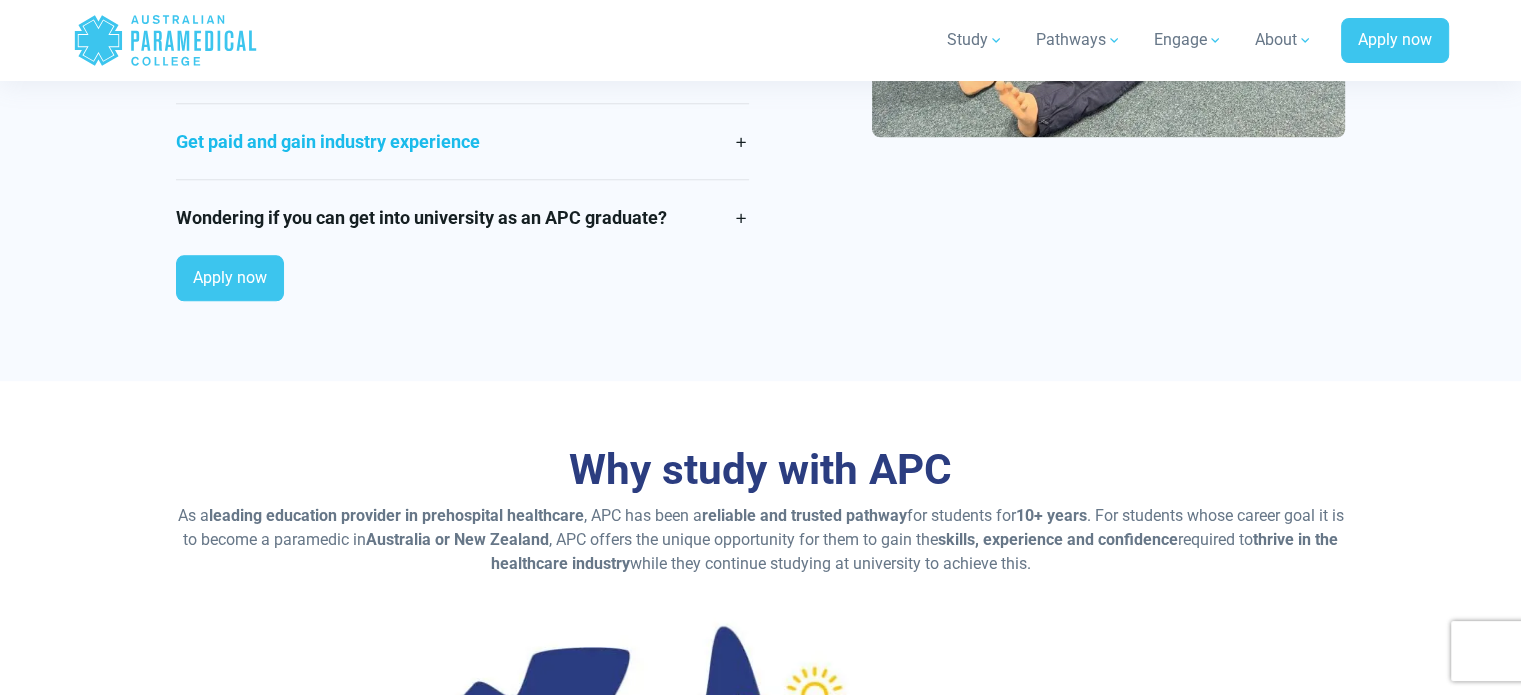 click on "Get paid and gain industry experience" at bounding box center (462, 141) 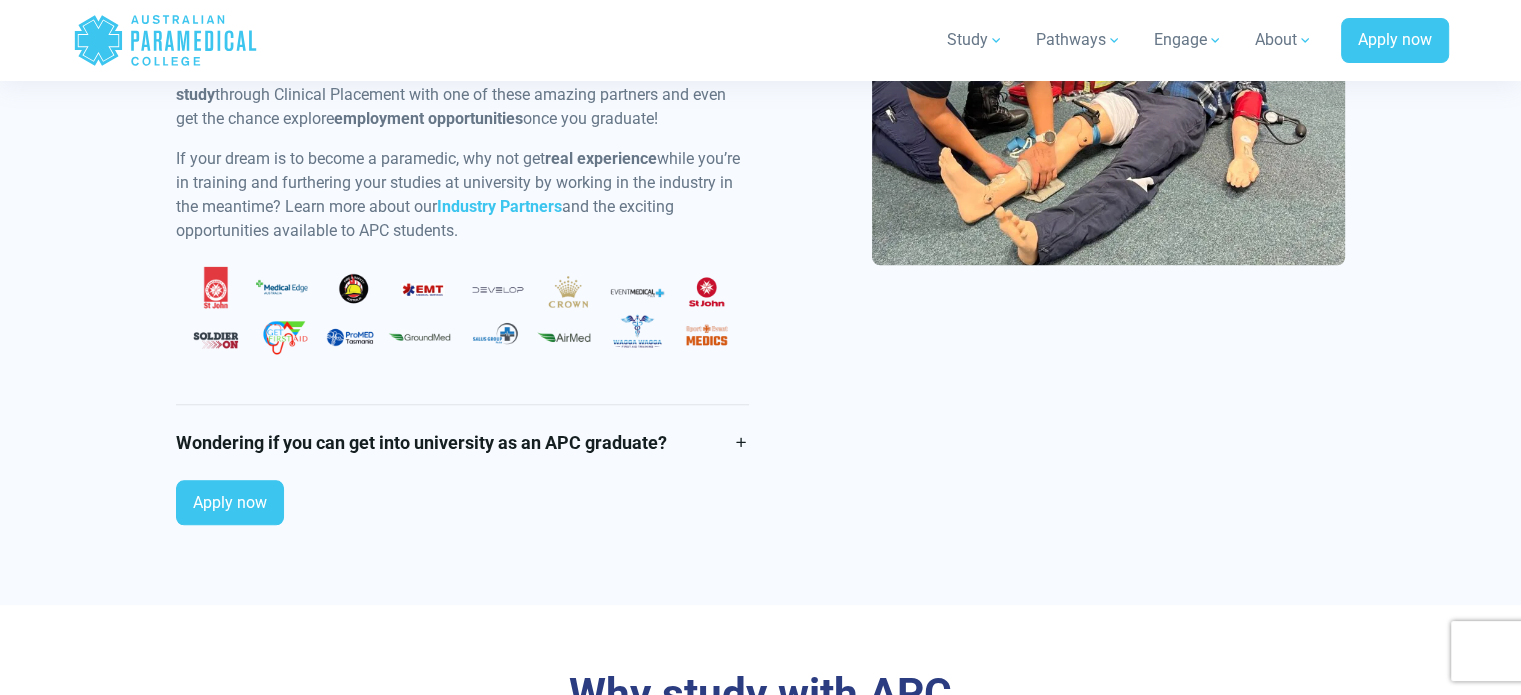 scroll, scrollTop: 2292, scrollLeft: 0, axis: vertical 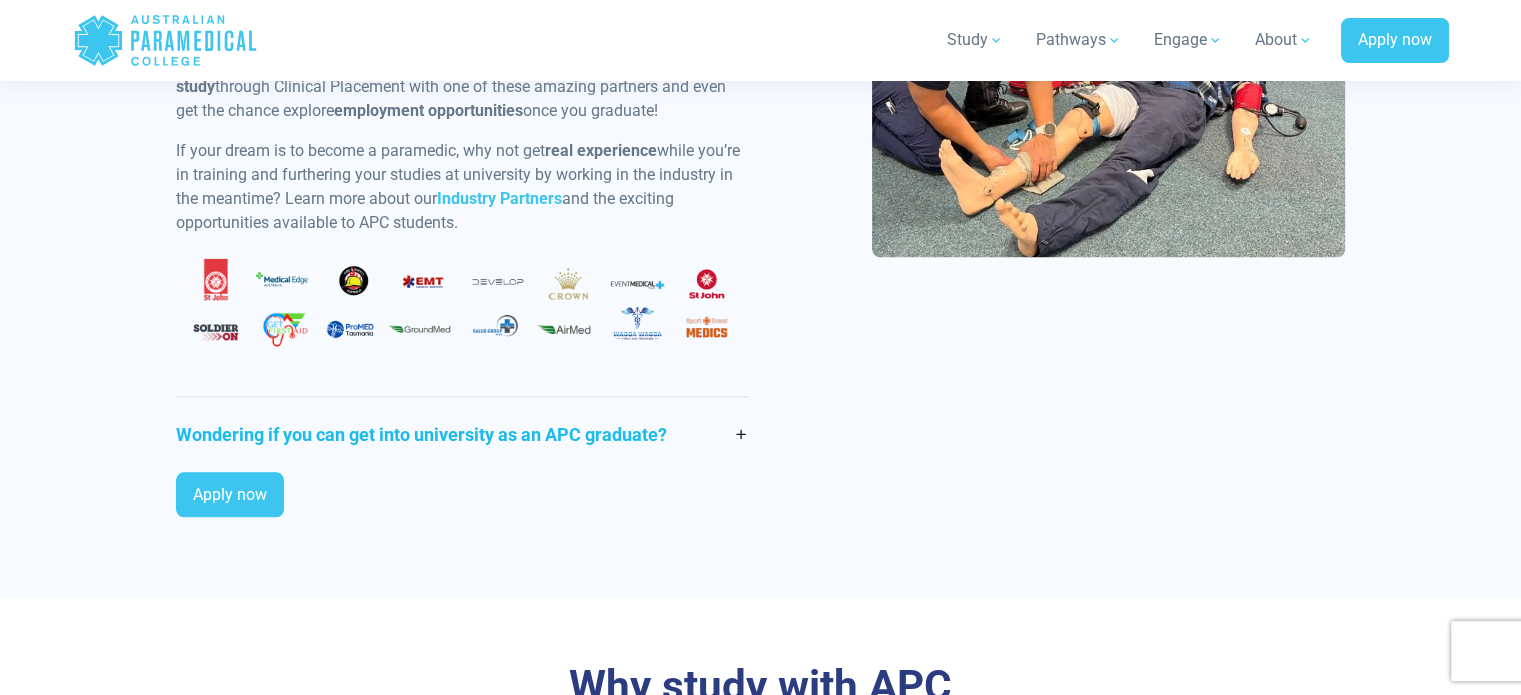 click on "Wondering if you can get into university as an APC graduate?" at bounding box center (462, 434) 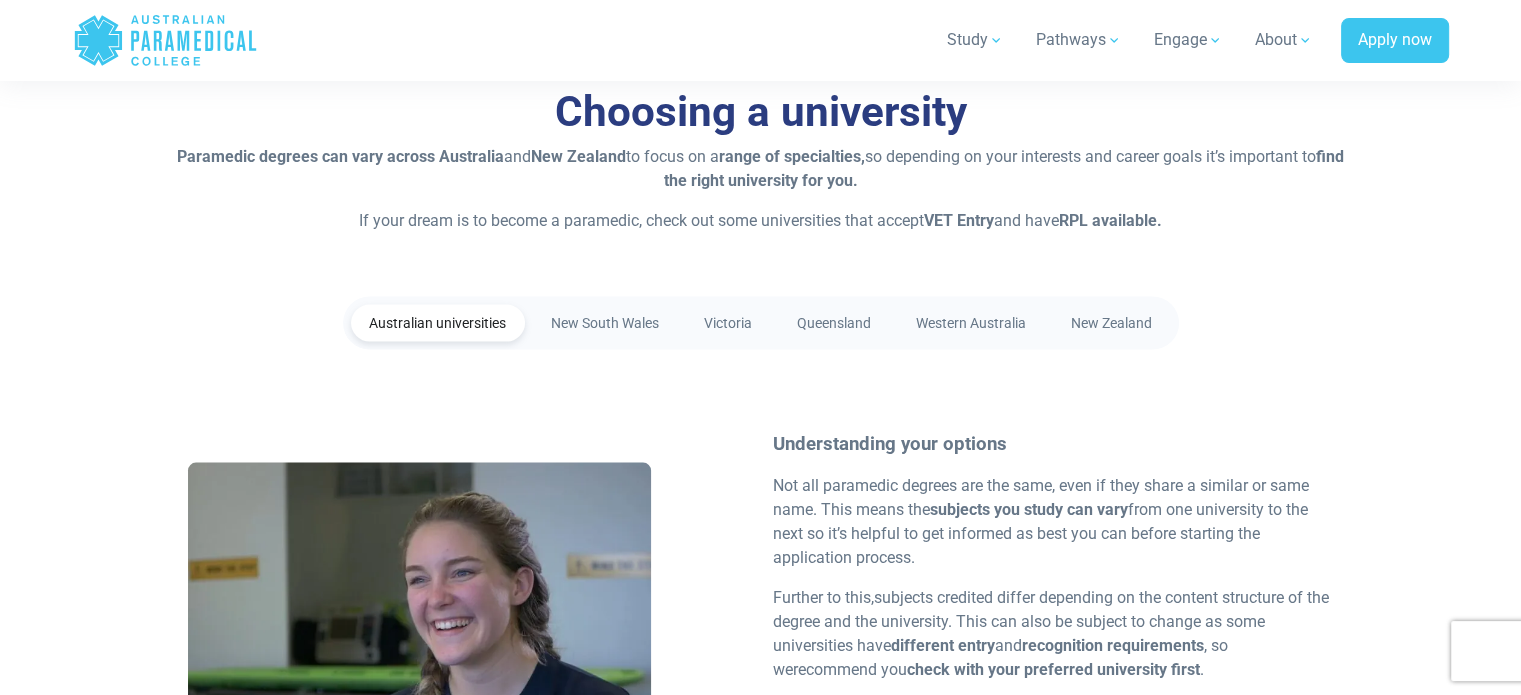 scroll, scrollTop: 3750, scrollLeft: 0, axis: vertical 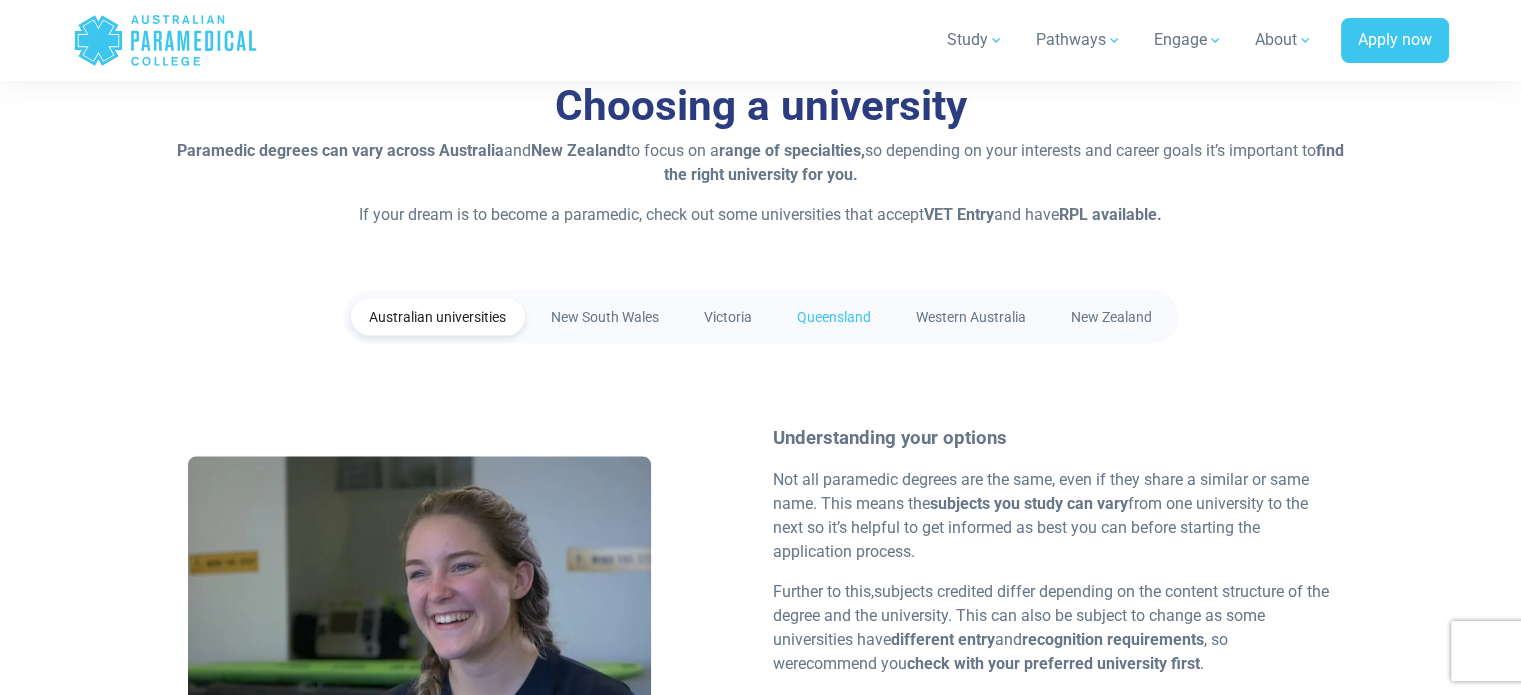 click on "Queensland" at bounding box center (834, 316) 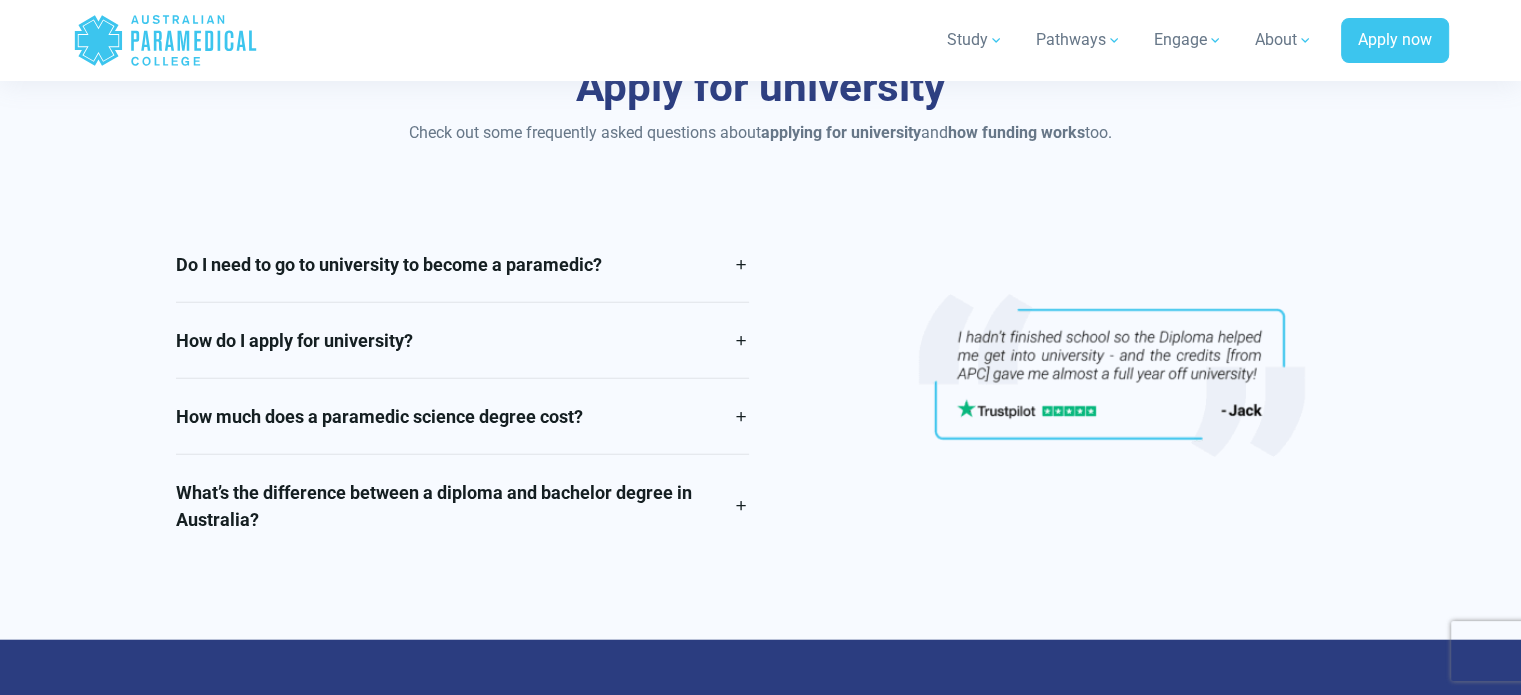 scroll, scrollTop: 4616, scrollLeft: 0, axis: vertical 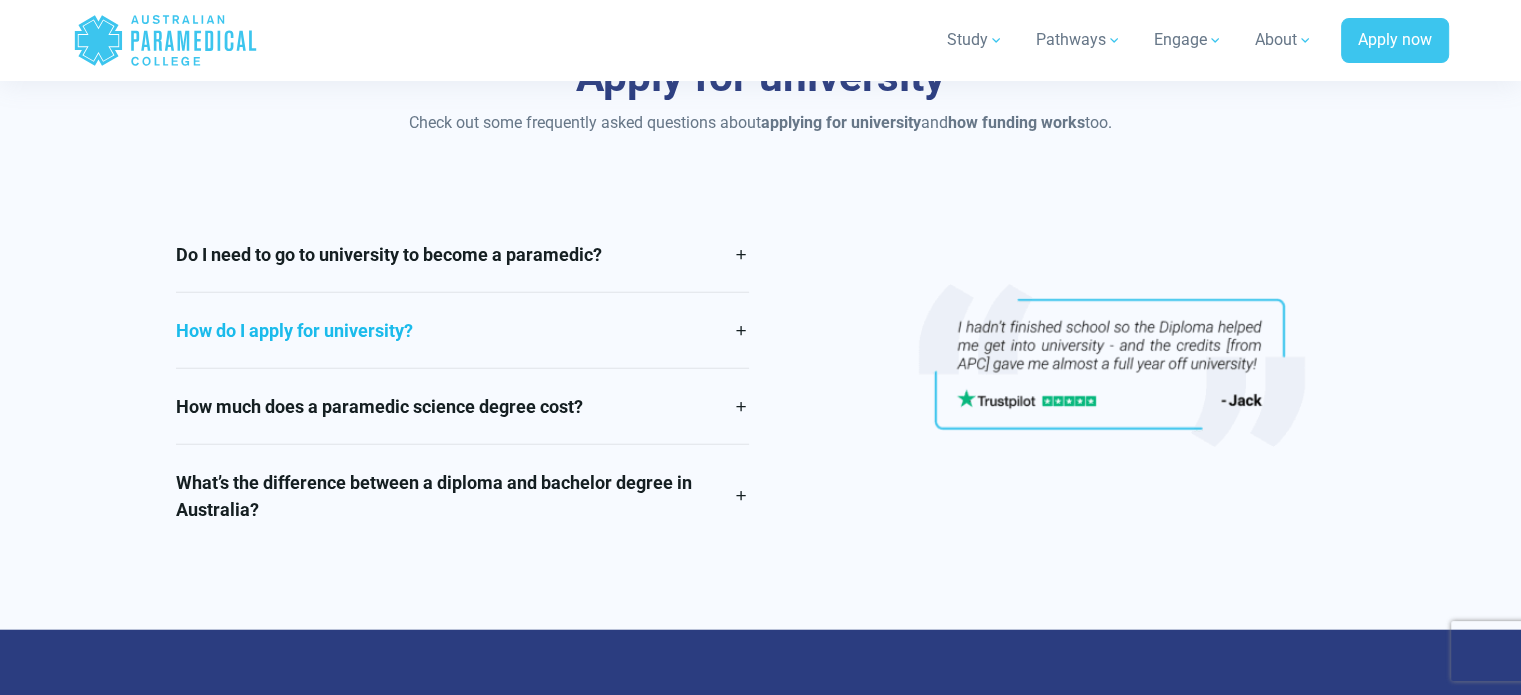 click on "How do I apply for university?" at bounding box center (462, 330) 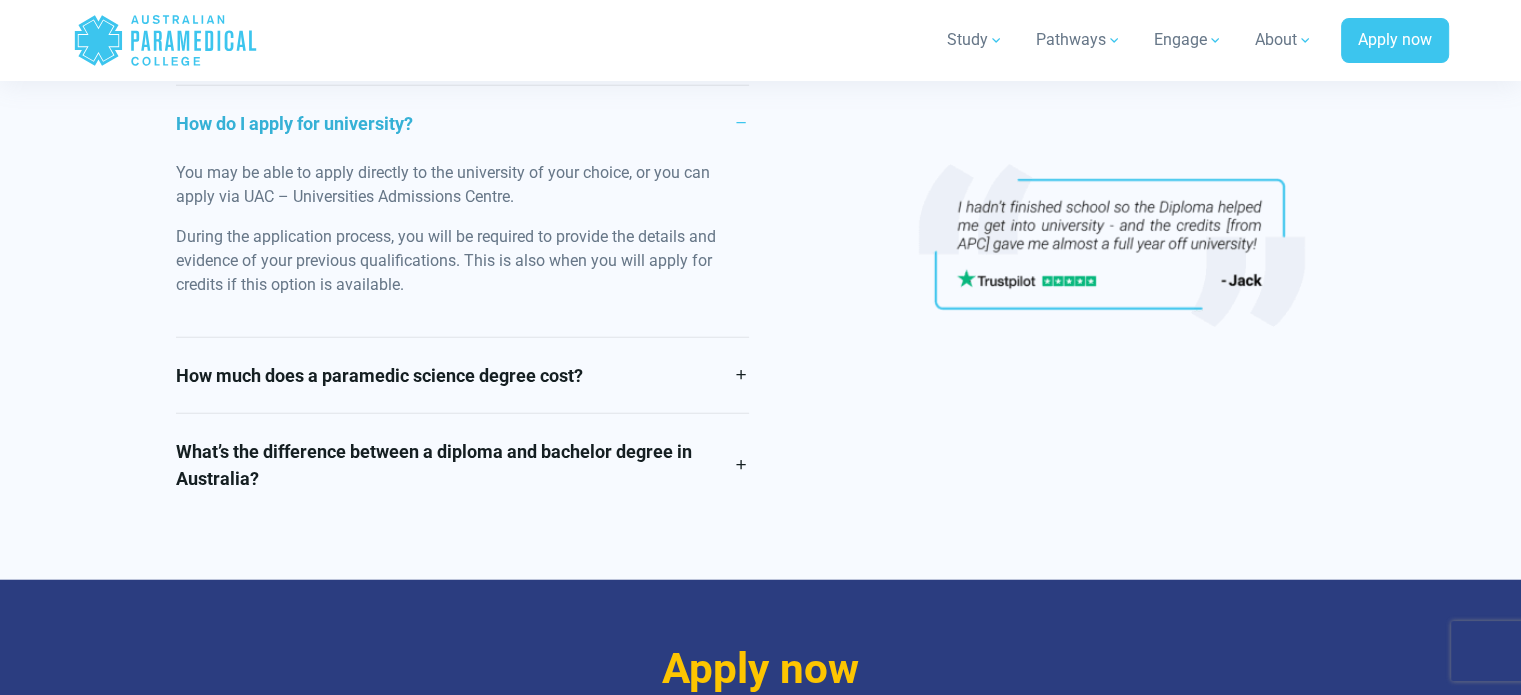 scroll, scrollTop: 4807, scrollLeft: 0, axis: vertical 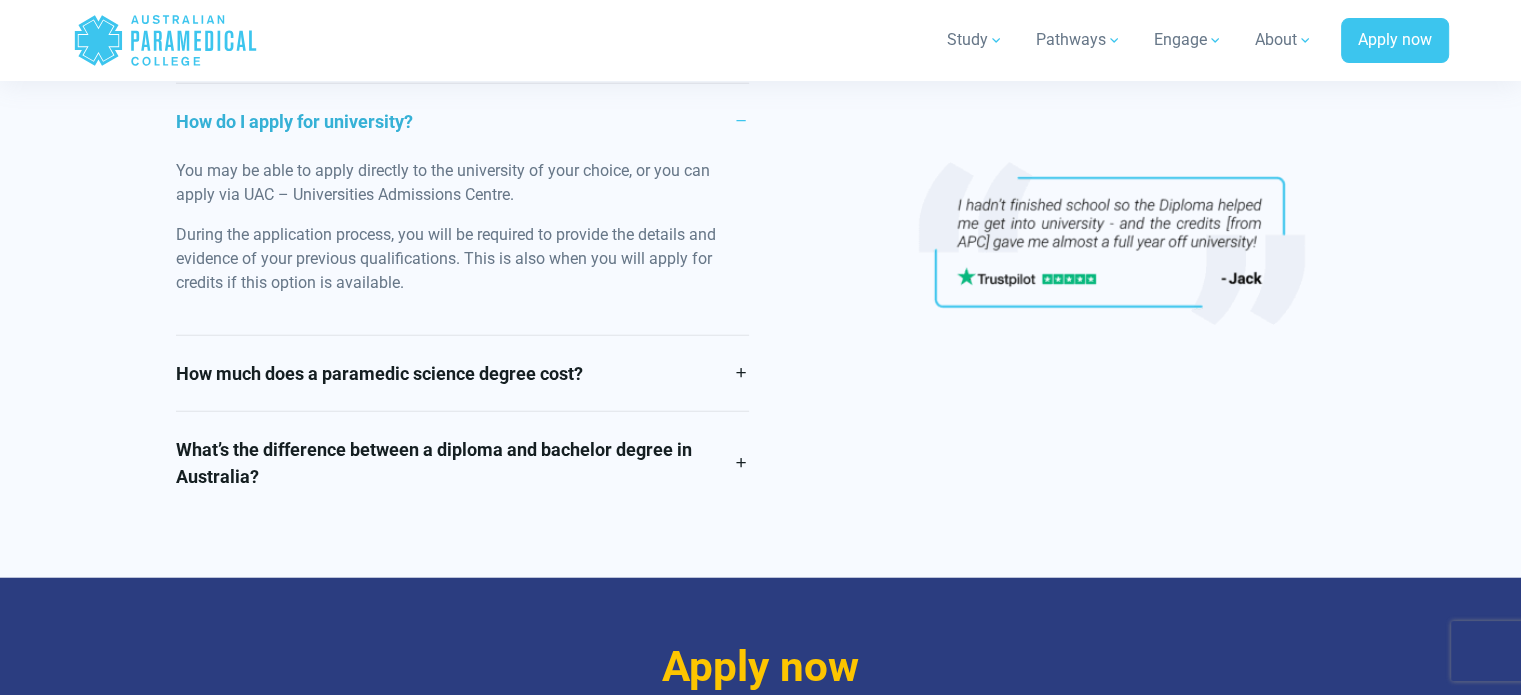 click on "What’s the difference between a diploma and bachelor degree in Australia?" at bounding box center (462, 463) 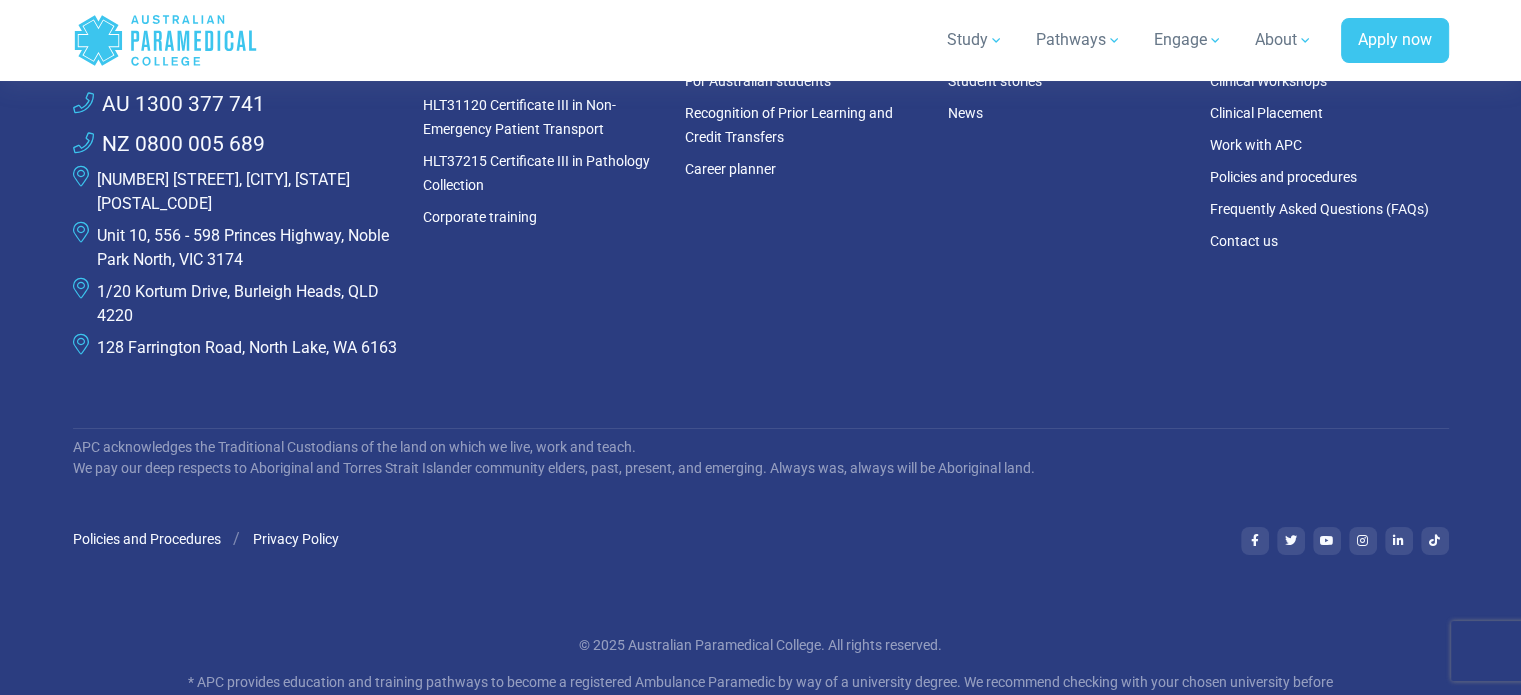 scroll, scrollTop: 7253, scrollLeft: 0, axis: vertical 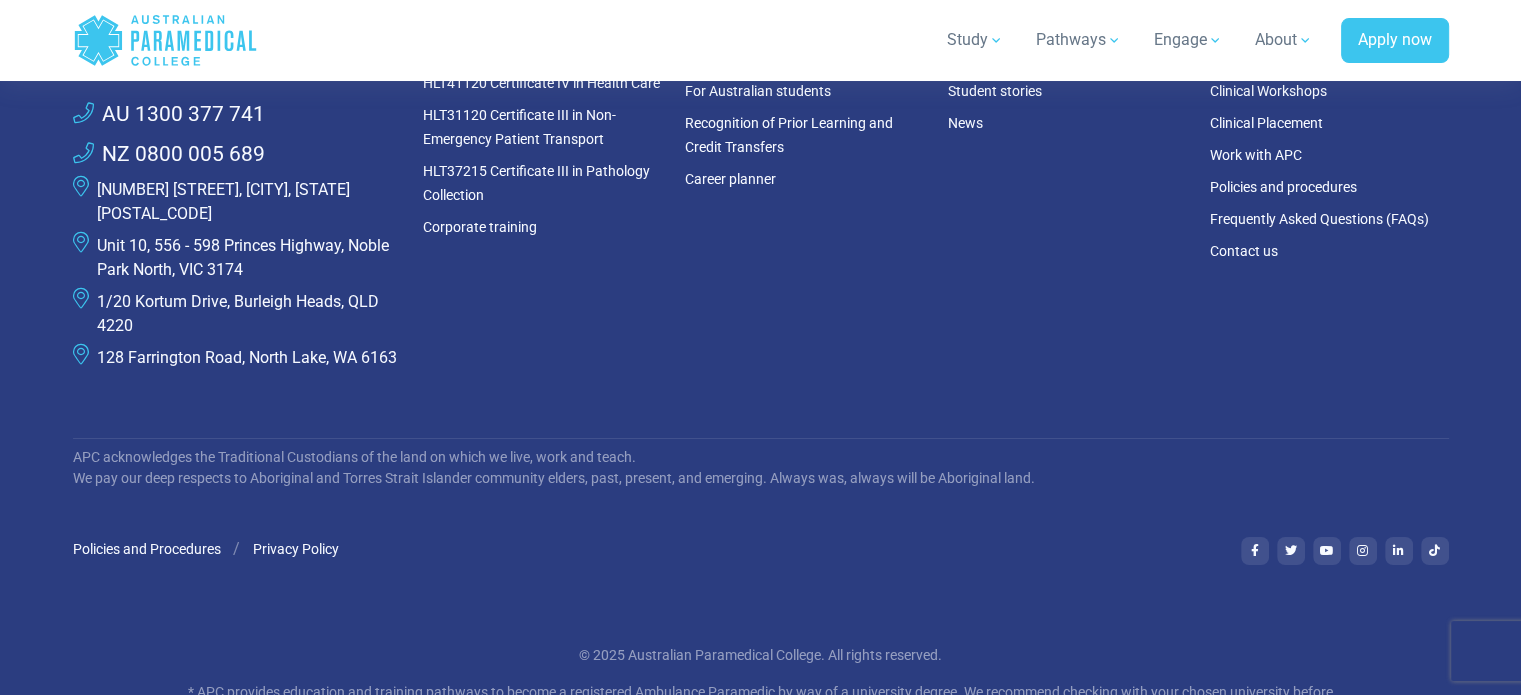 click on "1/20 Kortum Drive, Burleigh Heads, QLD 4220" at bounding box center (238, 313) 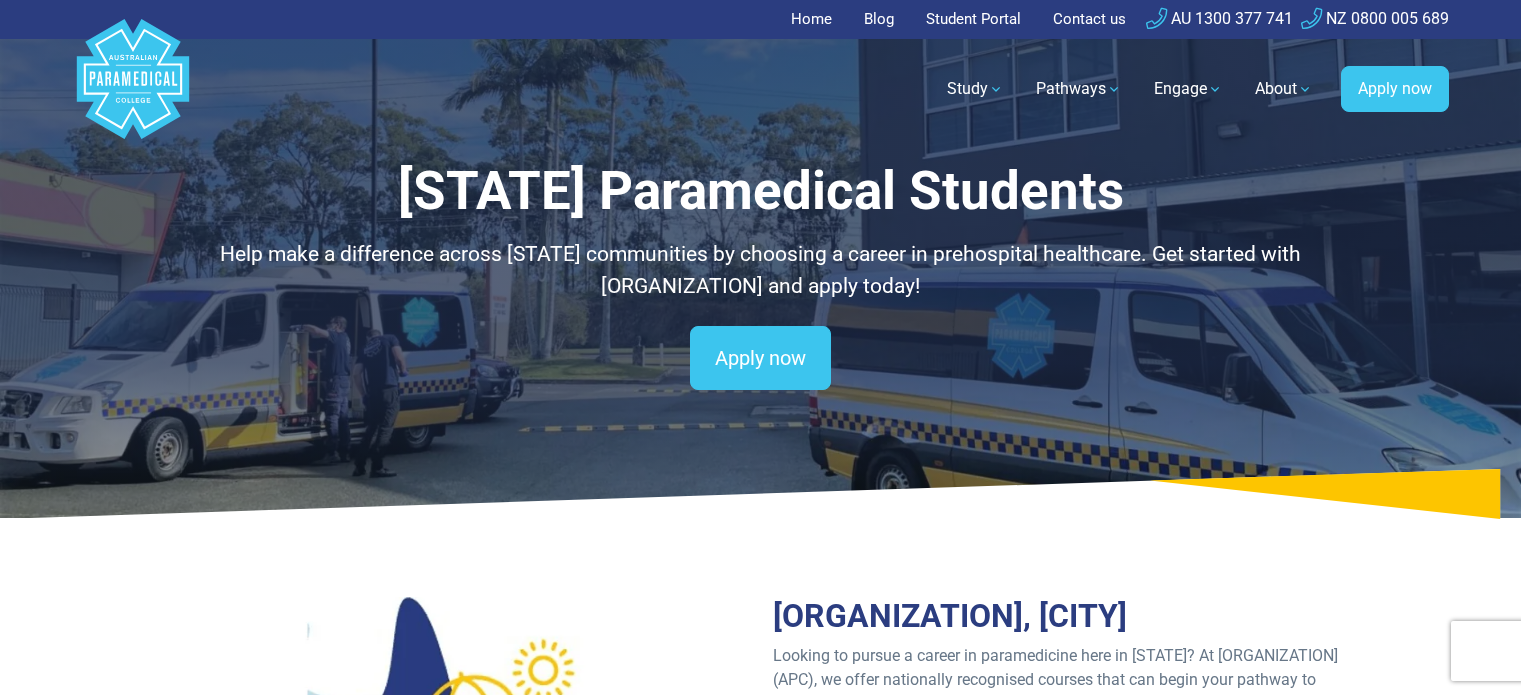 scroll, scrollTop: 0, scrollLeft: 0, axis: both 